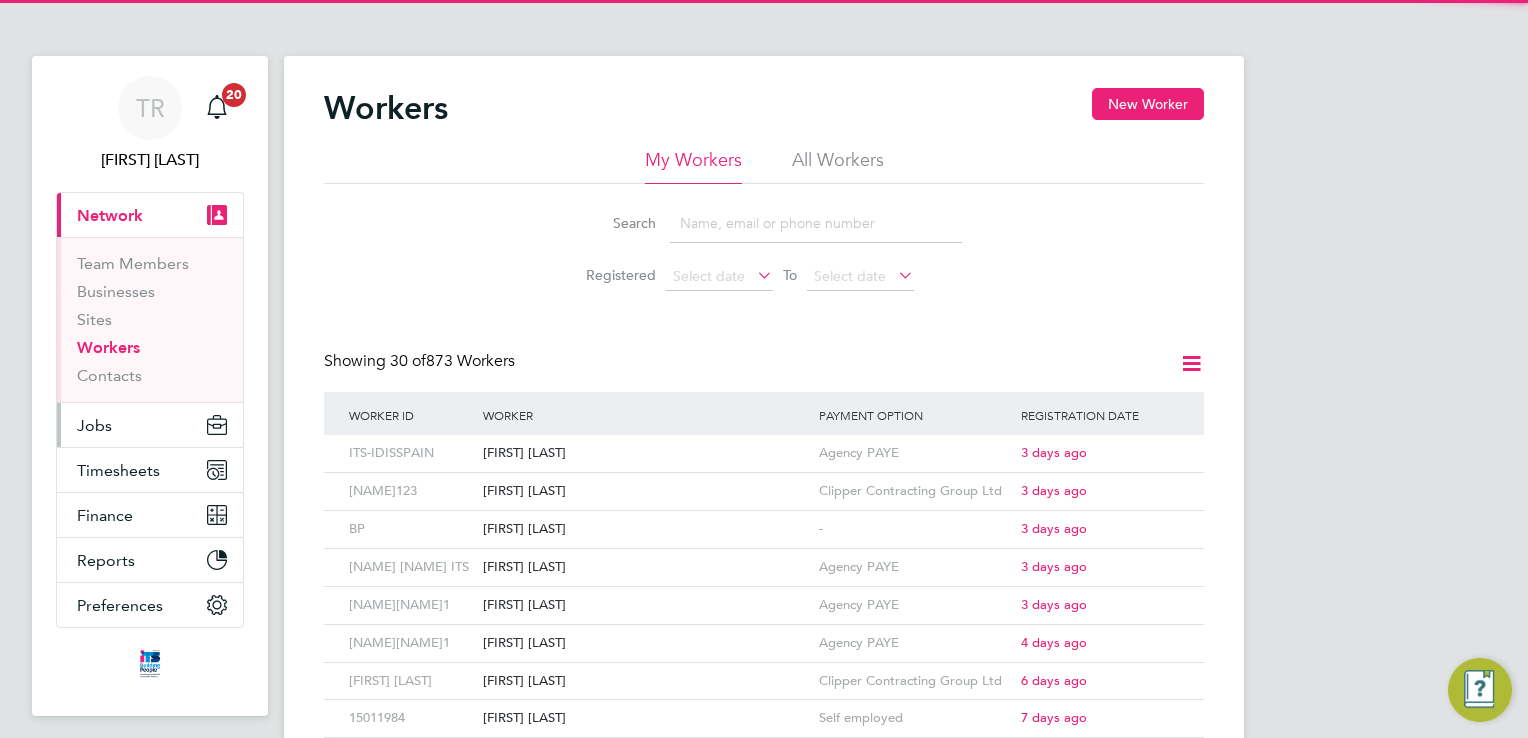 scroll, scrollTop: 0, scrollLeft: 0, axis: both 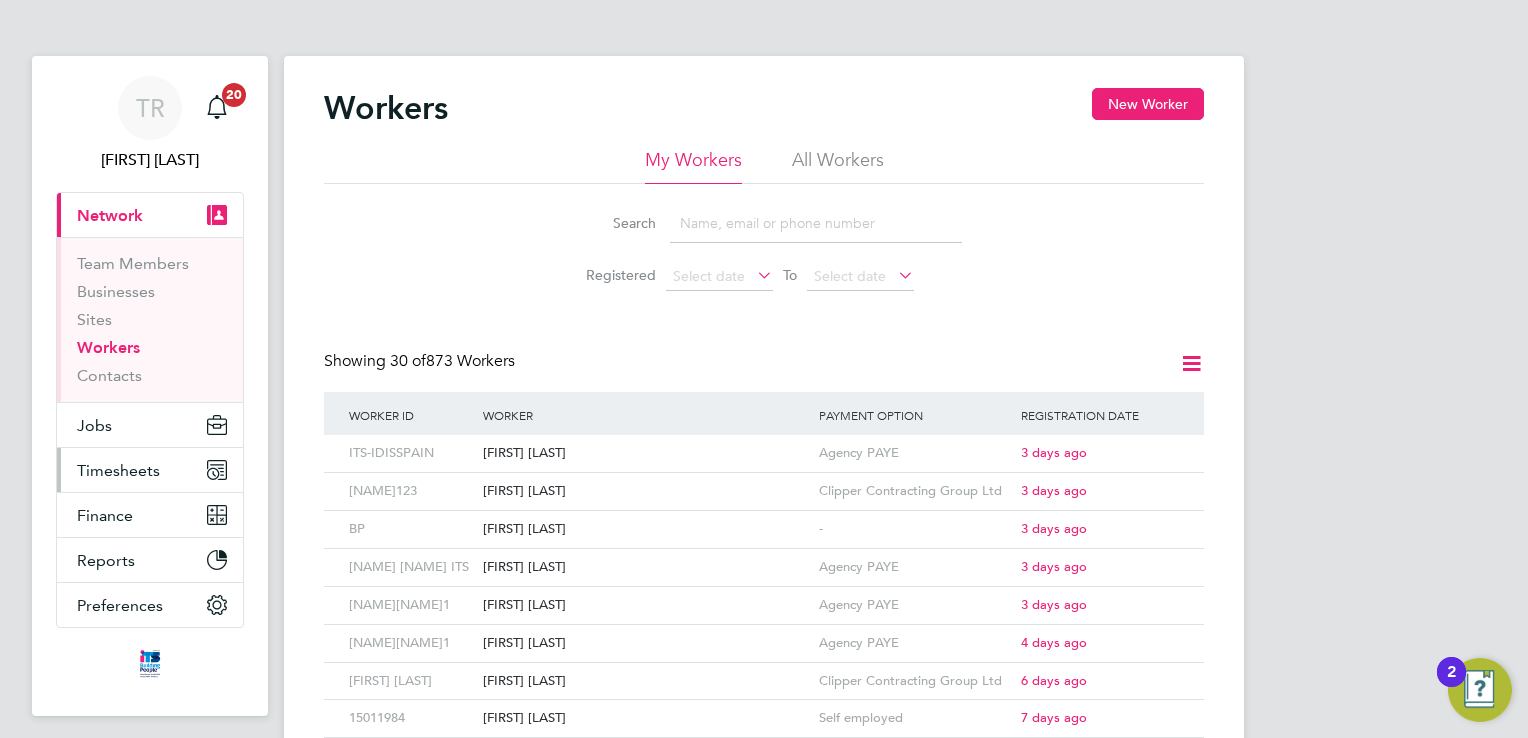 click on "Timesheets" at bounding box center (118, 470) 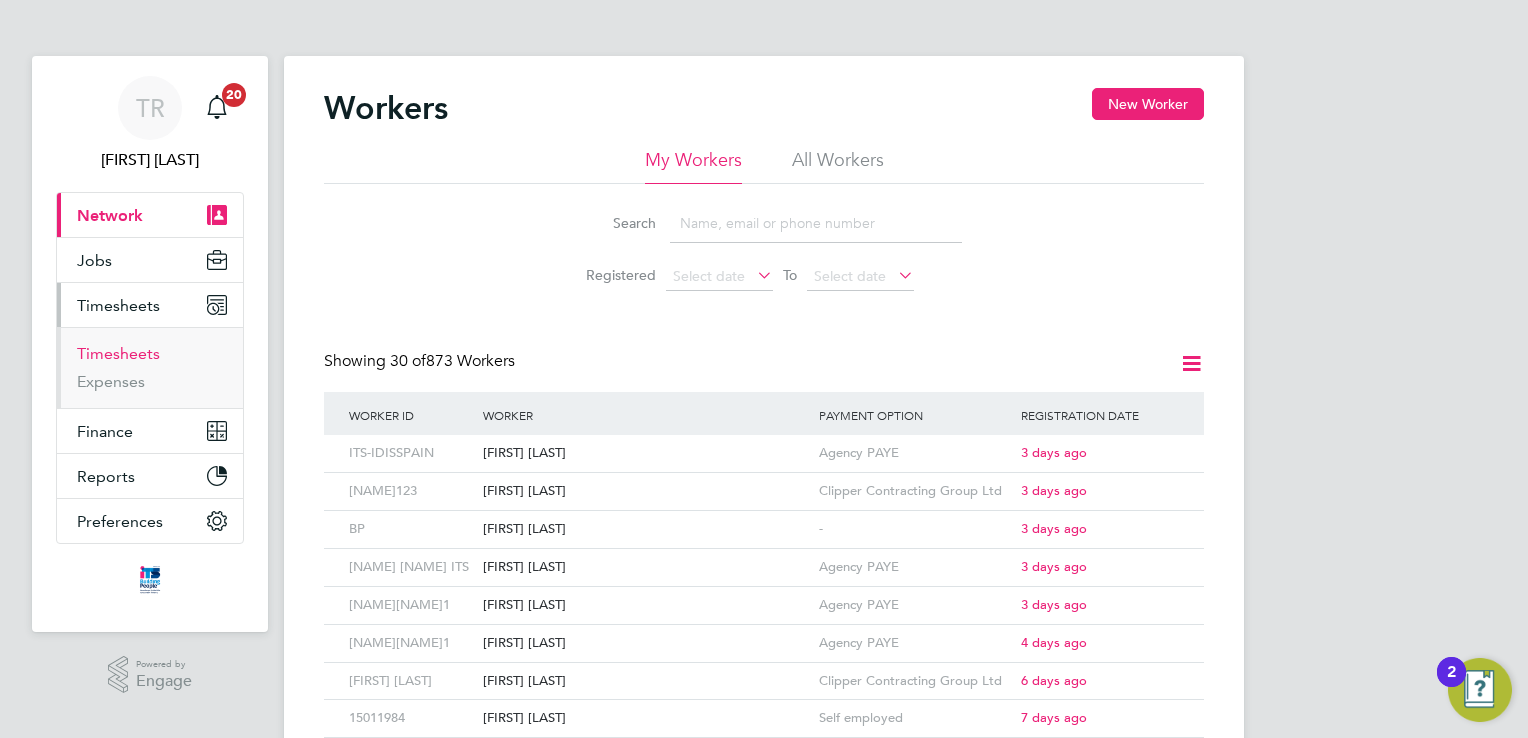 click on "Timesheets" at bounding box center [118, 353] 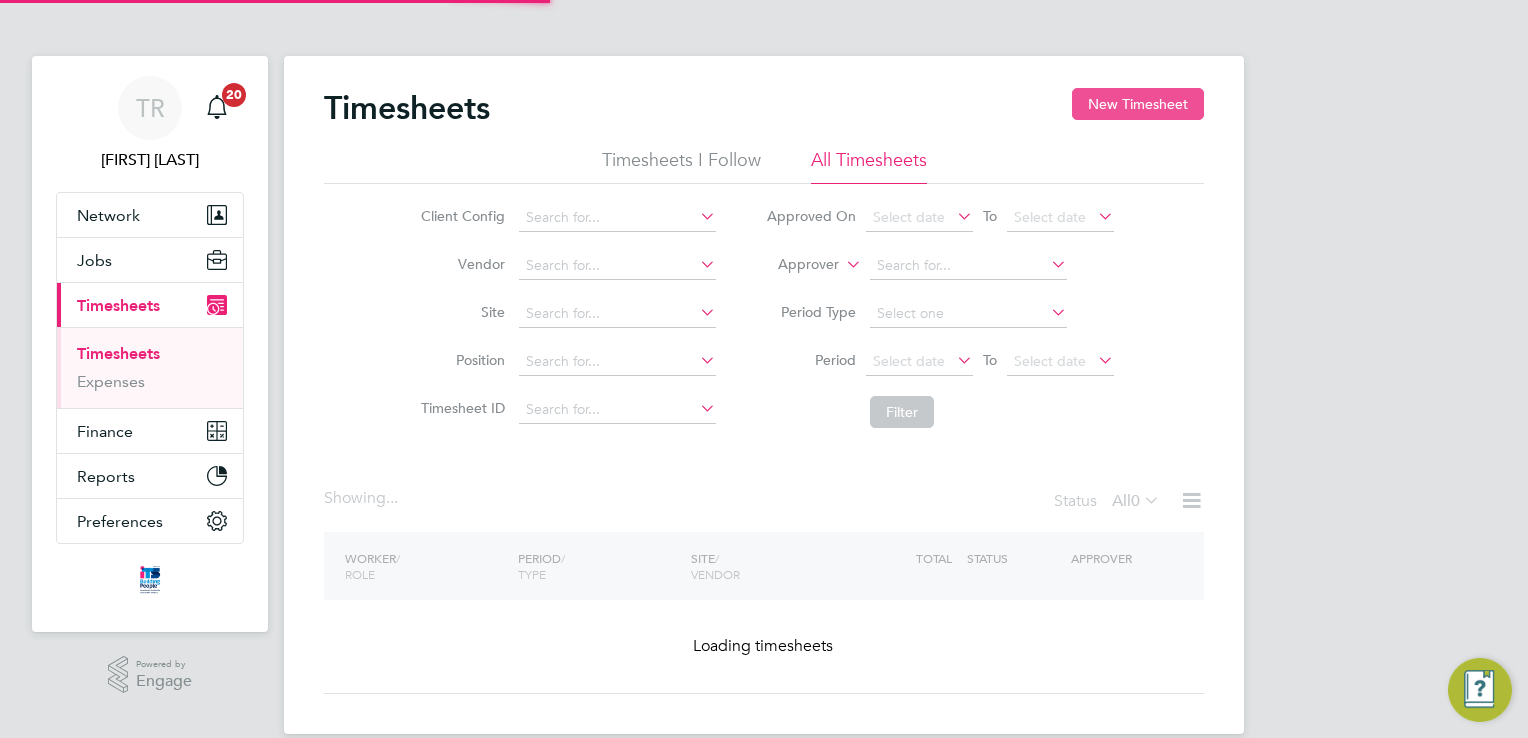 click on "New Timesheet" 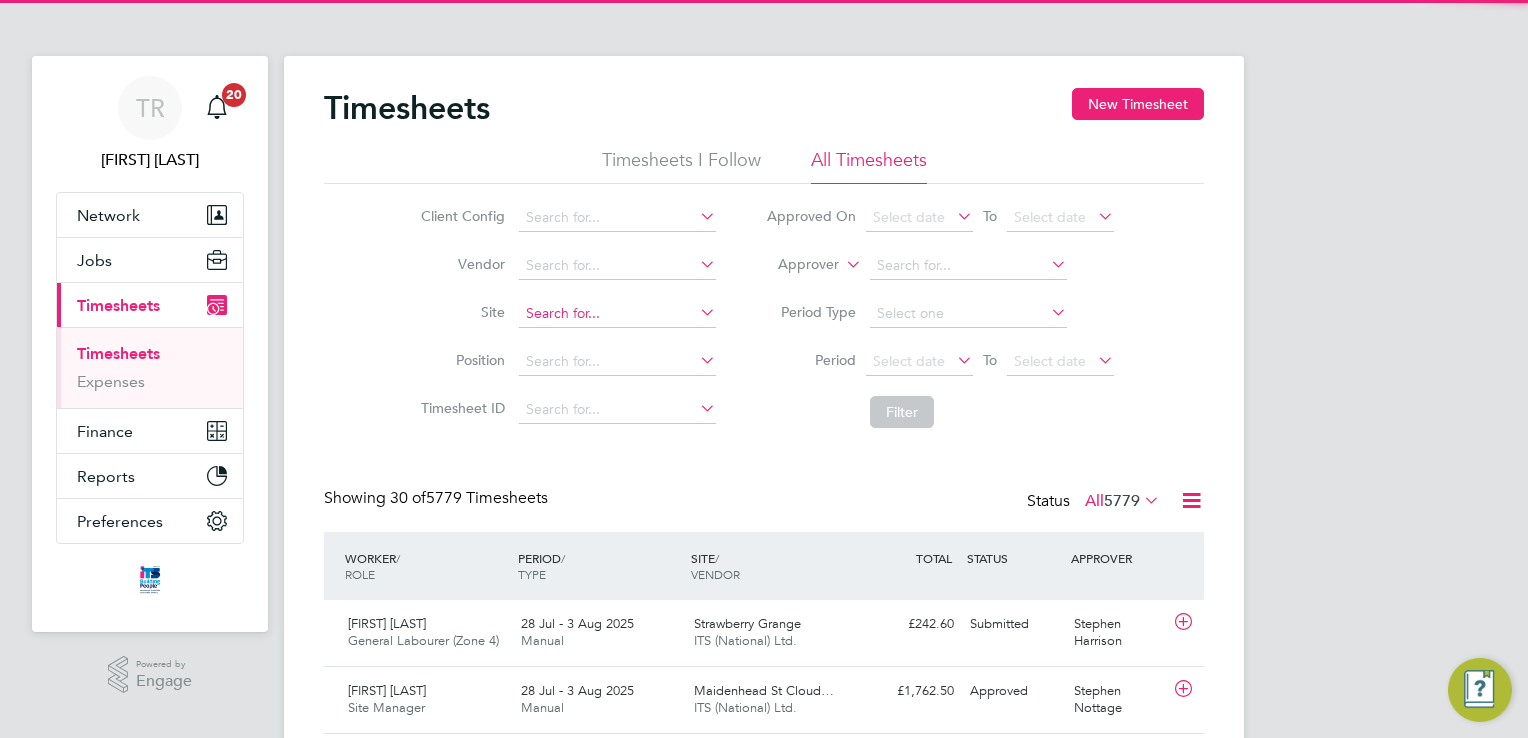 scroll, scrollTop: 9, scrollLeft: 10, axis: both 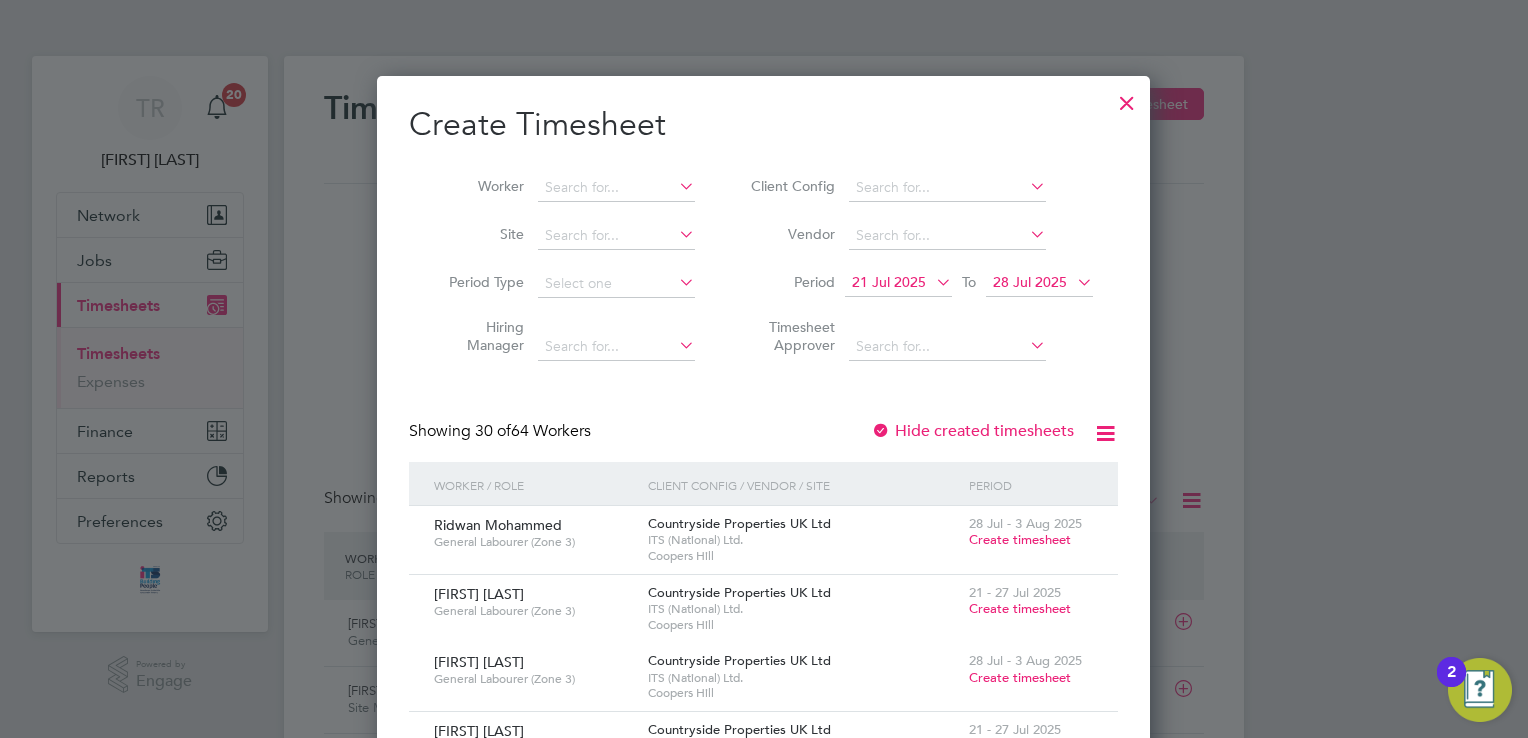 click on "Site" at bounding box center [564, 236] 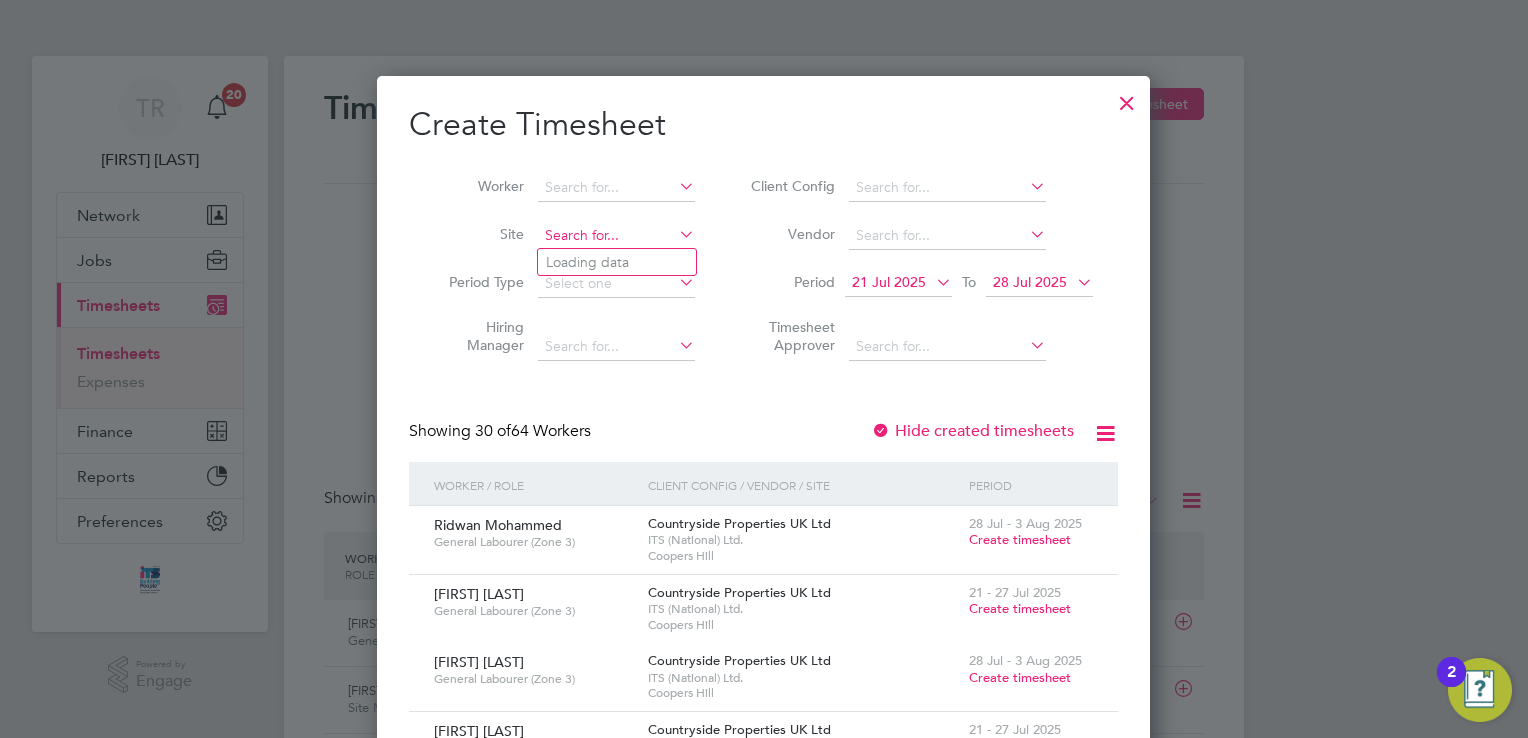 click at bounding box center [616, 236] 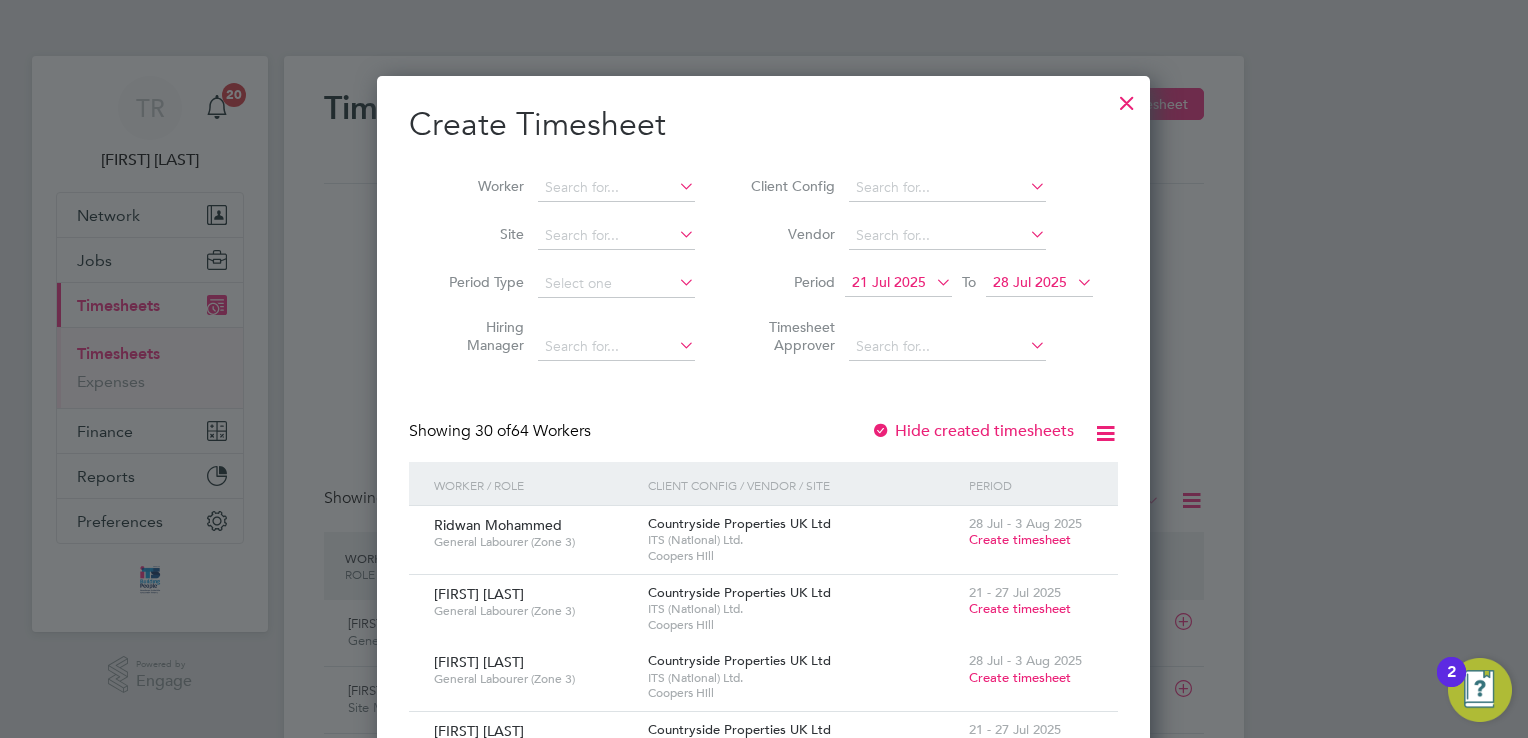 click on "Create Timesheet Worker   Site   Period Type   Hiring Manager   Client Config   Vendor   Period
21 Jul 2025
To
28 Jul 2025
Timesheet Approver   Showing   30 of  64 Workers Hide created timesheets Worker / Role Client Config / Vendor / Site Period [NAME]   General Labourer (Zone 3) Countryside Properties UK Ltd ITS (National) Ltd.   Coopers Hill   28 Jul - 3 Aug 2025   Create timesheet [NAME]   General Labourer (Zone 3) Countryside Properties UK Ltd ITS (National) Ltd.   Coopers Hill   21 - 27 Jul 2025   Create timesheet [NAME]   General Labourer (Zone 3) Countryside Properties UK Ltd ITS (National) Ltd.   Coopers Hill   28 Jul - 3 Aug 2025   Create timesheet [NAME]   Logistics Manager Countryside Properties UK Ltd ITS (National) Ltd.   Maidenhead St Cloud Way   21 - 27 Jul 2025   Create timesheet [NAME]   Logistics Manager Countryside Properties UK Ltd ITS (National) Ltd.   Maidenhead St Cloud Way   28 Jul - 3 Aug 2025   Create timesheet" at bounding box center (763, 1854) 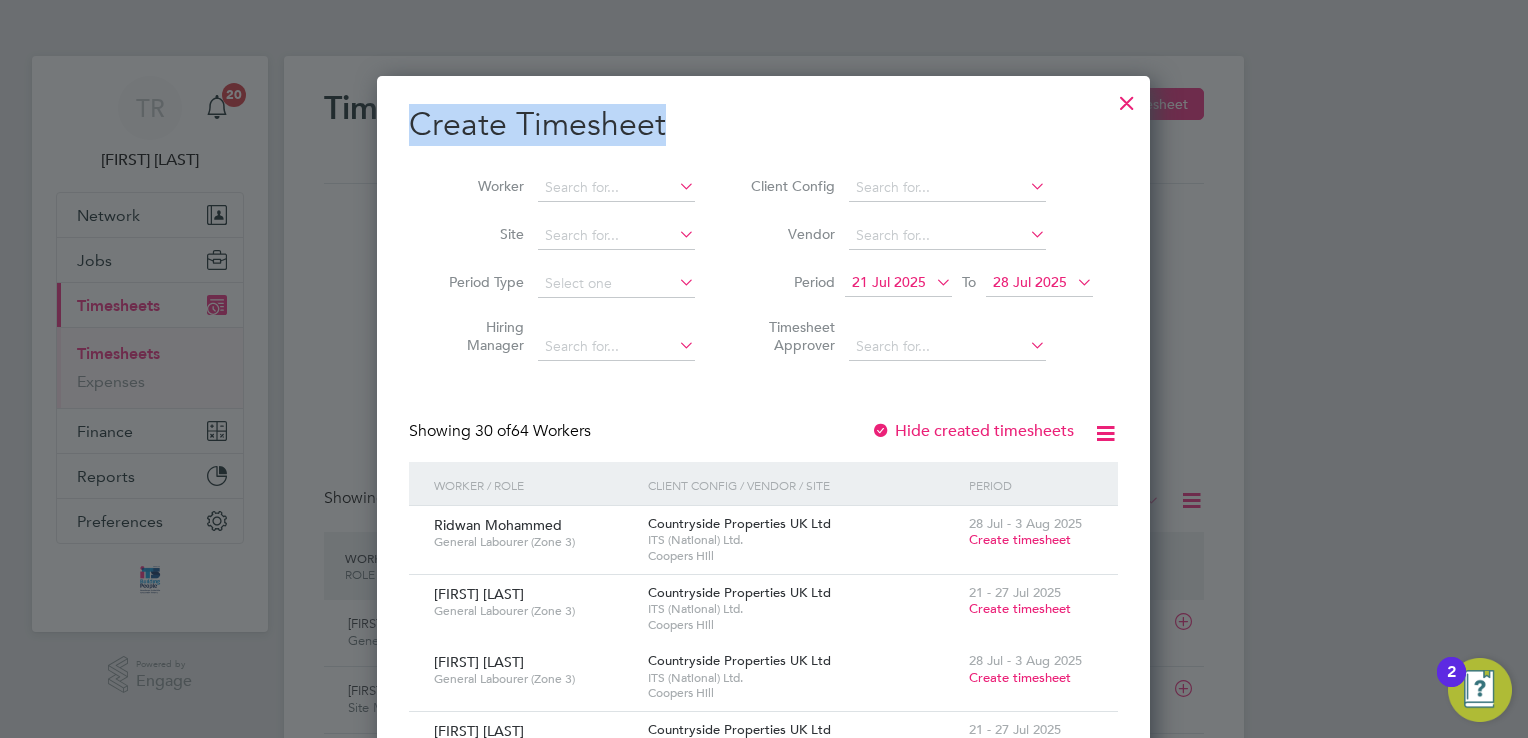click at bounding box center [1127, 98] 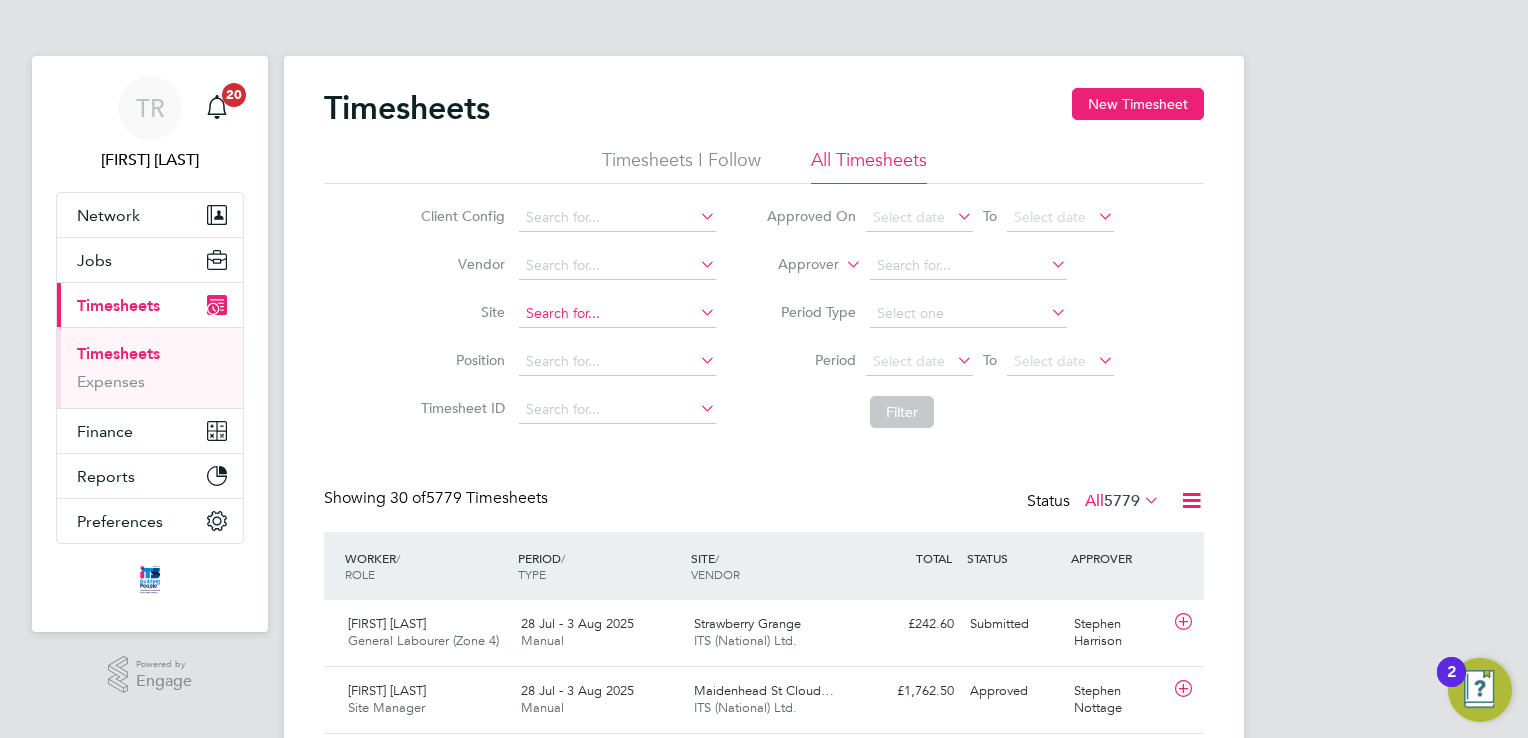 click 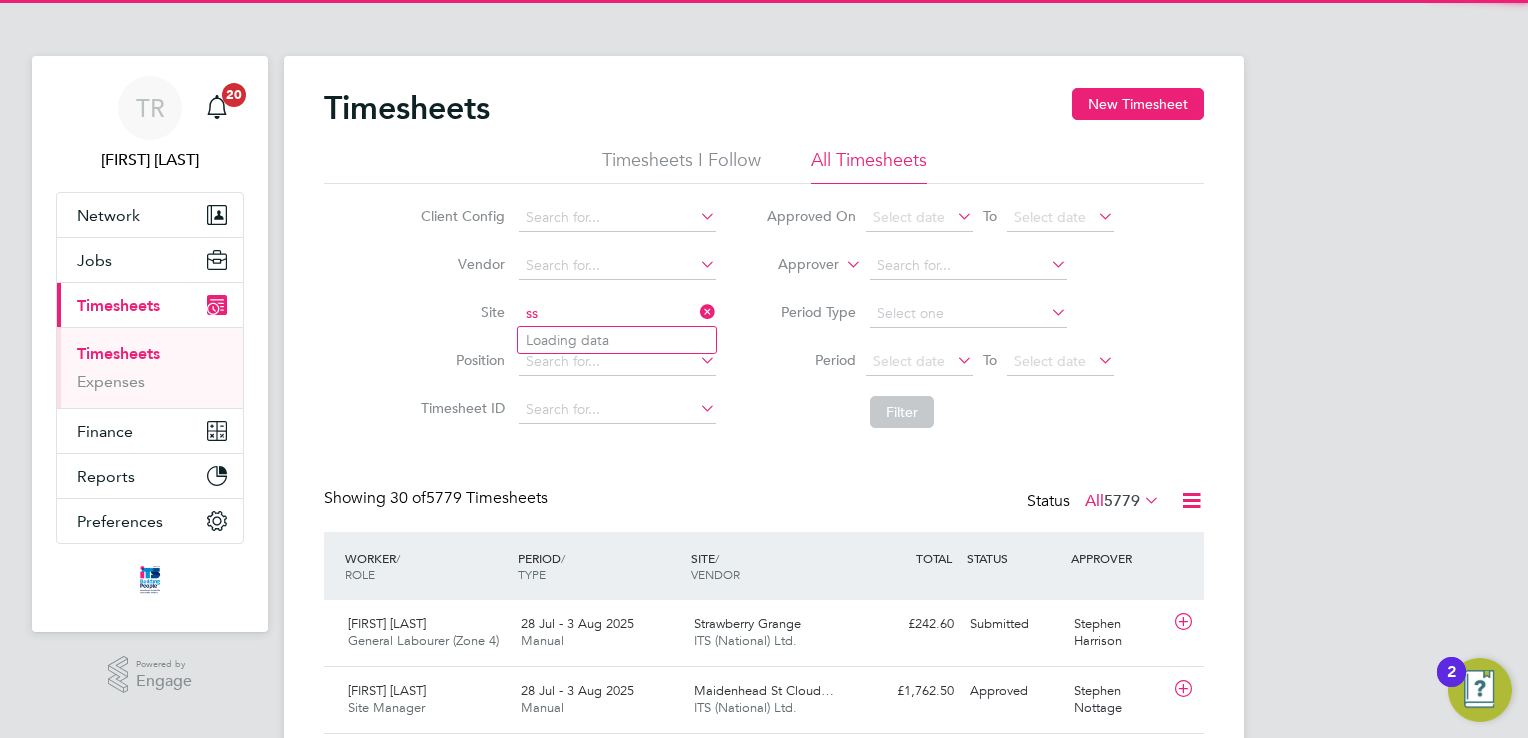 type on "s" 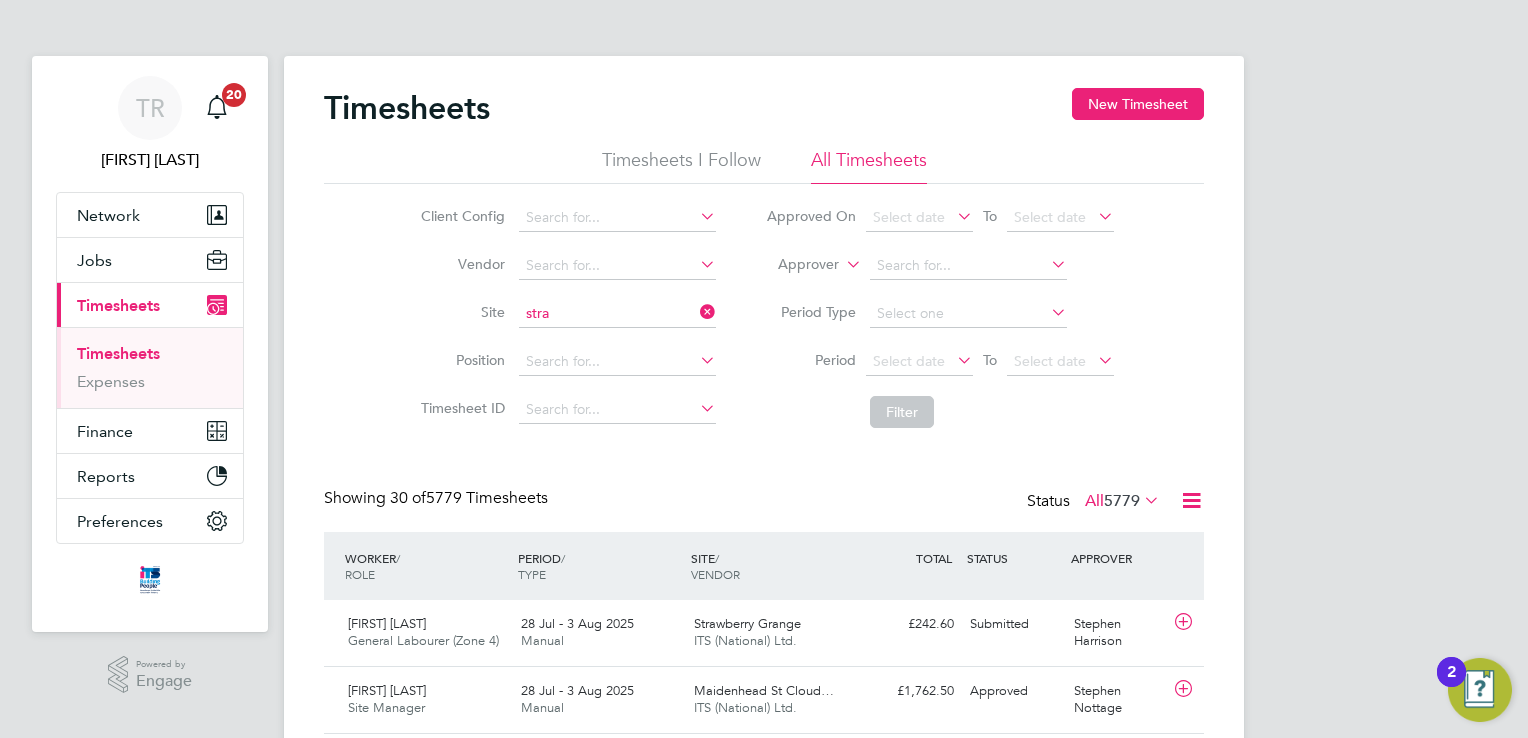 click on "[AREA] Grange" 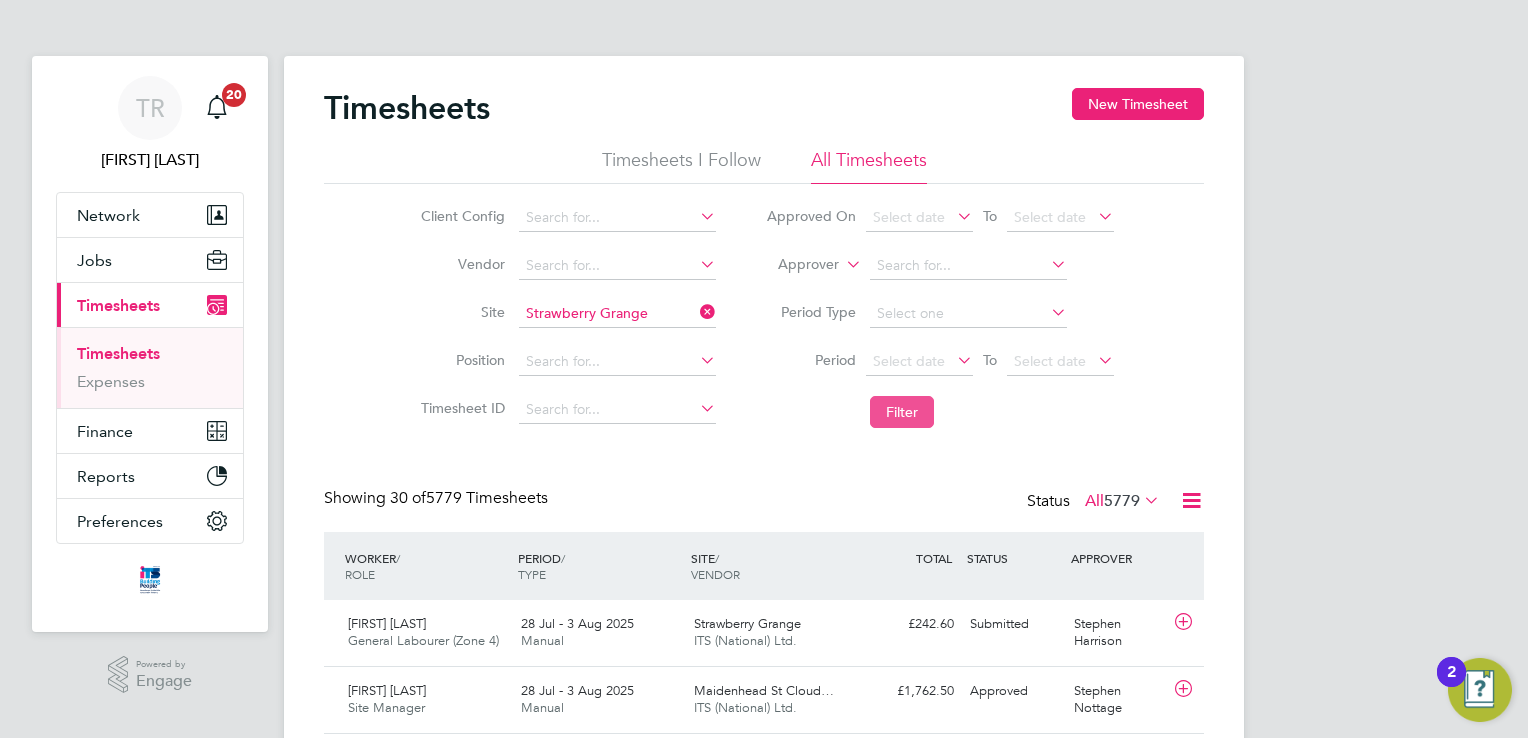 click on "Filter" 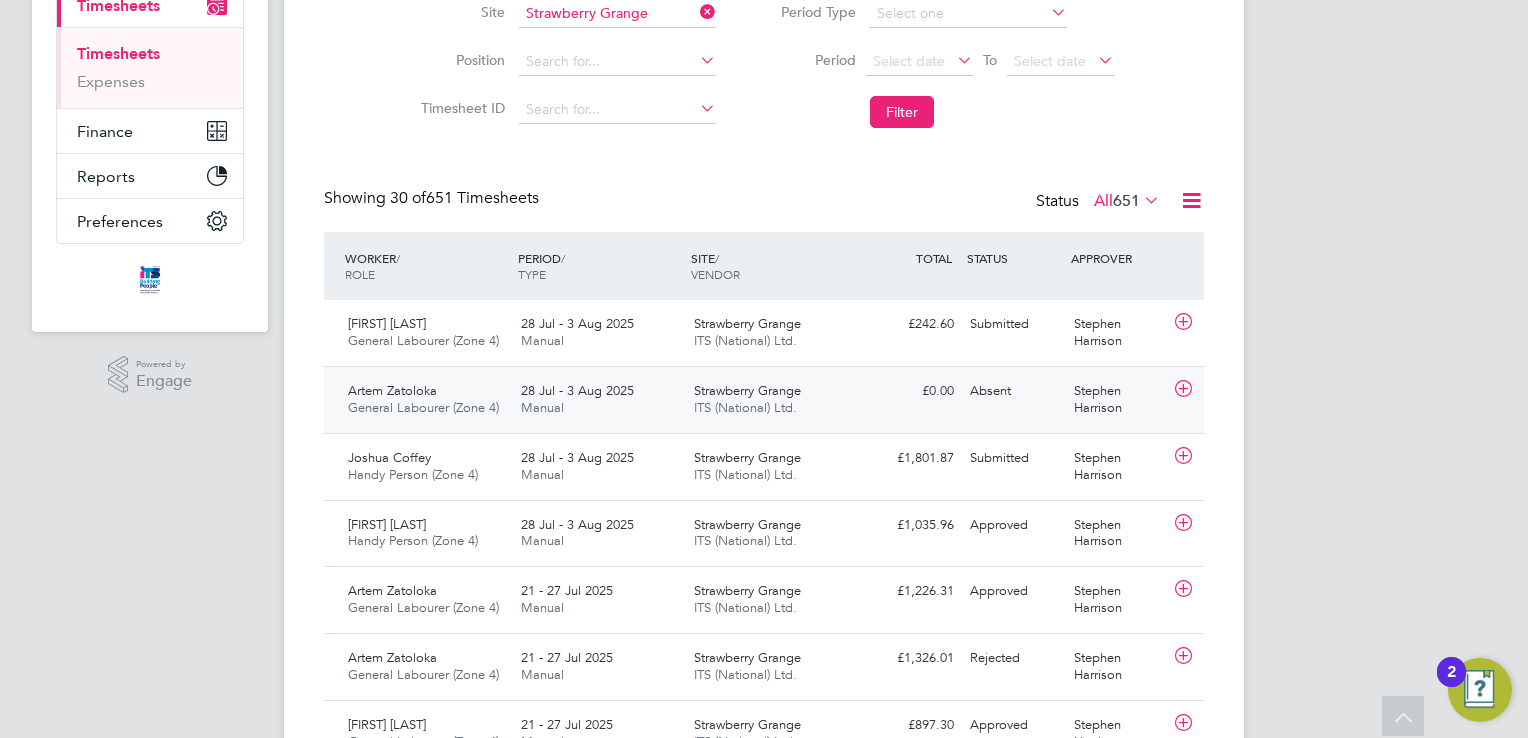 click on "ITS (National) Ltd." 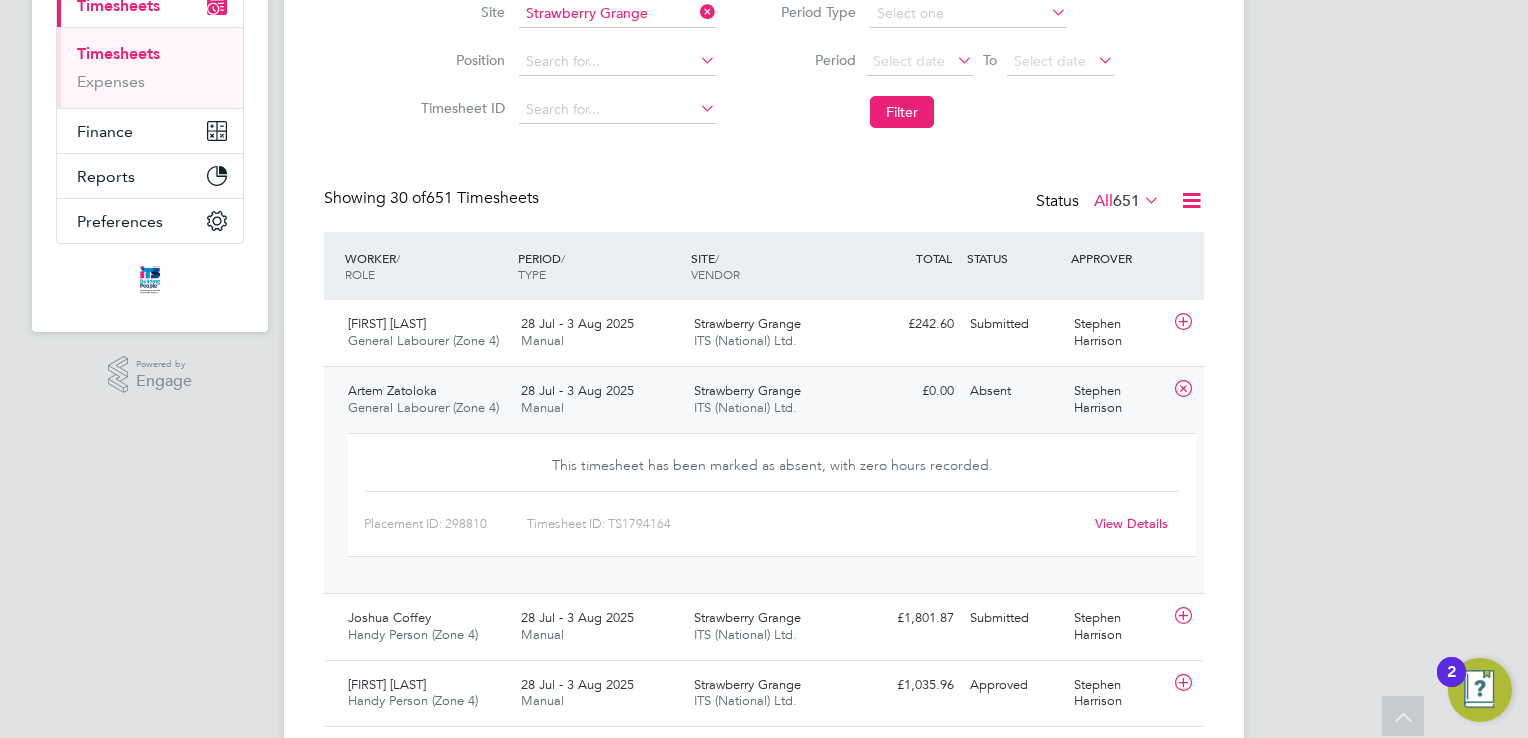 click on "ITS (National) Ltd." 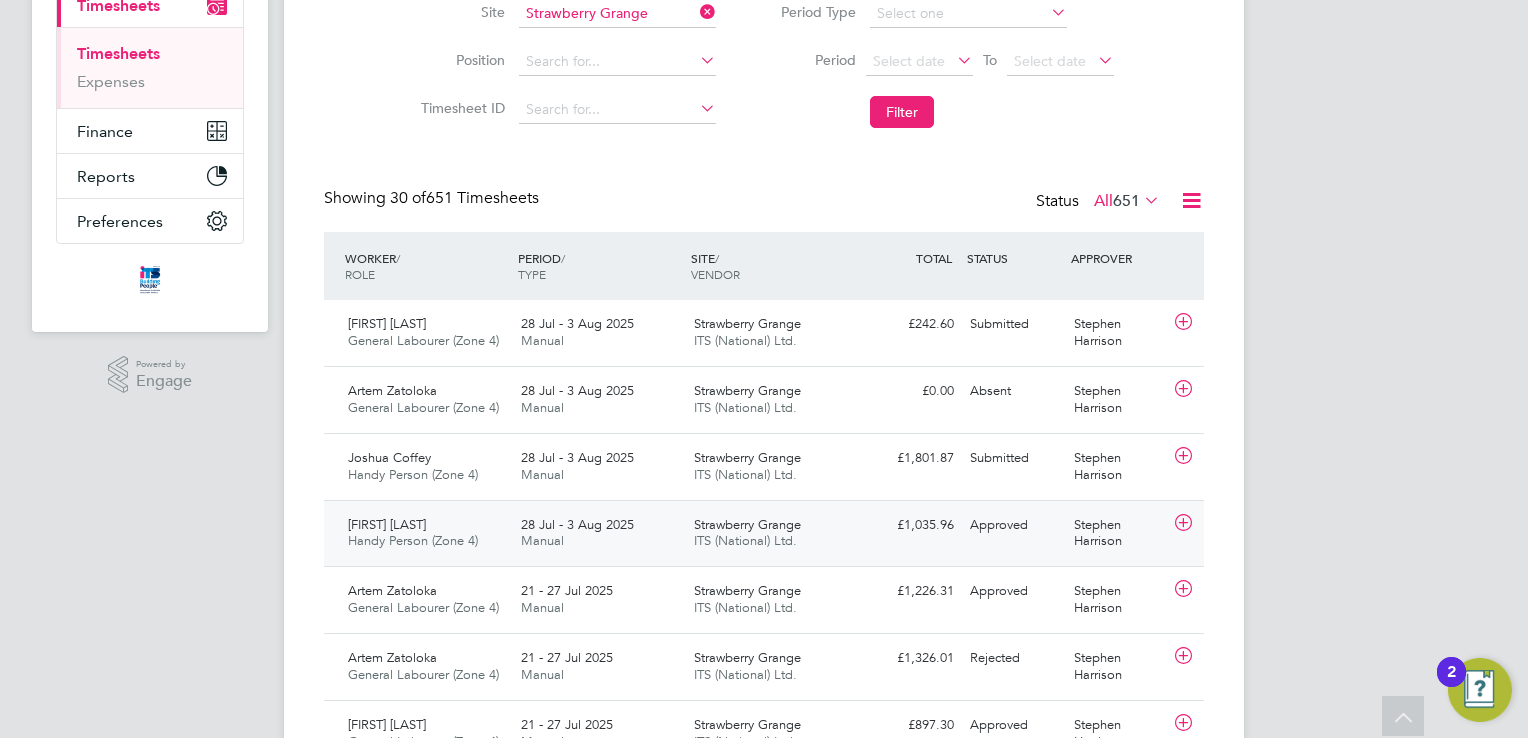 click on "Strawberry Grange" 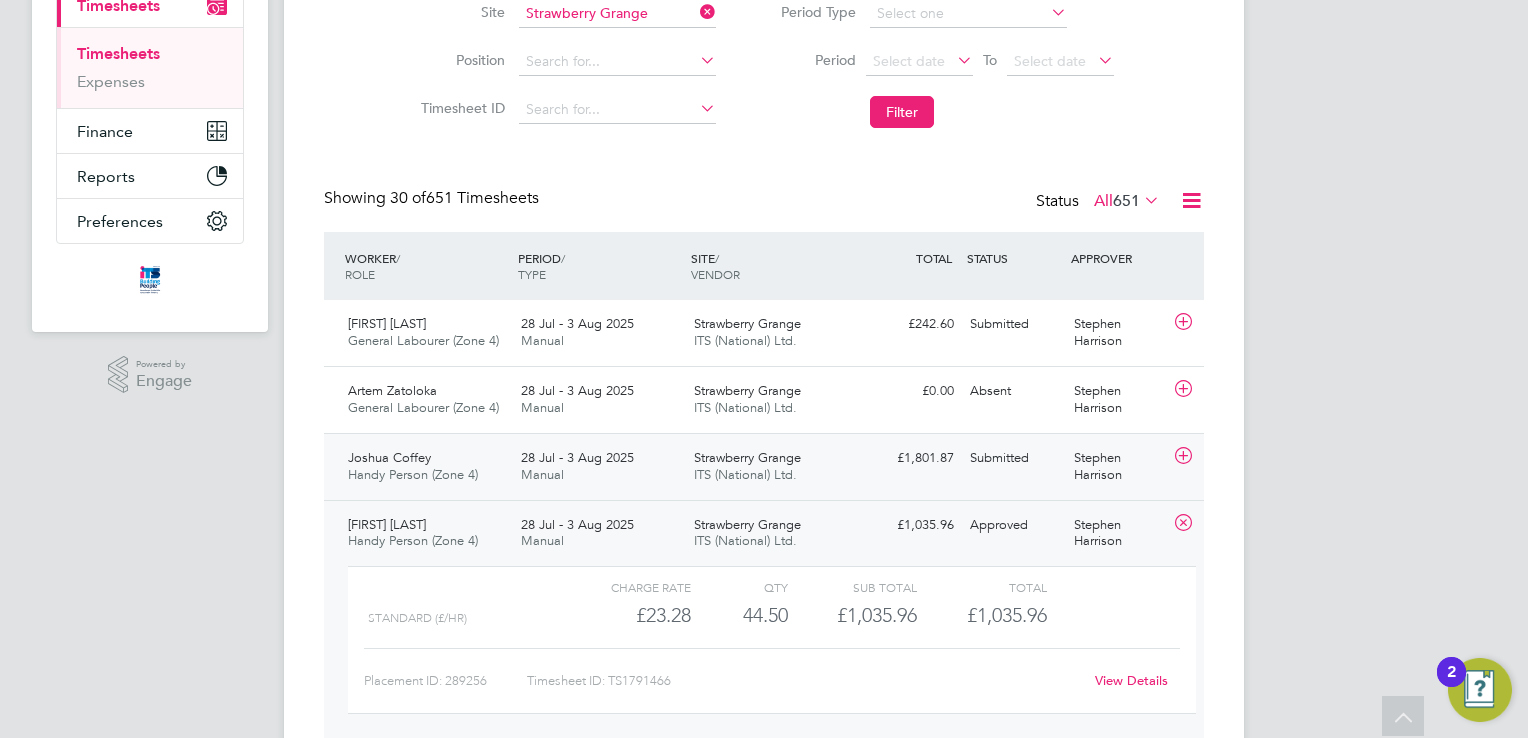 click on "ITS (National) Ltd." 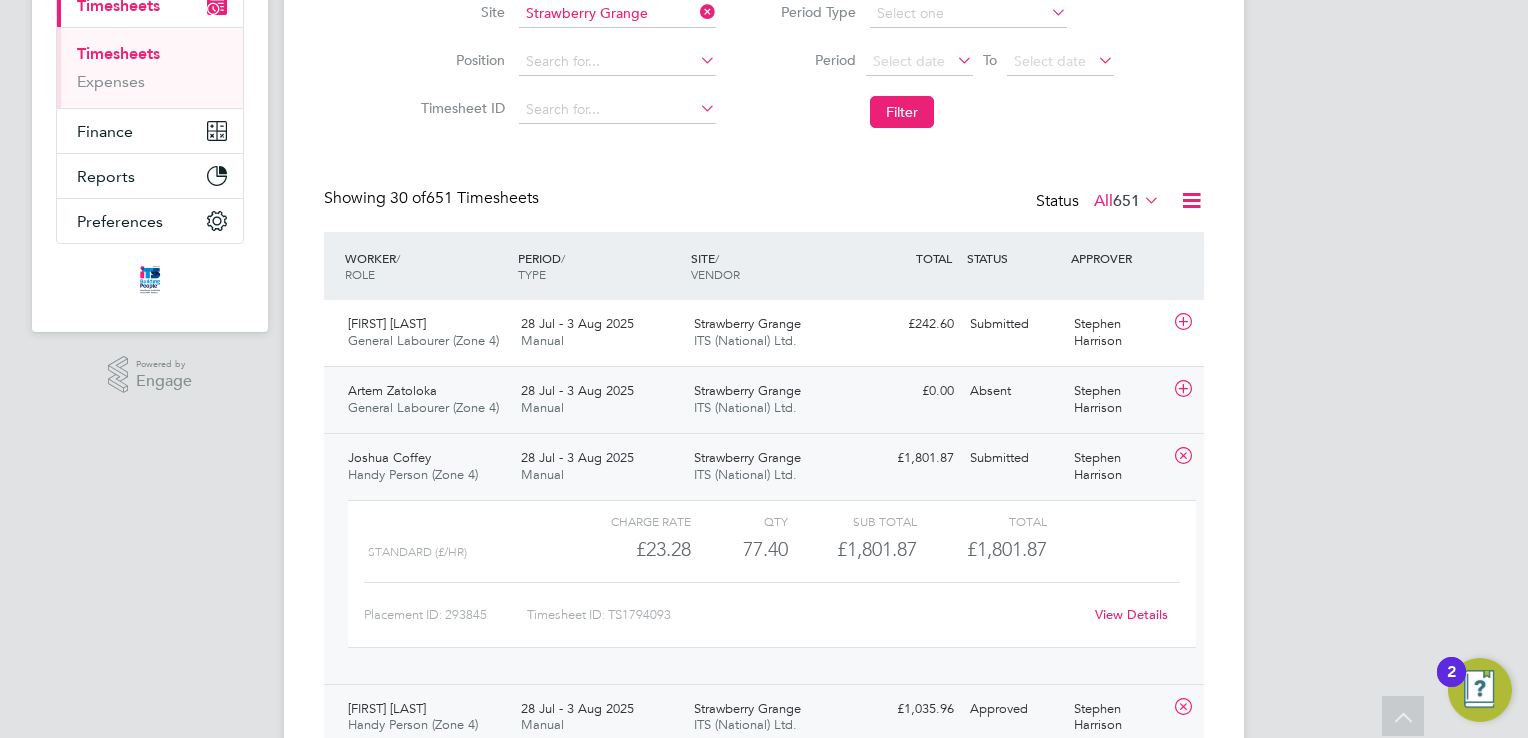 click on "Strawberry Grange" 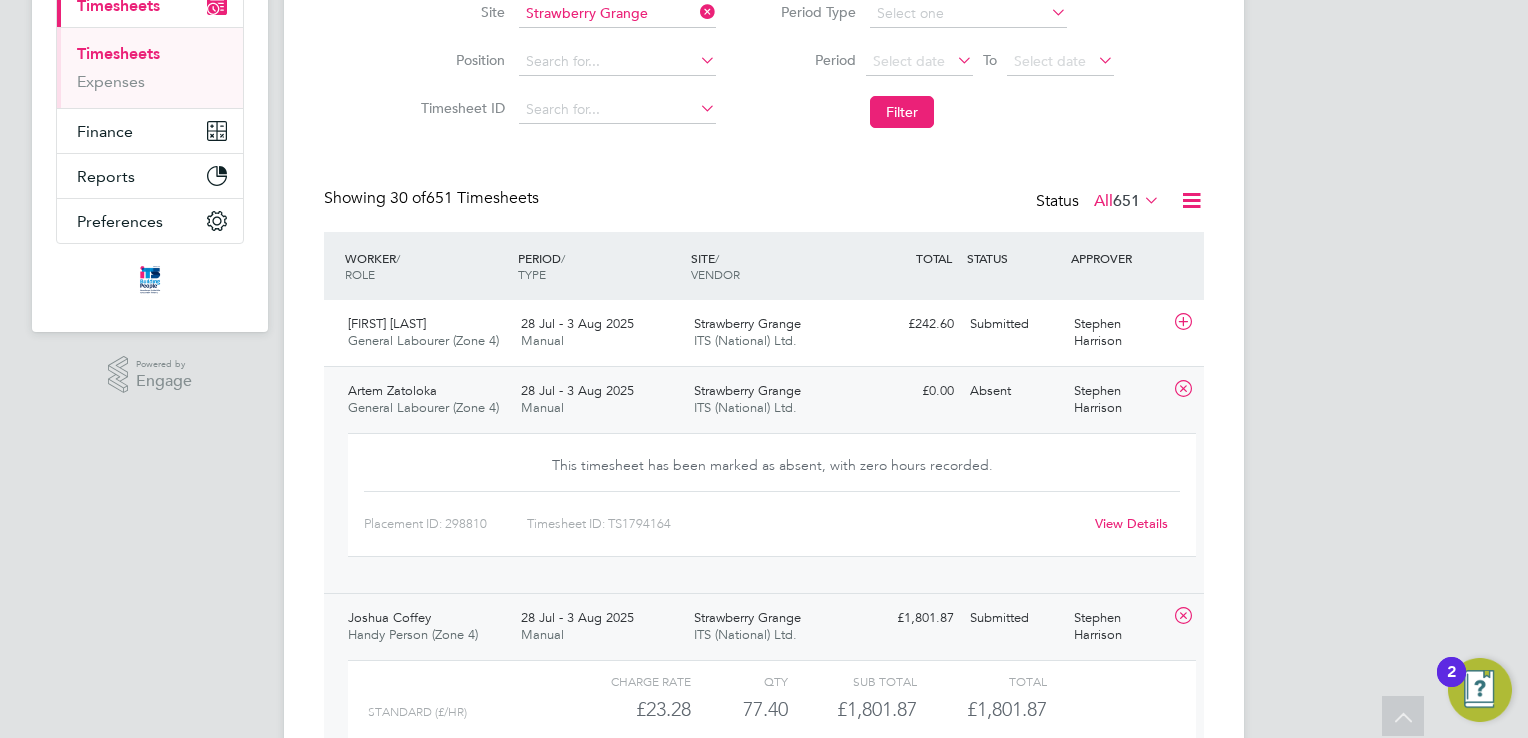 click on "View Details" 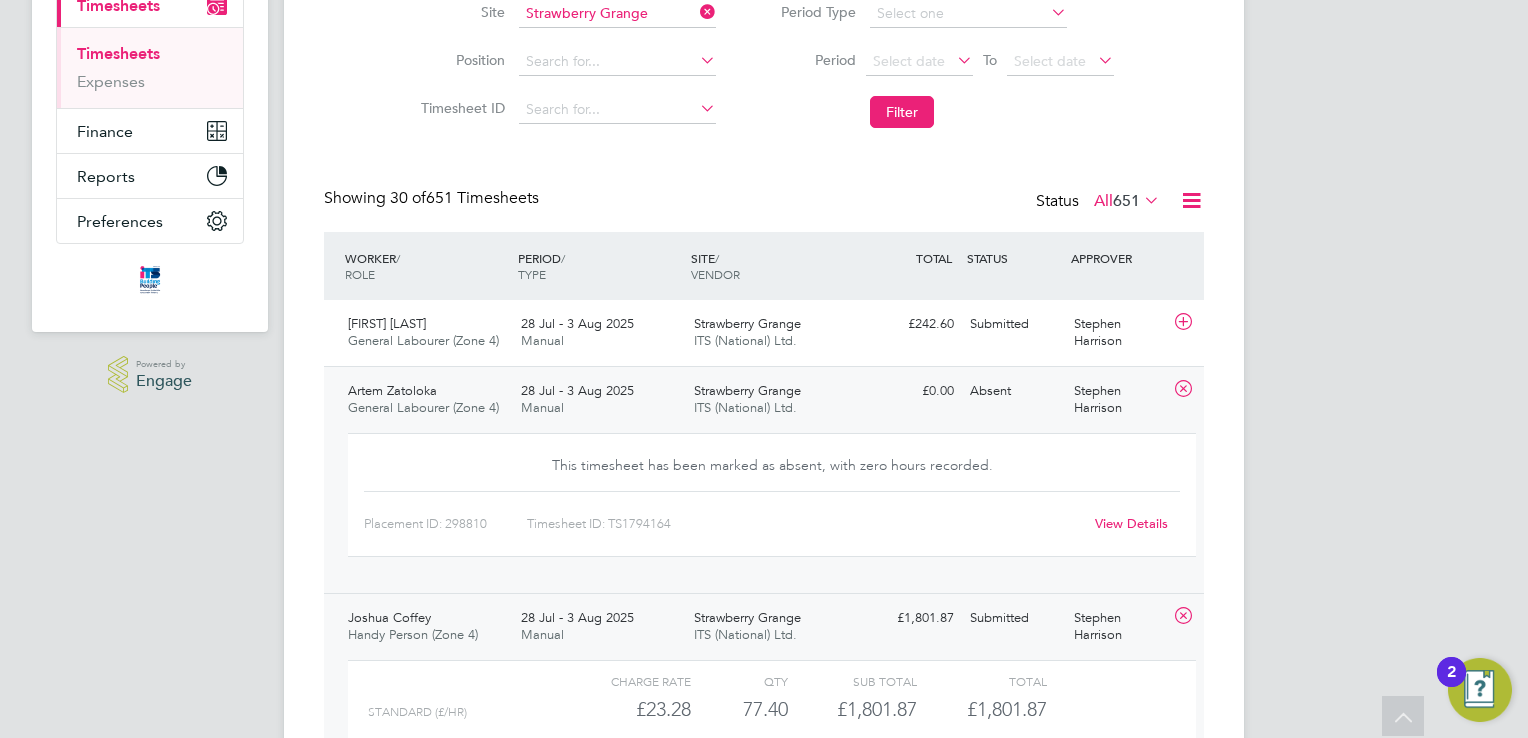 scroll, scrollTop: 282, scrollLeft: 0, axis: vertical 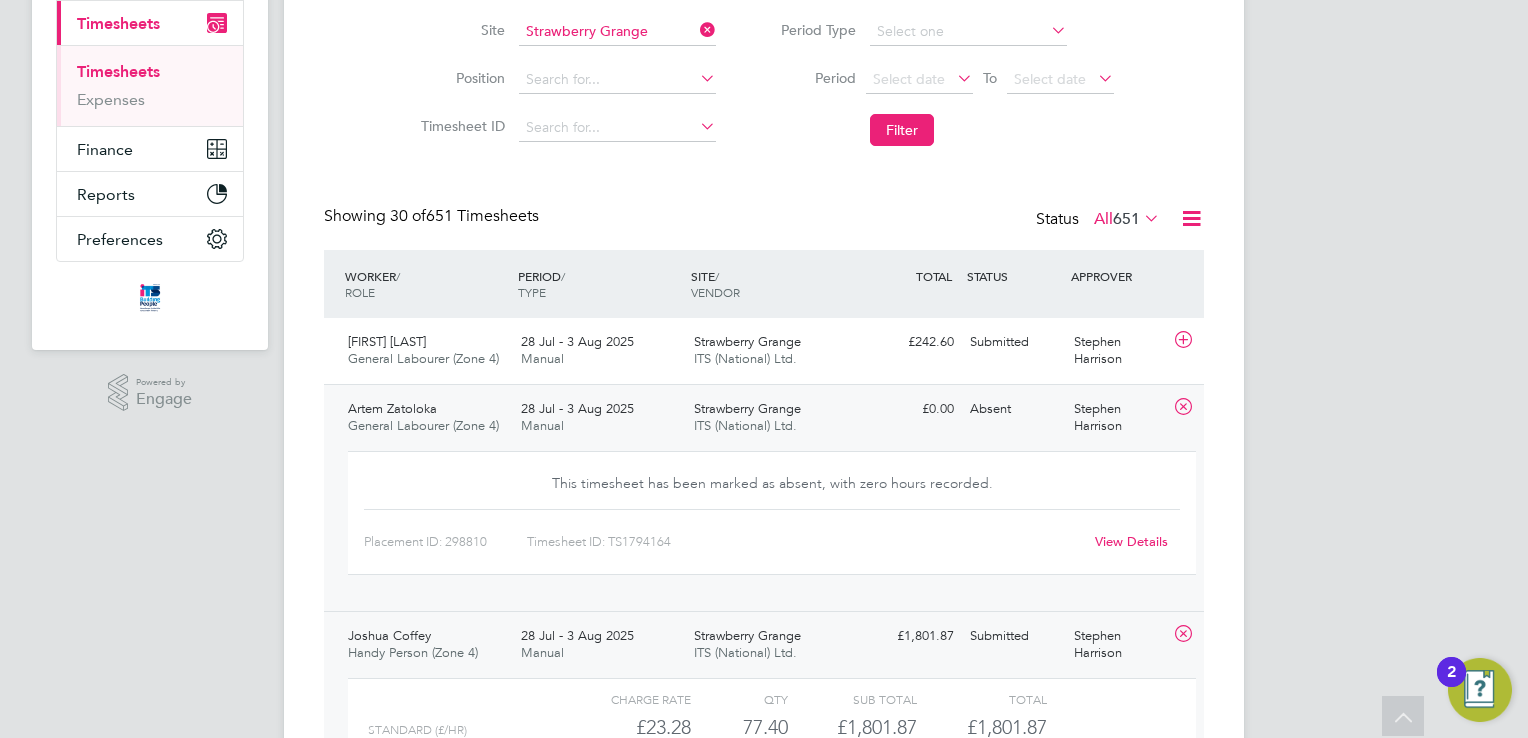 click on "Timesheets" at bounding box center (118, 71) 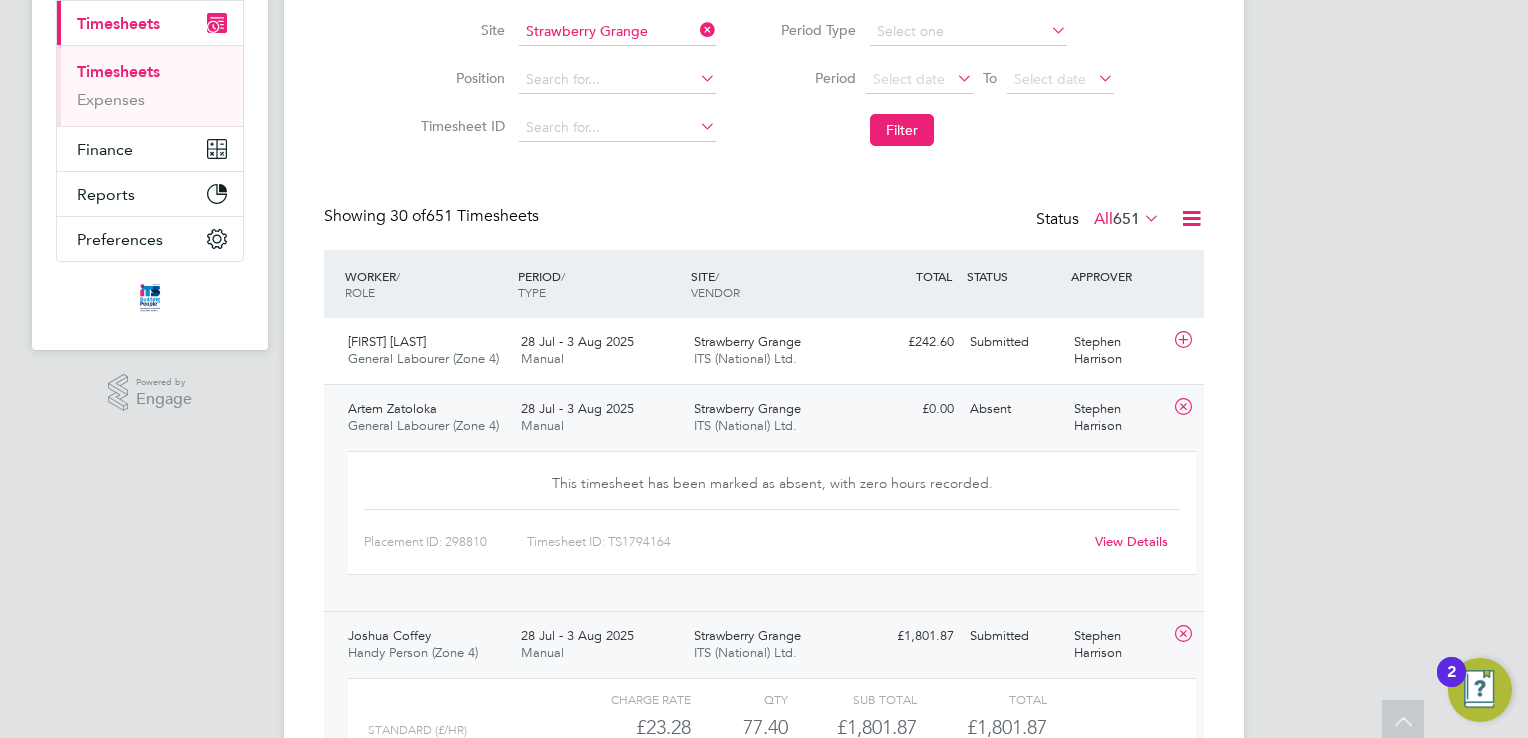 scroll, scrollTop: 0, scrollLeft: 0, axis: both 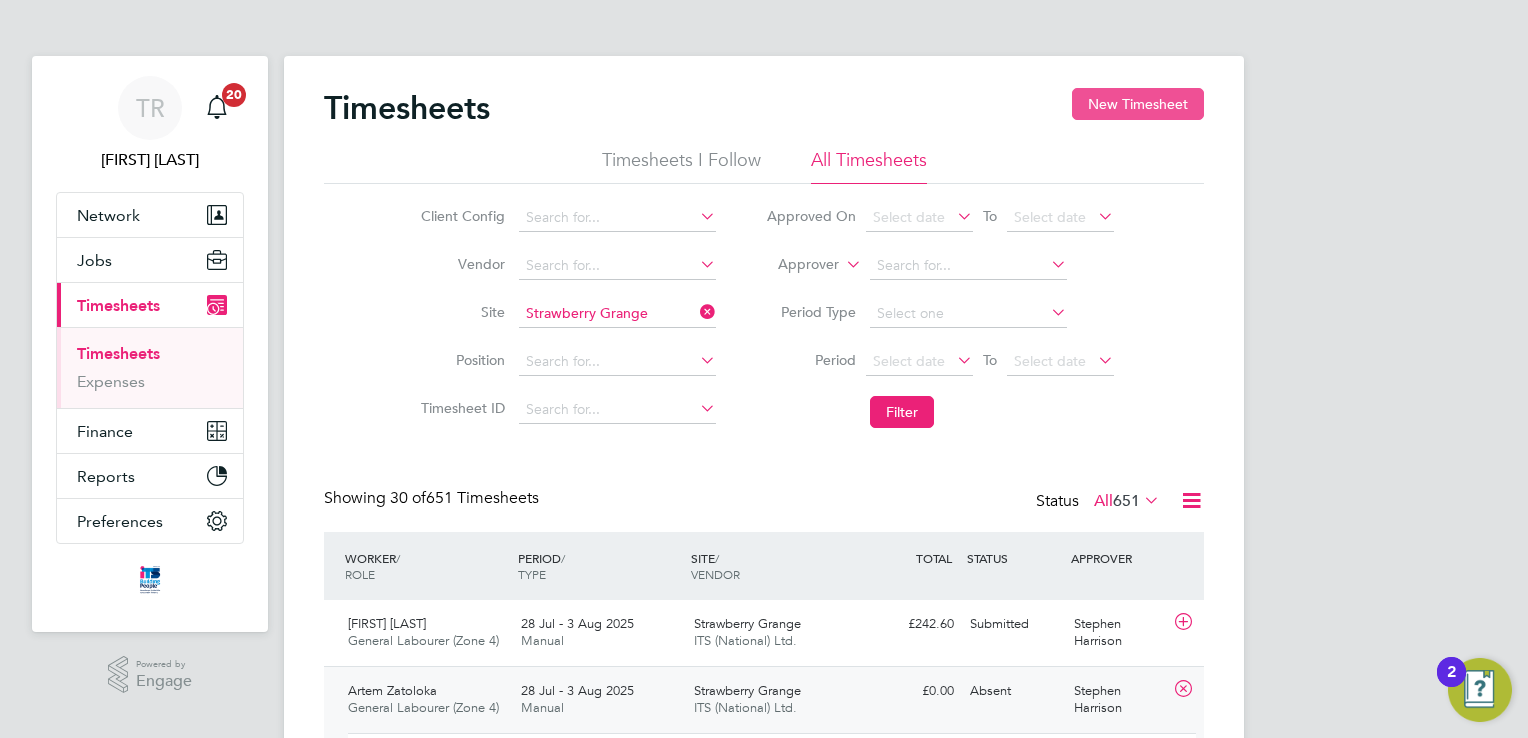 click on "New Timesheet" 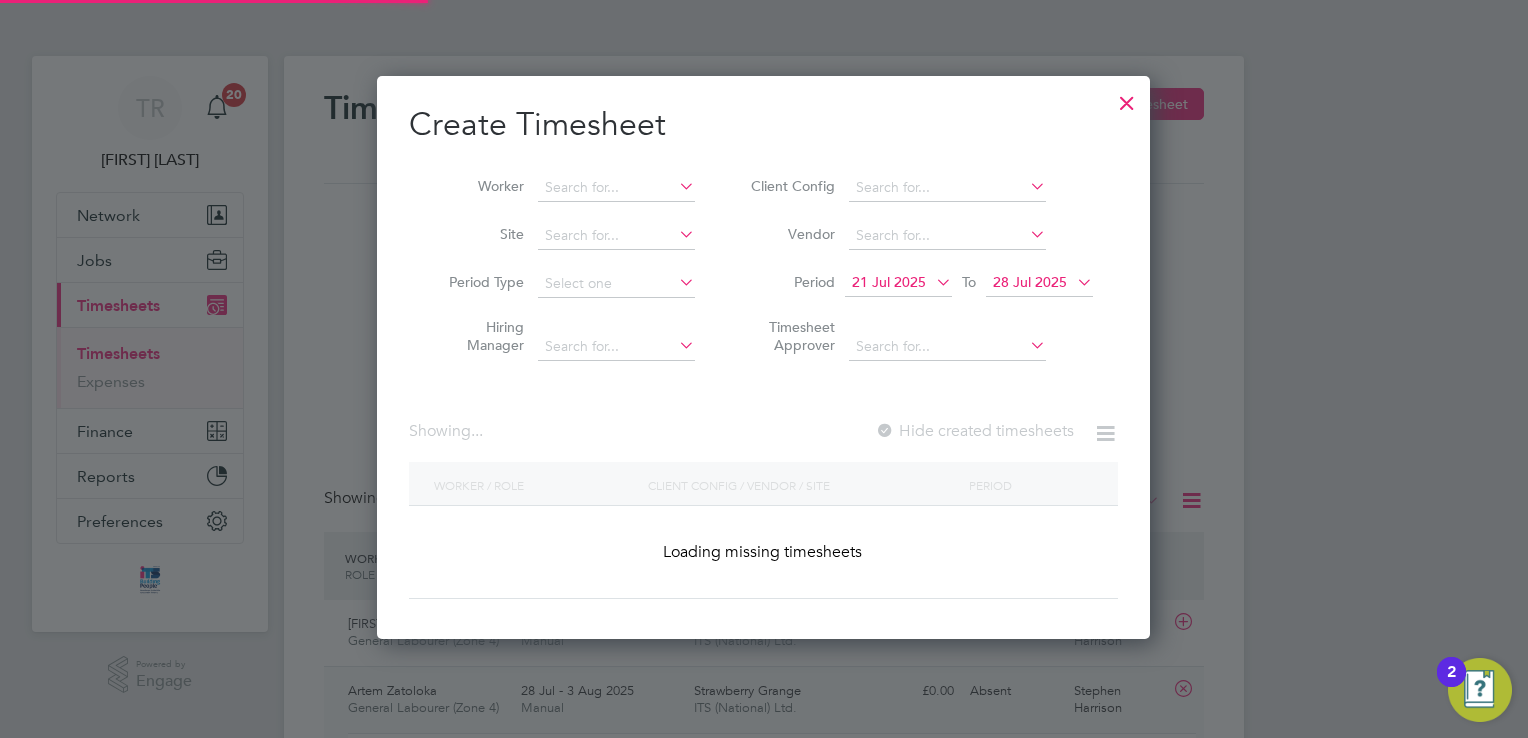 scroll, scrollTop: 10, scrollLeft: 10, axis: both 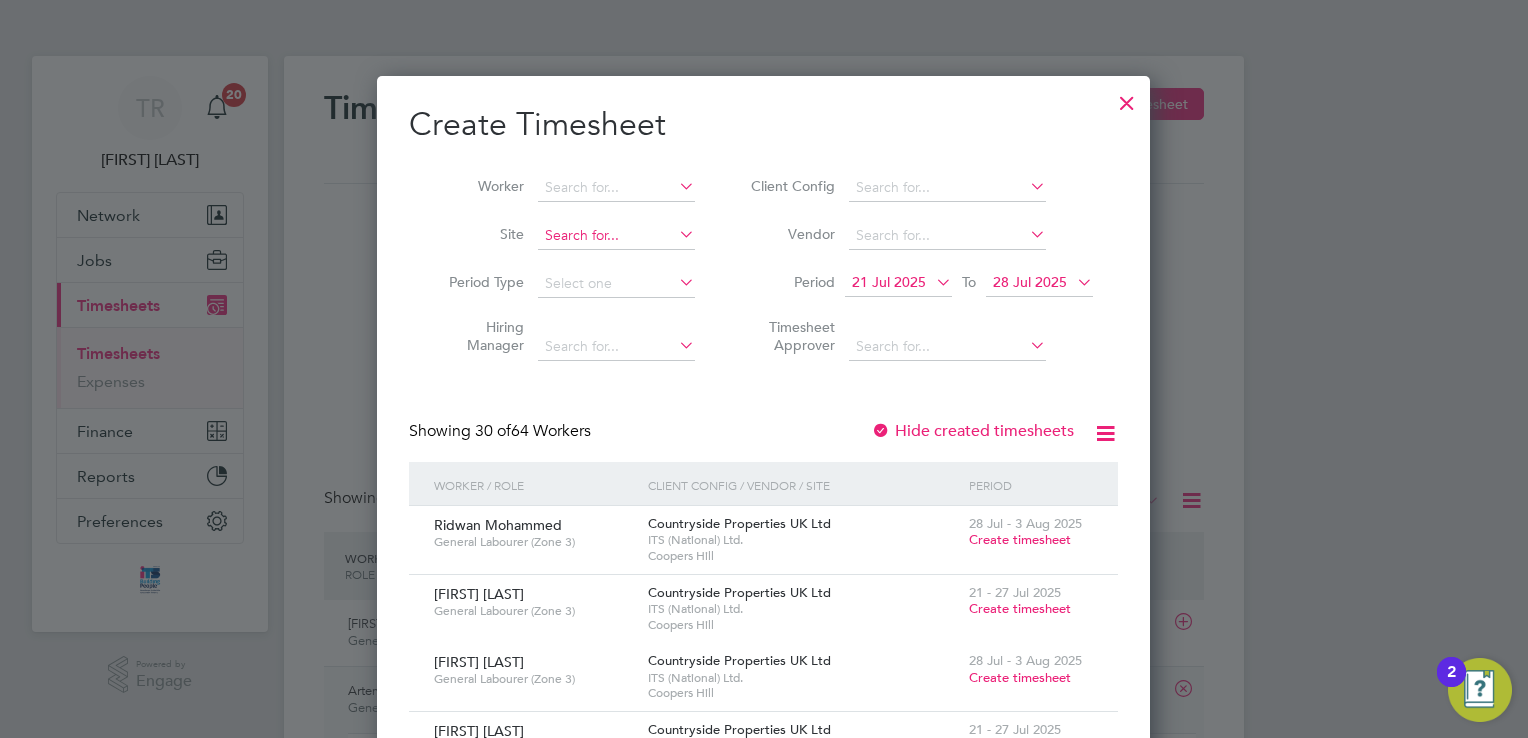 click at bounding box center (616, 236) 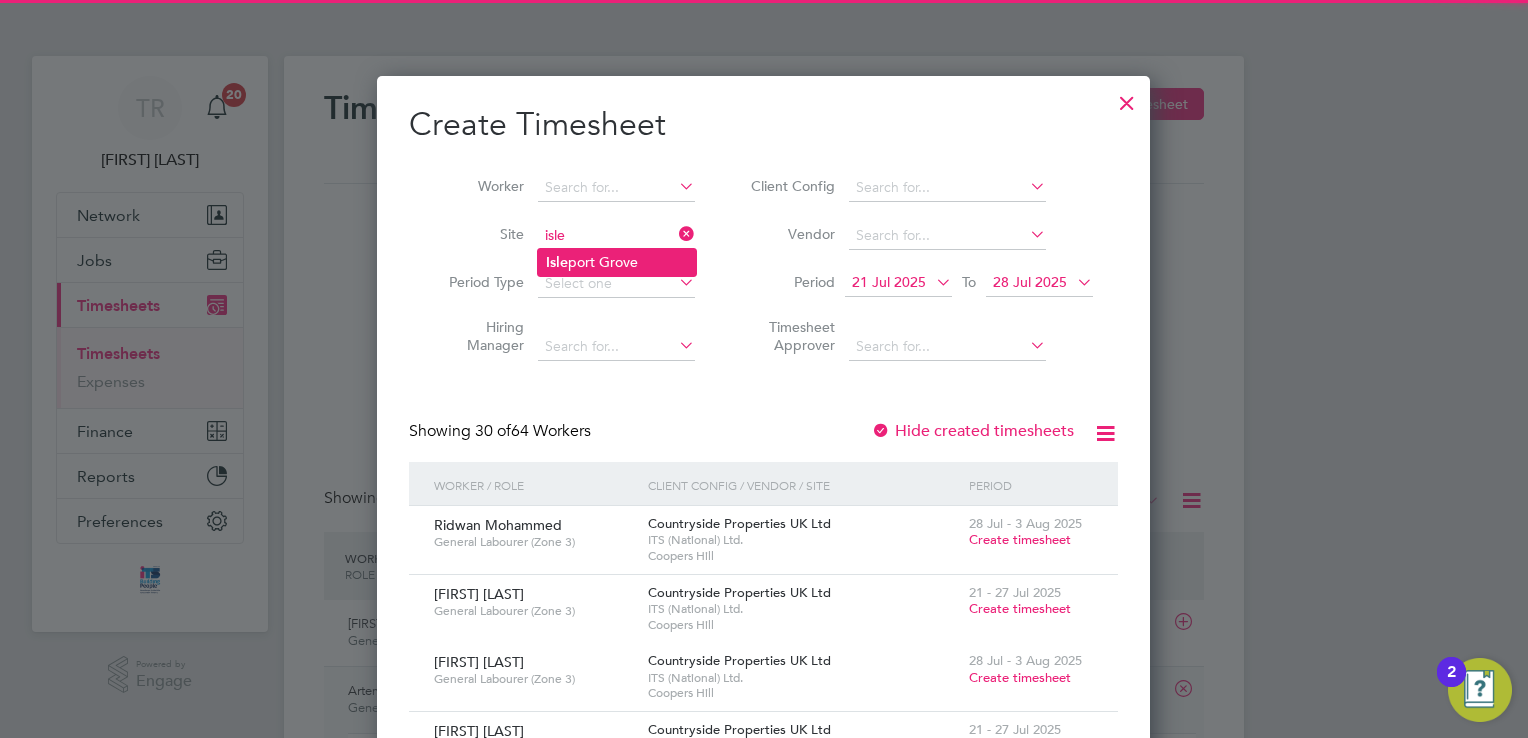 click on "Isle port Grove" 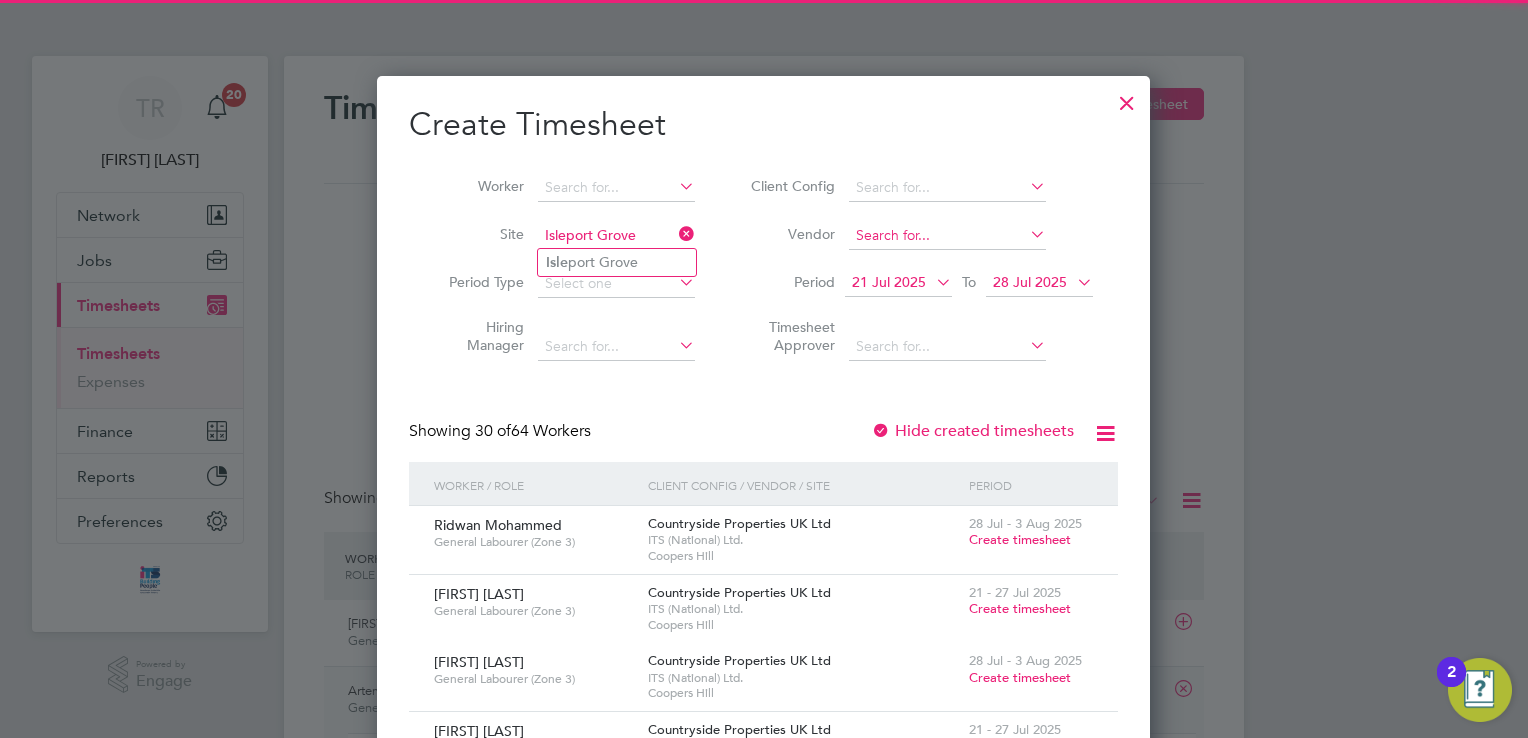 scroll, scrollTop: 10, scrollLeft: 10, axis: both 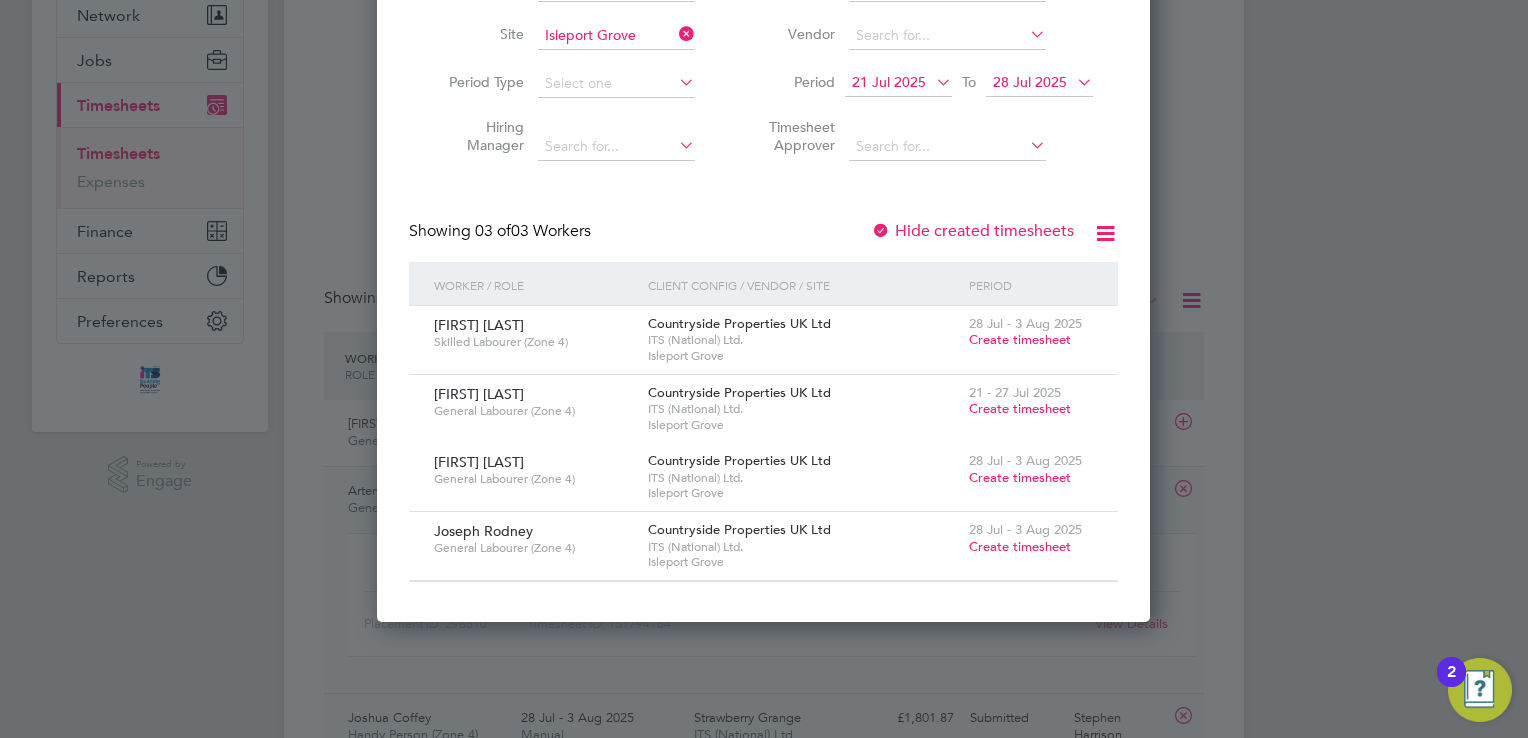 click on "Create timesheet" at bounding box center (1020, 546) 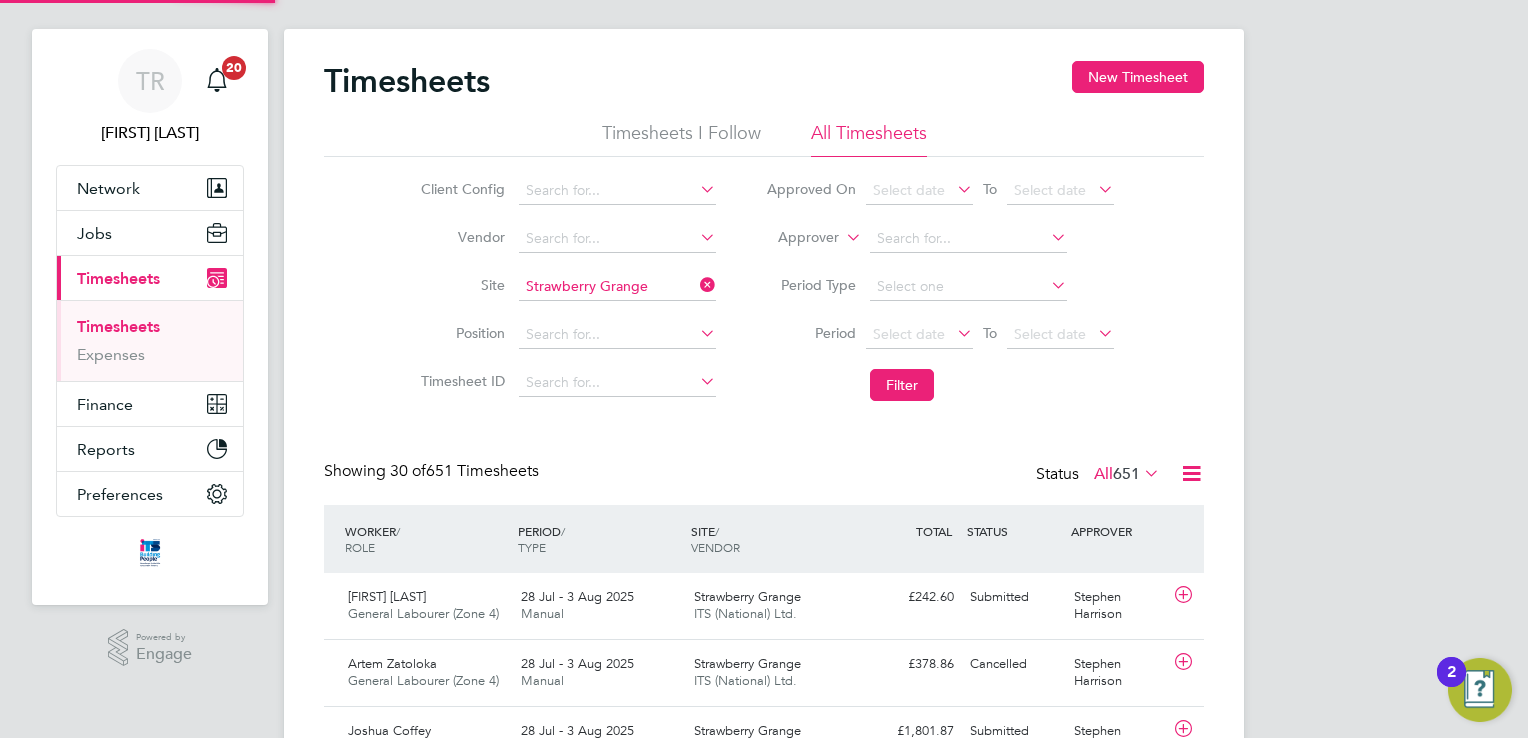 scroll, scrollTop: 0, scrollLeft: 0, axis: both 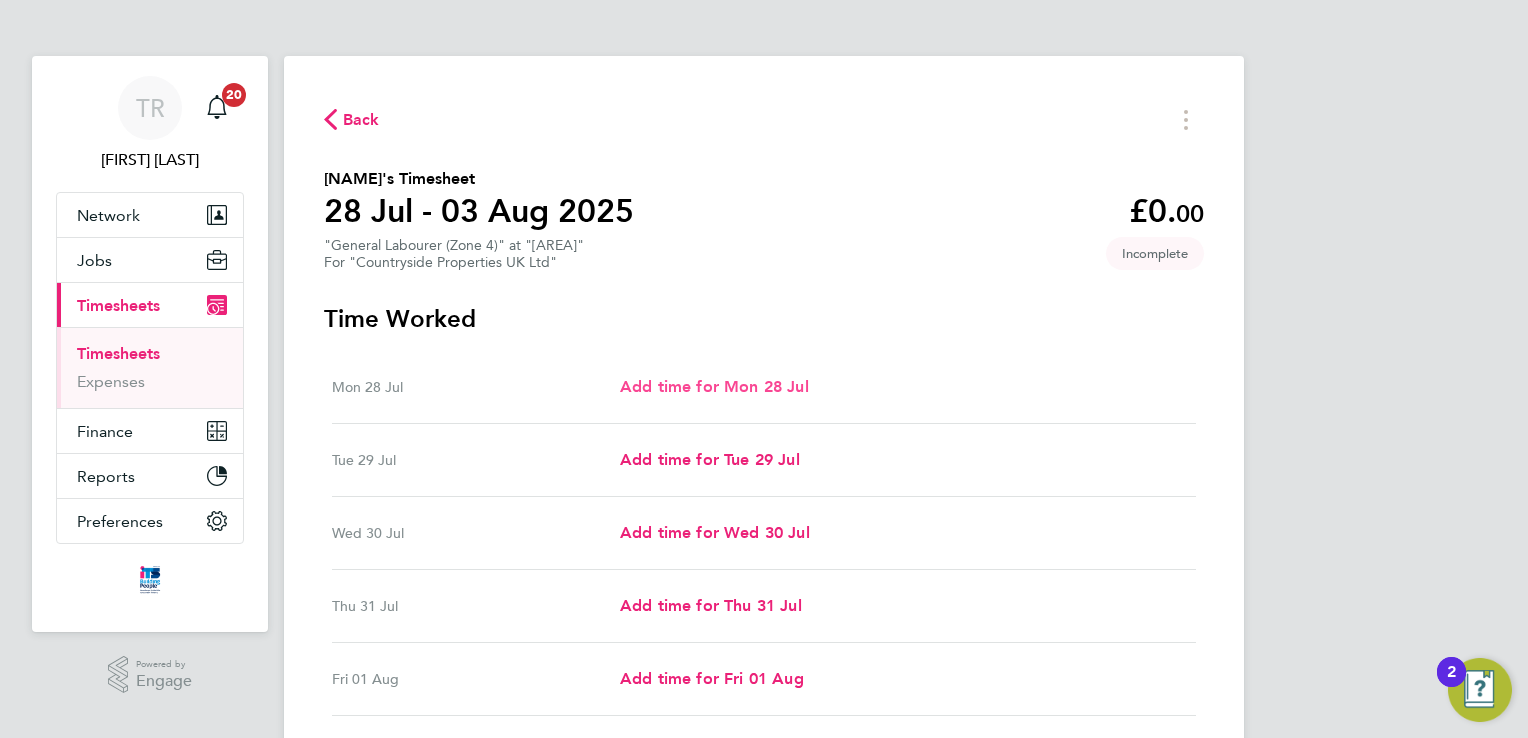 drag, startPoint x: 691, startPoint y: 379, endPoint x: 711, endPoint y: 372, distance: 21.189621 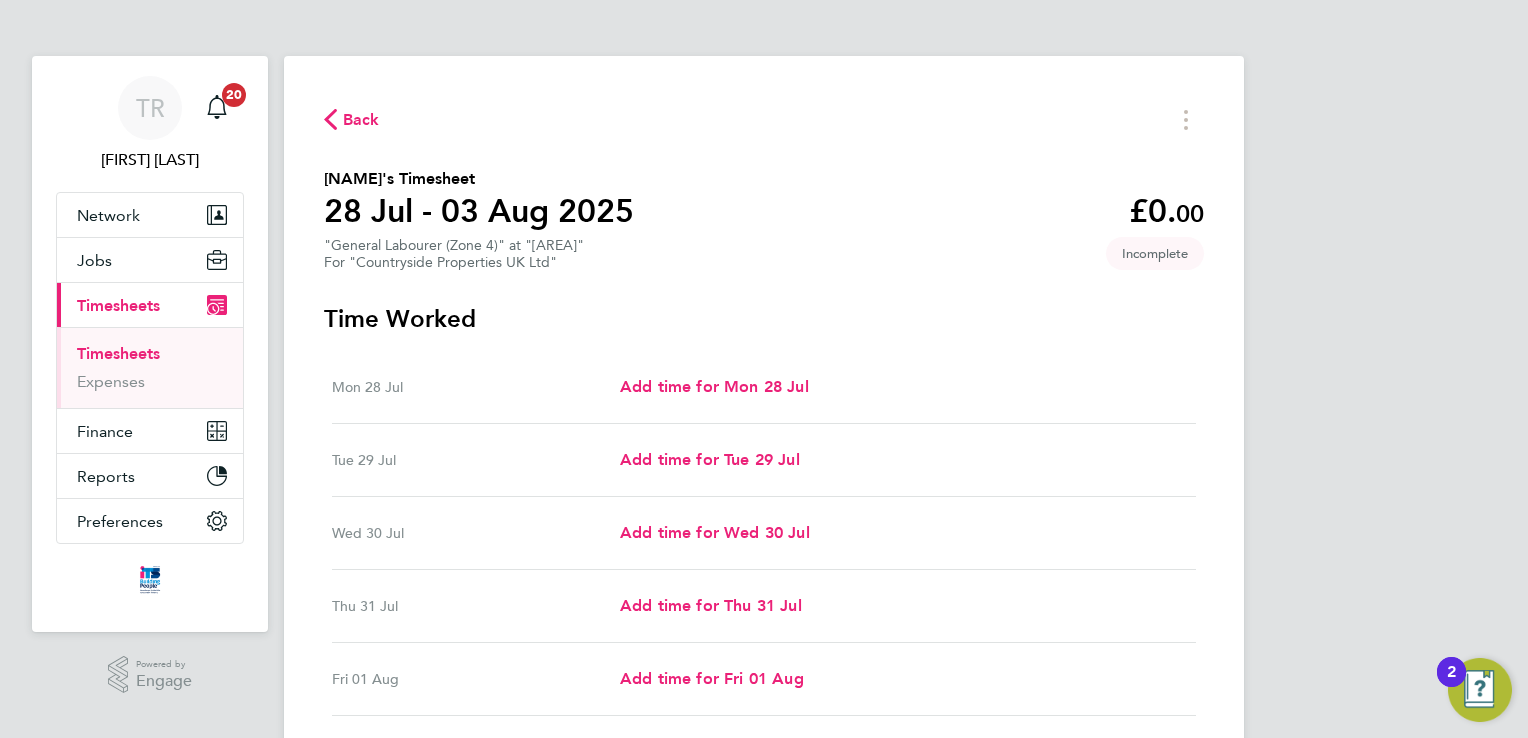 select on "30" 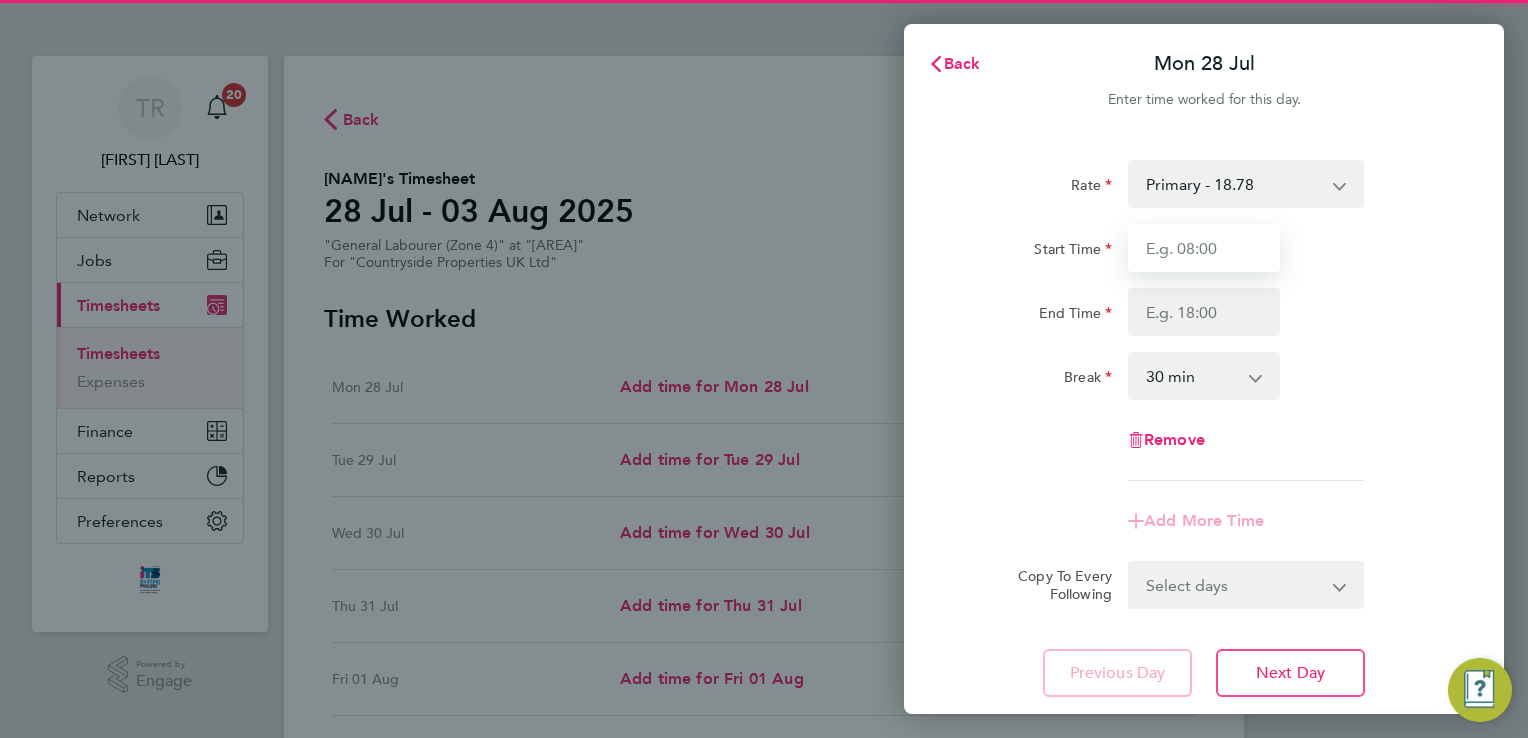 drag, startPoint x: 1229, startPoint y: 250, endPoint x: 1228, endPoint y: 261, distance: 11.045361 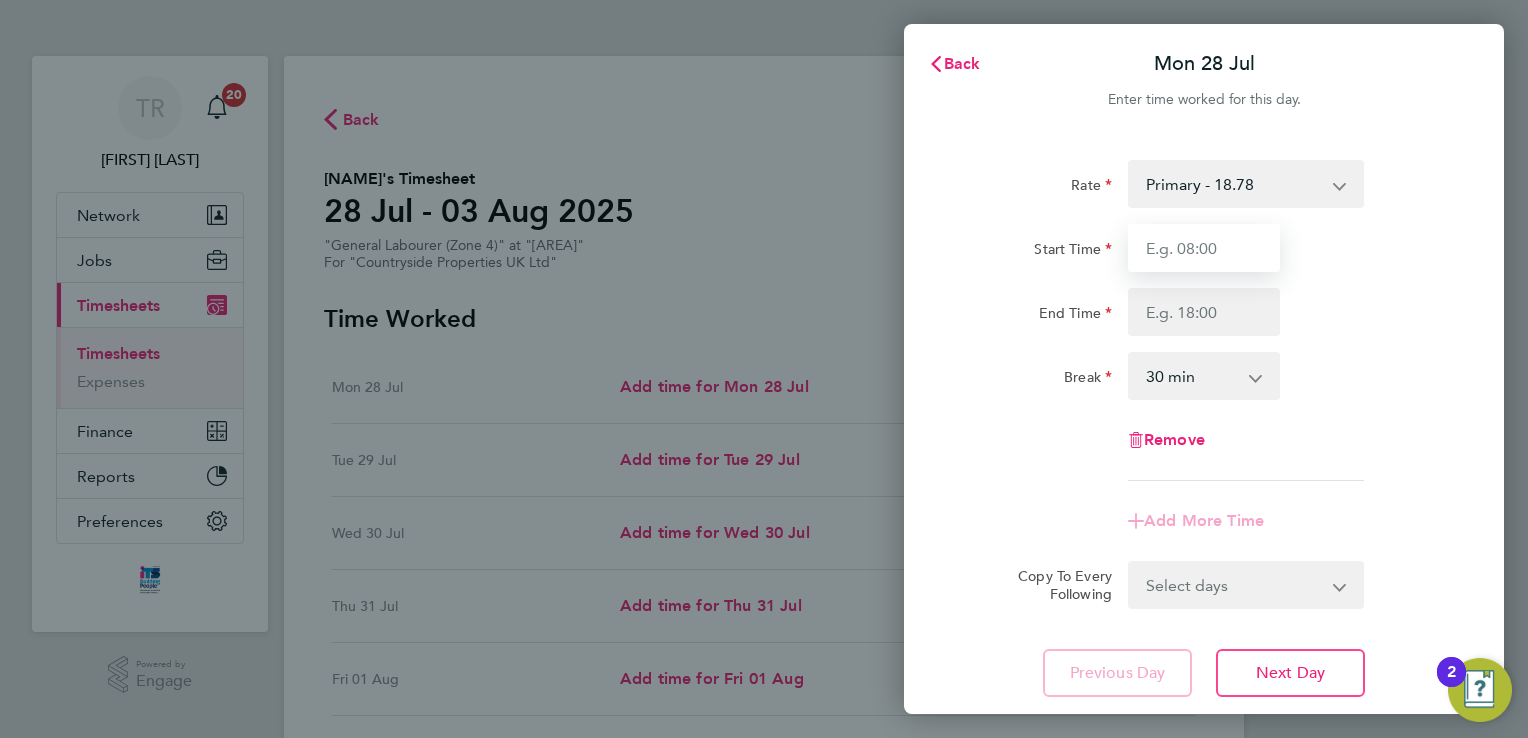 type on "07:30" 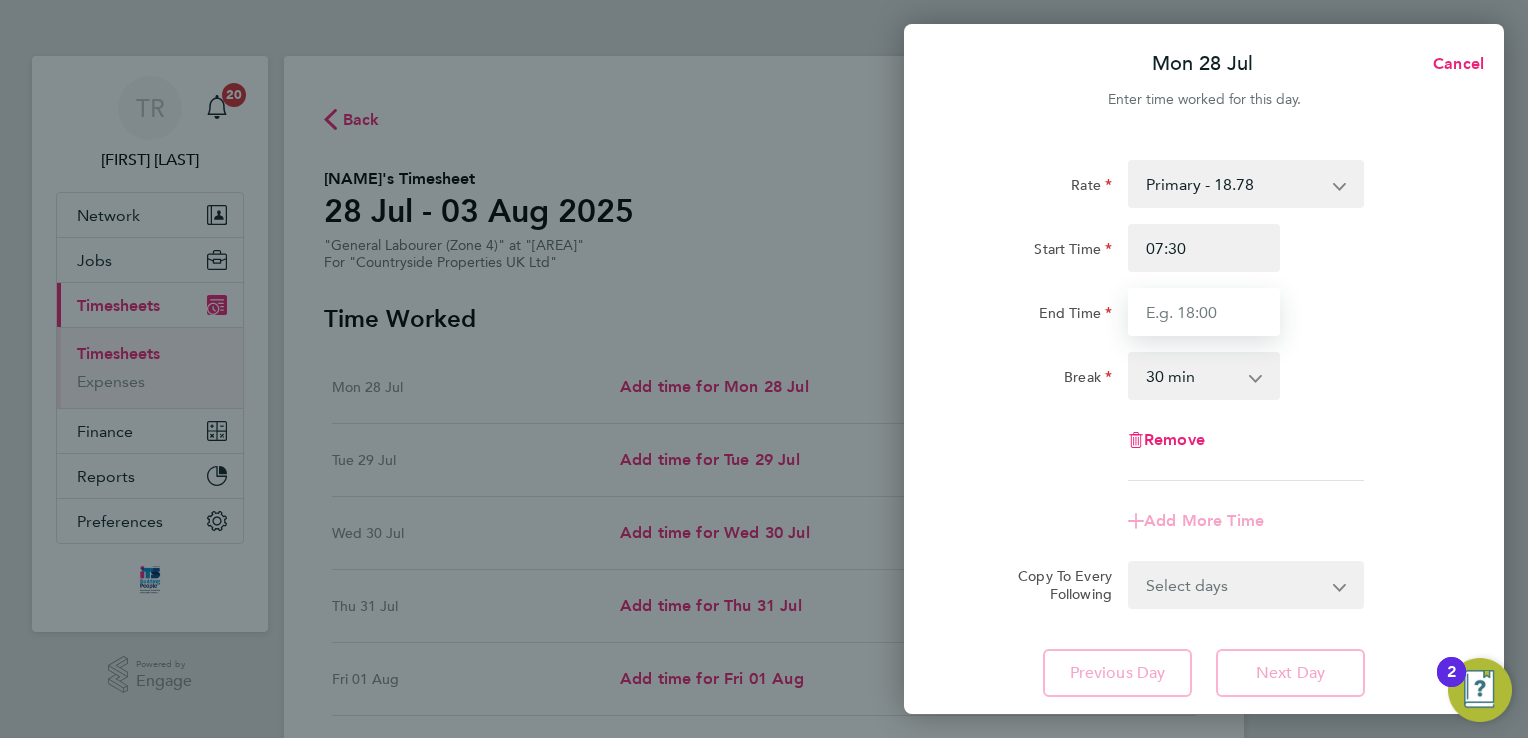 click on "End Time" at bounding box center [1204, 312] 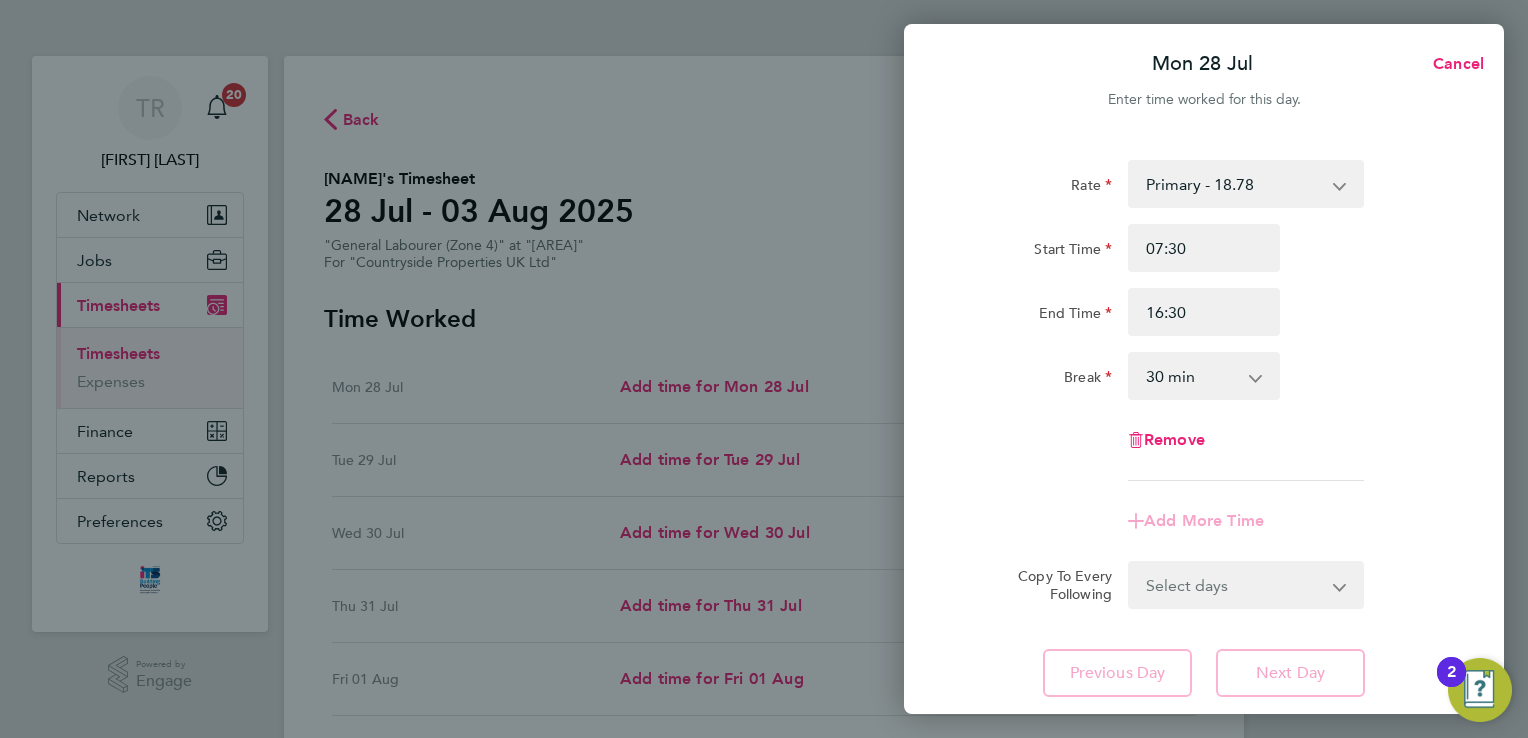 click on "Rate  Primary - 18.78
Start Time 07:30 End Time 16:30 Break  0 min   15 min   30 min   45 min   60 min   75 min   90 min
Remove" 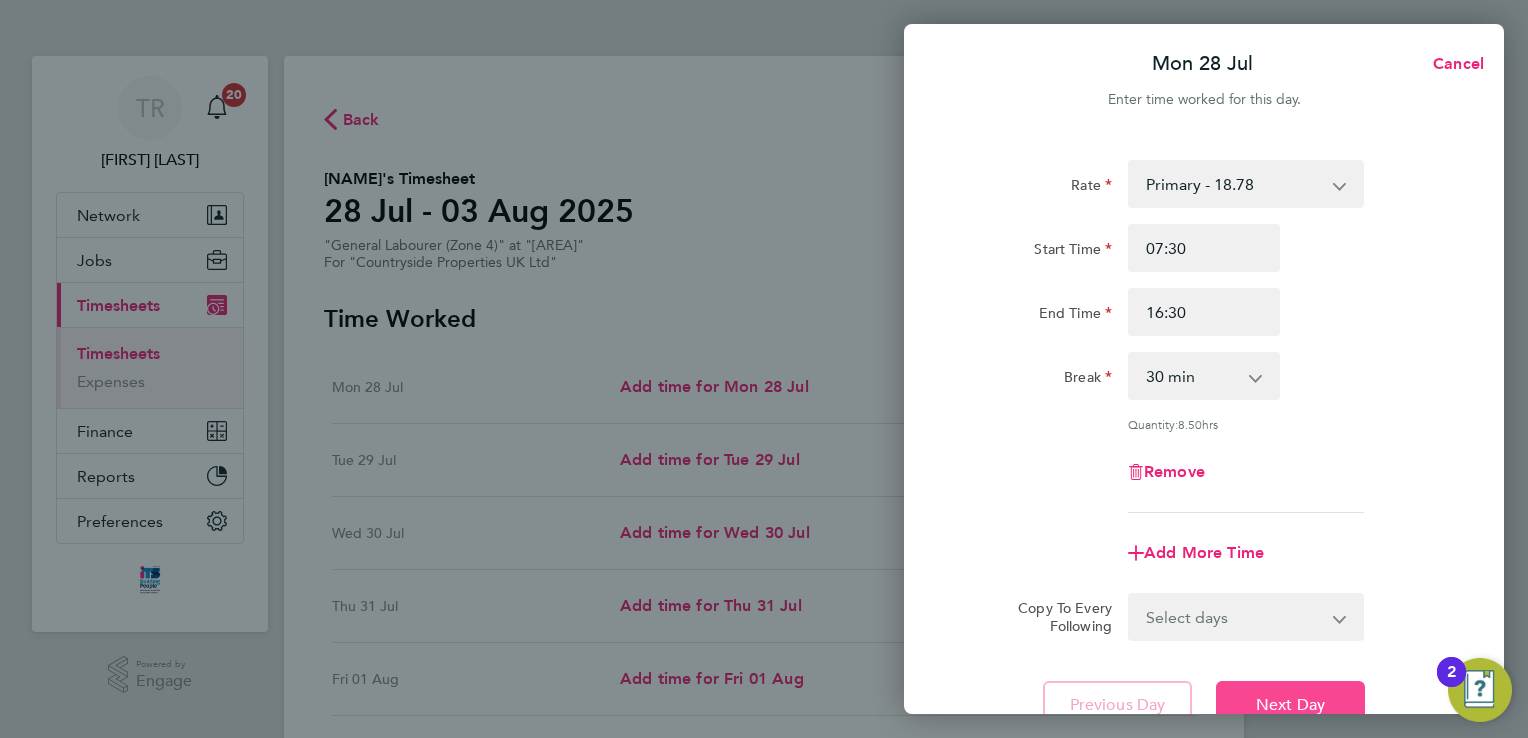 click on "Next Day" 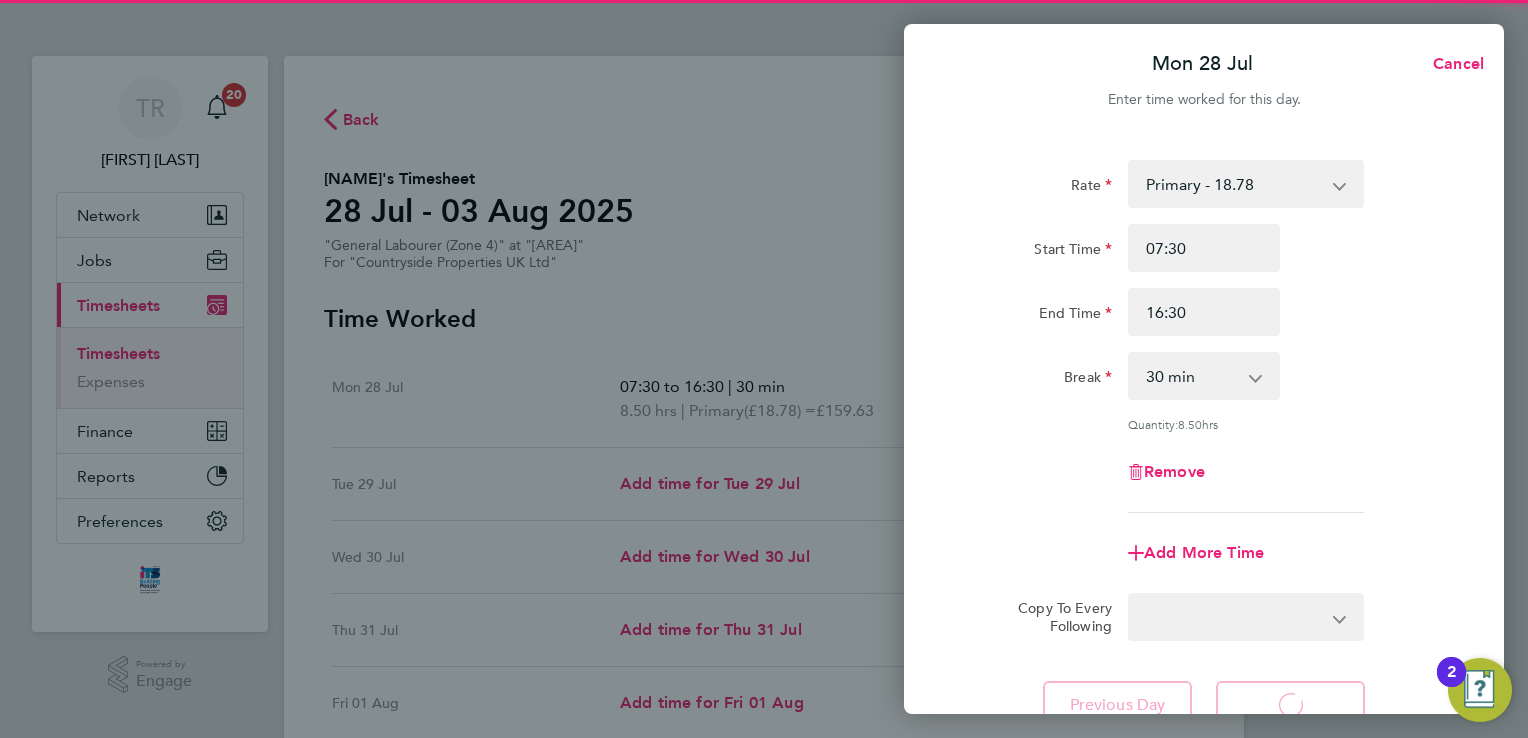 select on "30" 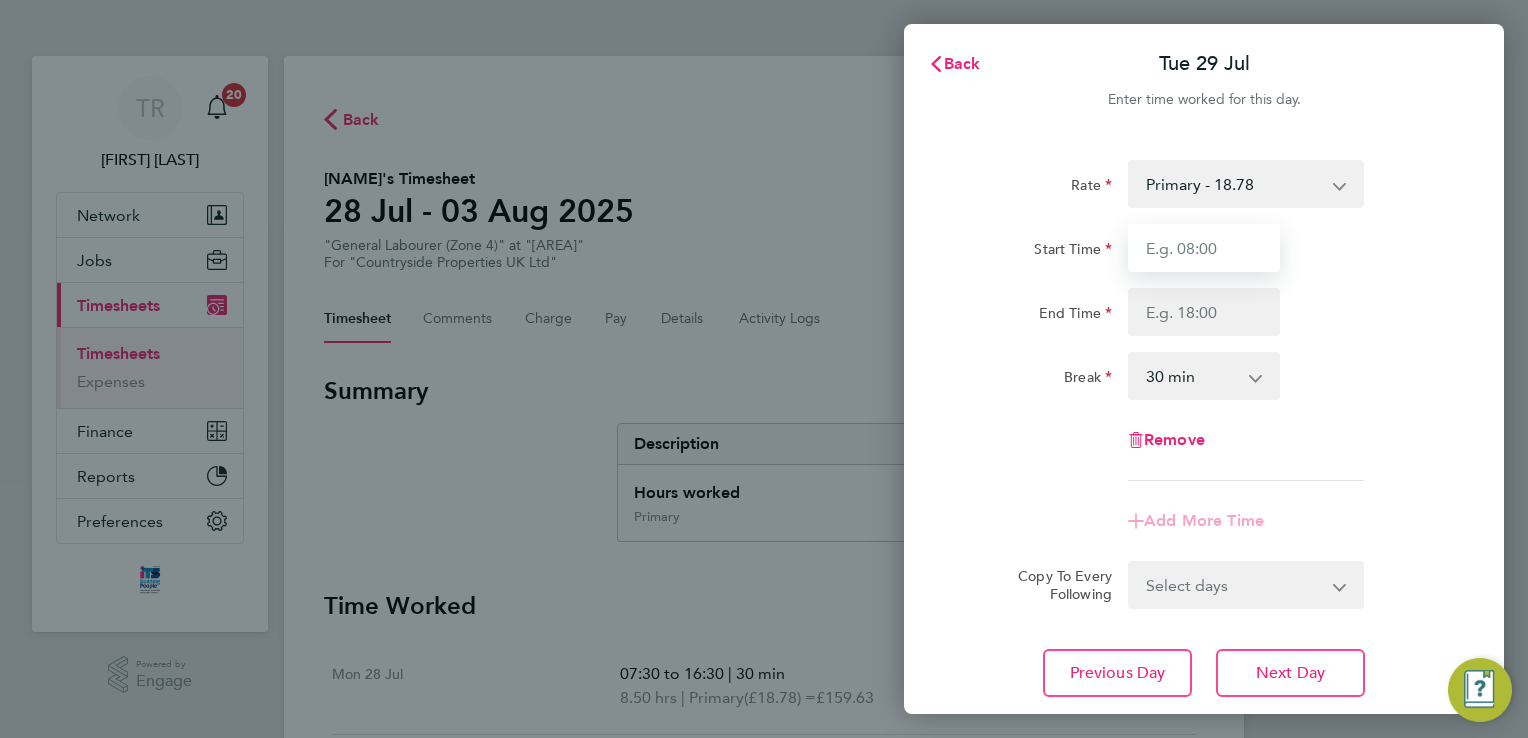 click on "Start Time" at bounding box center (1204, 248) 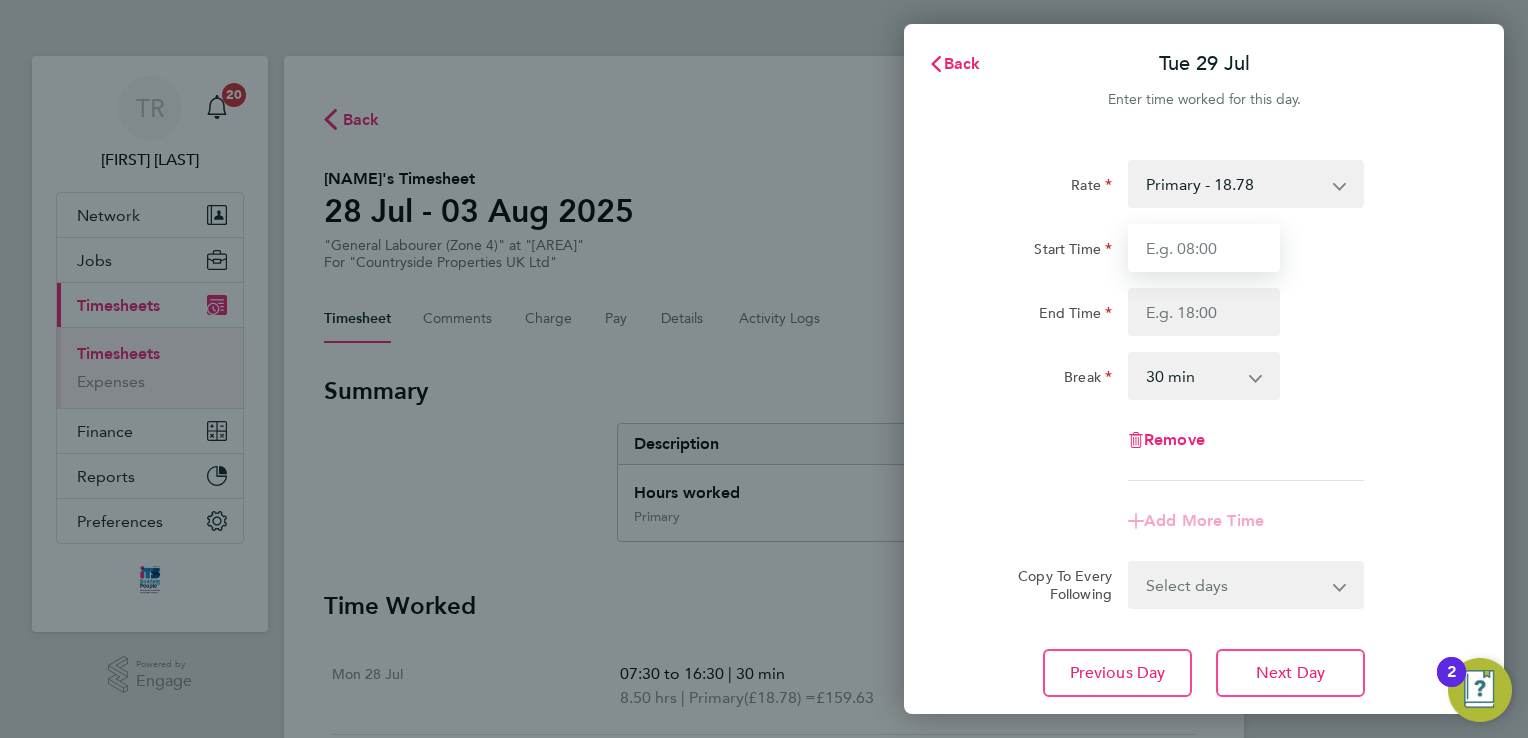 type on "07:30" 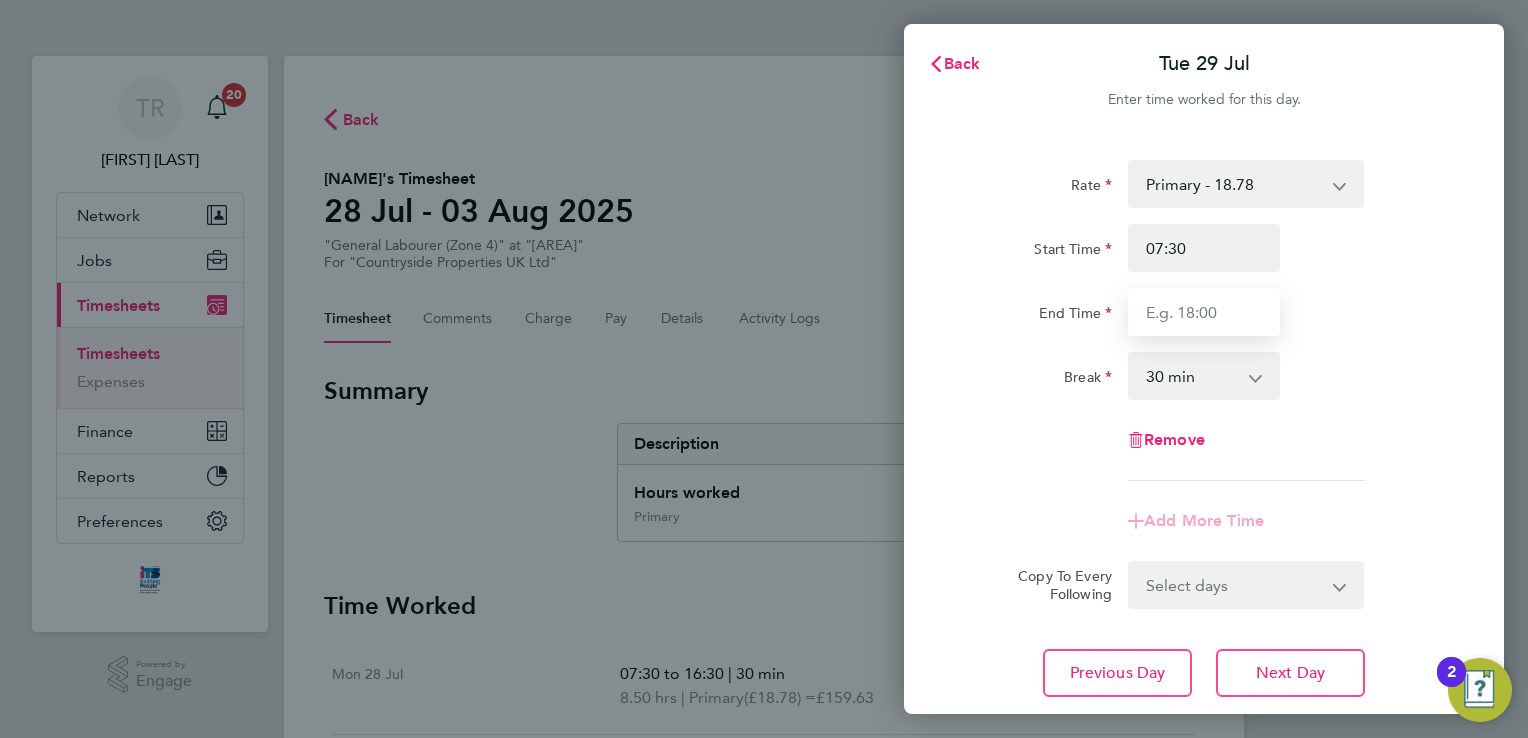 type on "16:30" 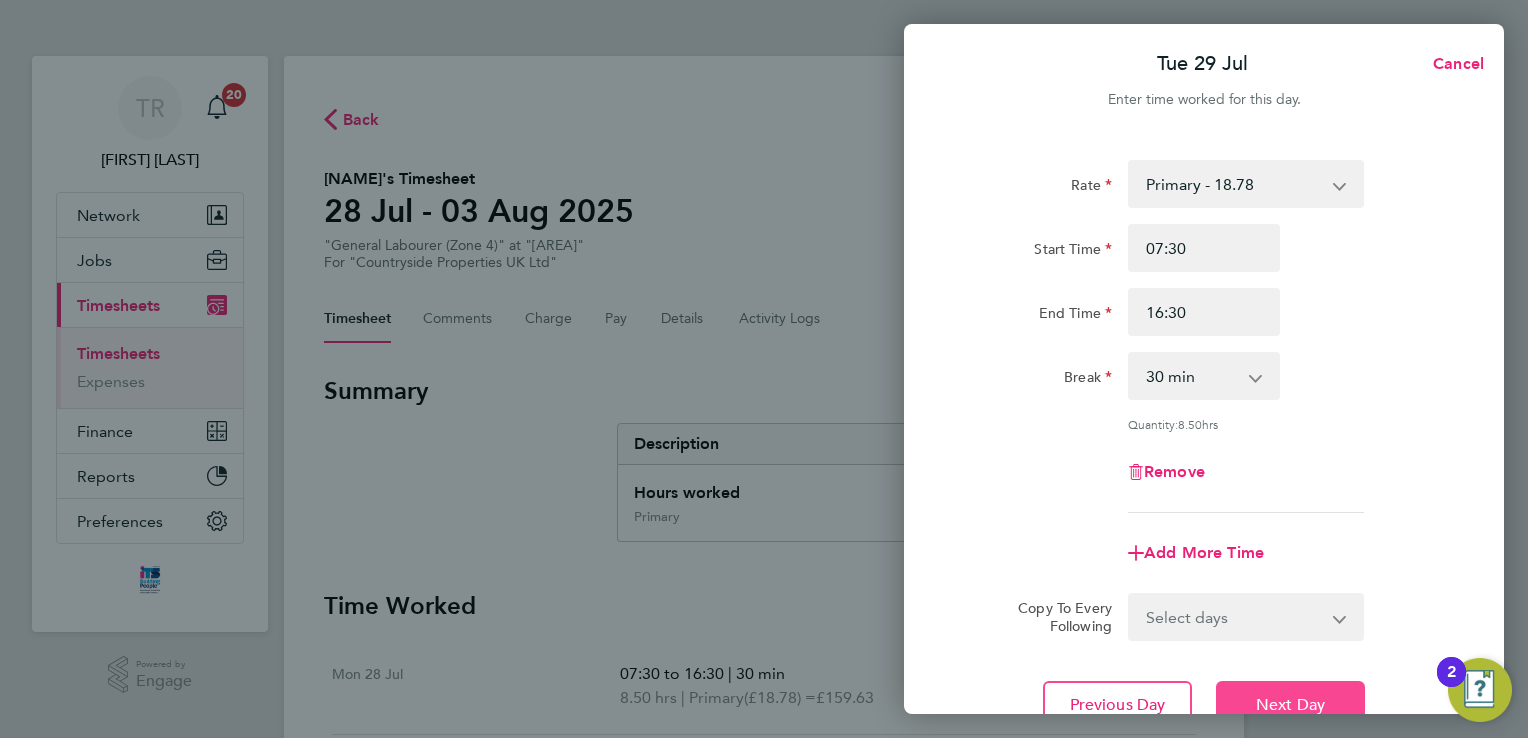 click on "Next Day" 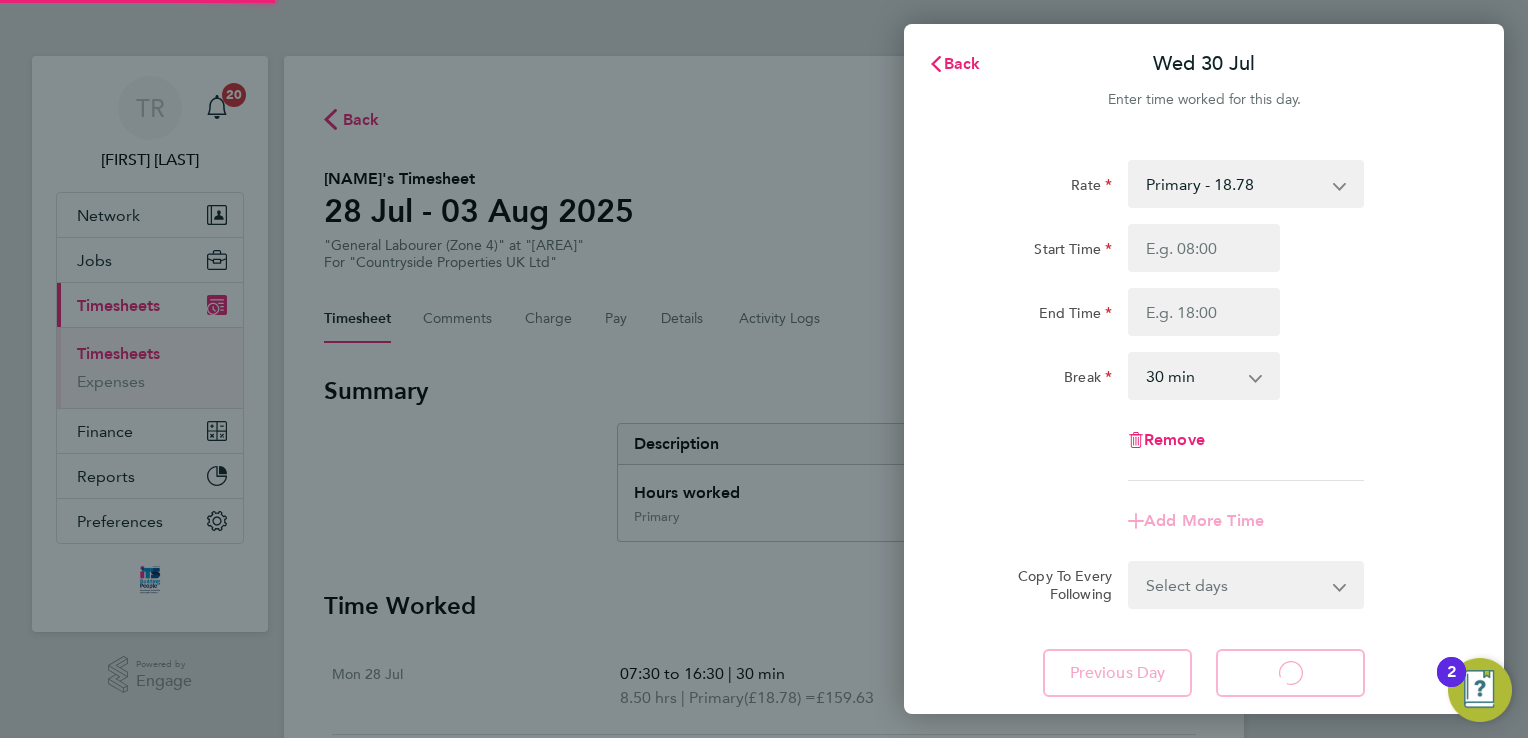 select on "30" 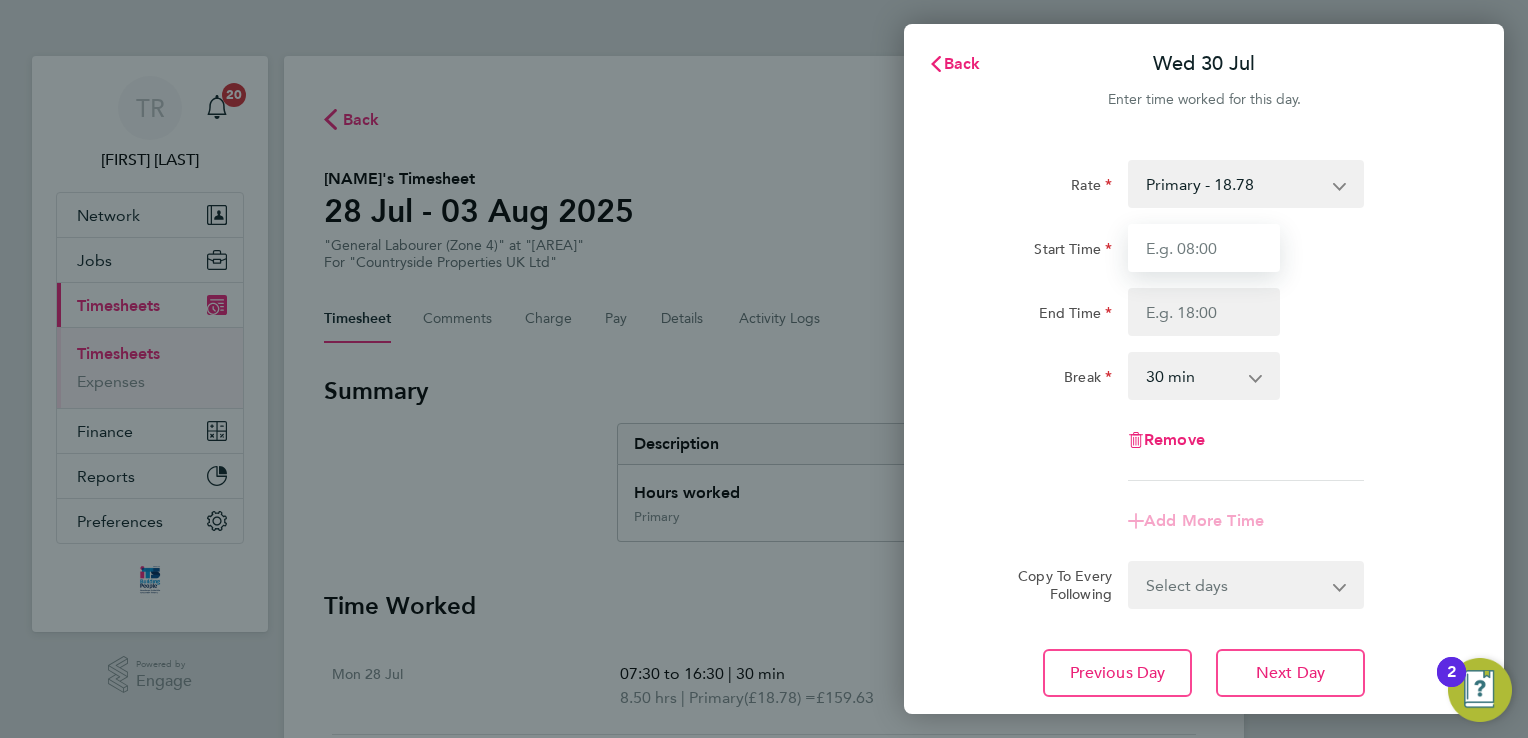 drag, startPoint x: 1235, startPoint y: 235, endPoint x: 1237, endPoint y: 256, distance: 21.095022 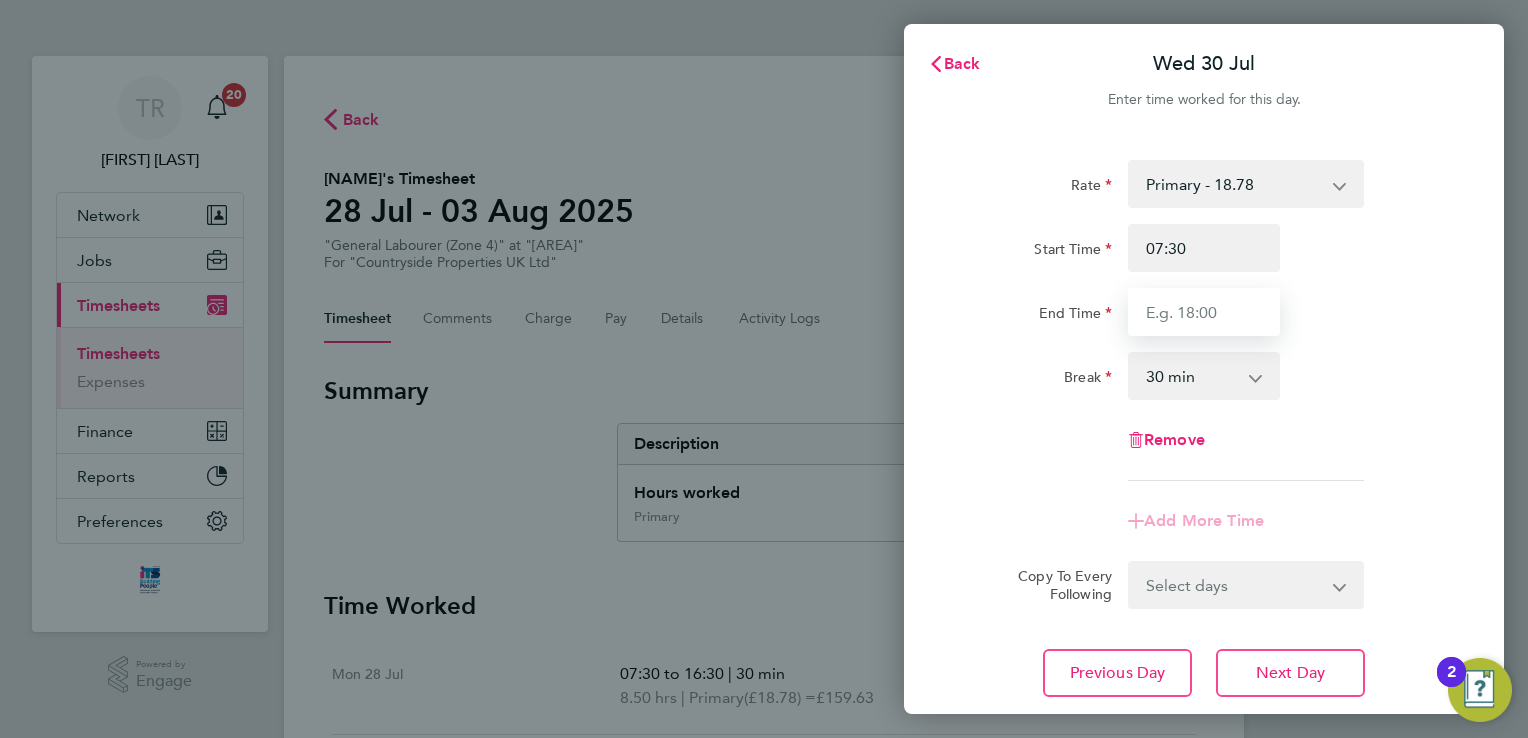 click on "End Time" at bounding box center (1204, 312) 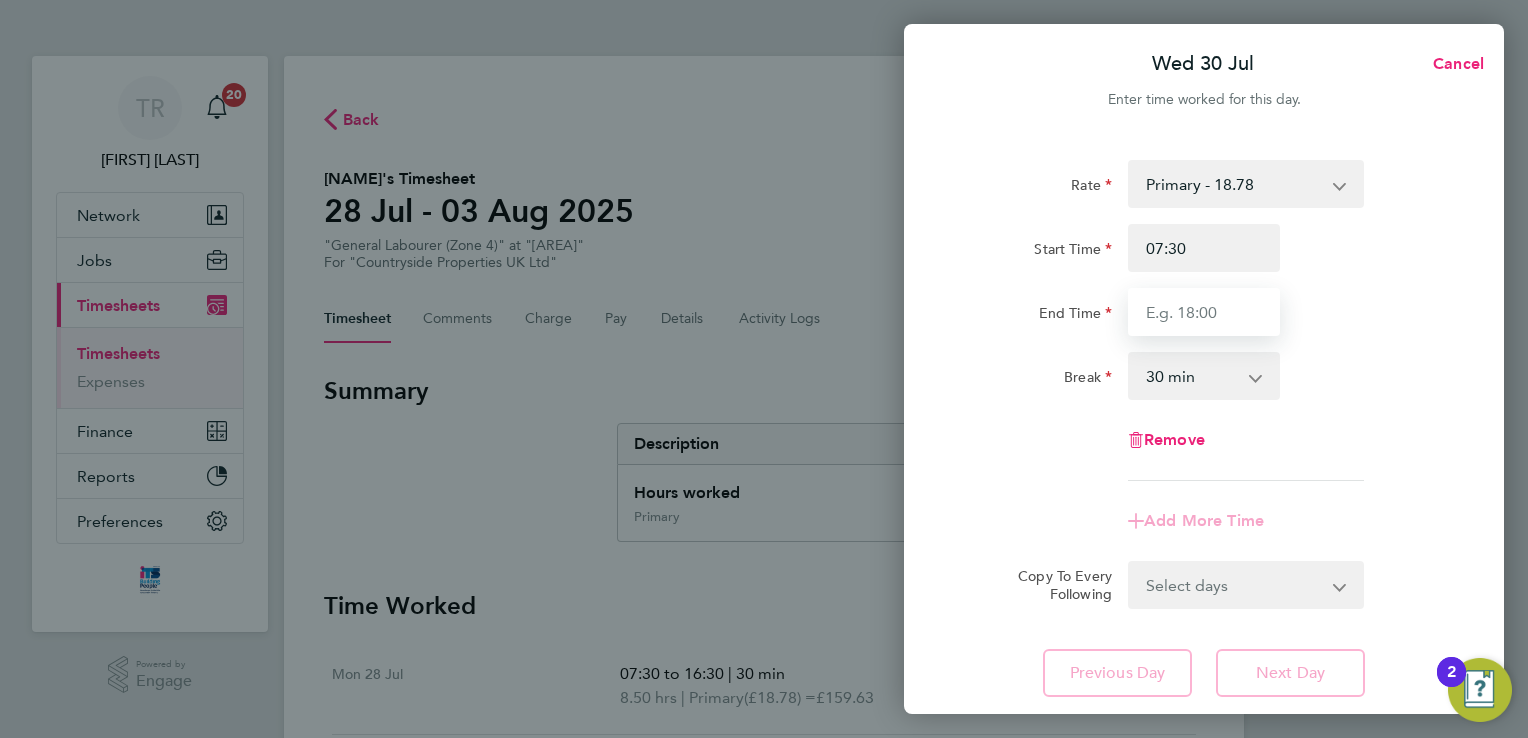 type on "17:00" 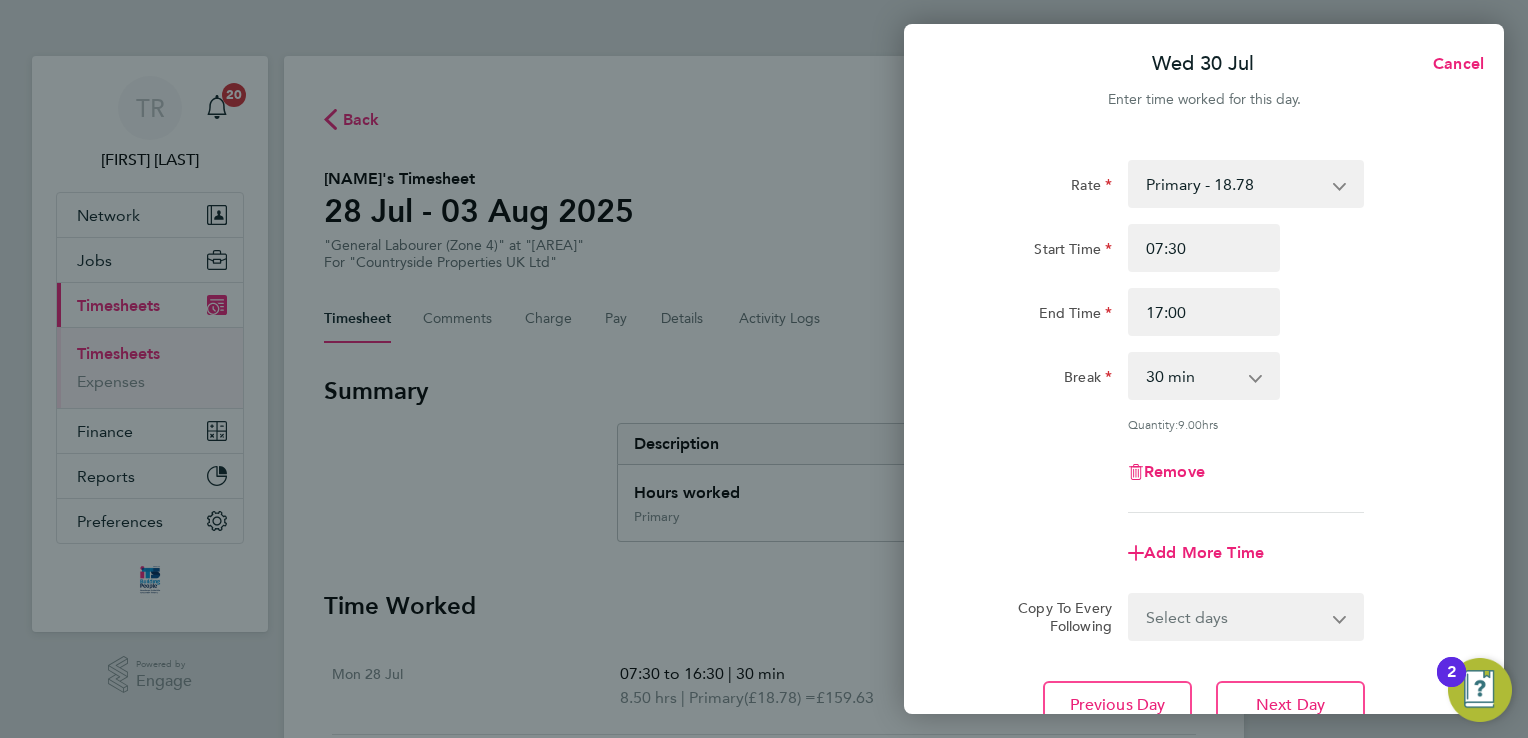click on "Rate  Primary - 18.78
Start Time 07:30 End Time 17:00 Break  0 min   15 min   30 min   45 min   60 min   75 min   90 min
Quantity:  9.00  hrs
Remove
Add More Time  Copy To Every Following  Select days   Day   Weekday (Mon-Fri)   Weekend (Sat-Sun)   Thursday   Friday   Saturday   Sunday
Previous Day   Next Day" 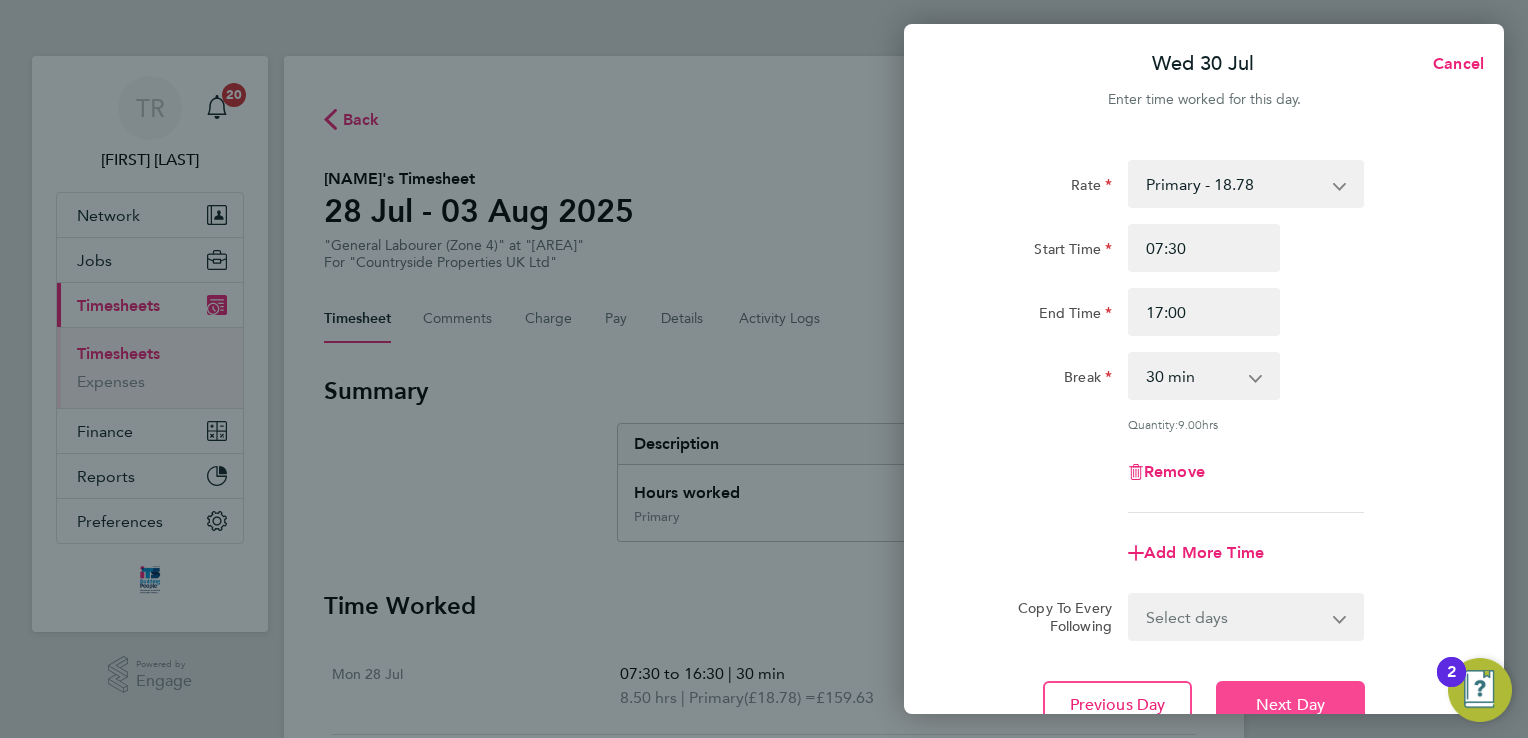 click on "Next Day" 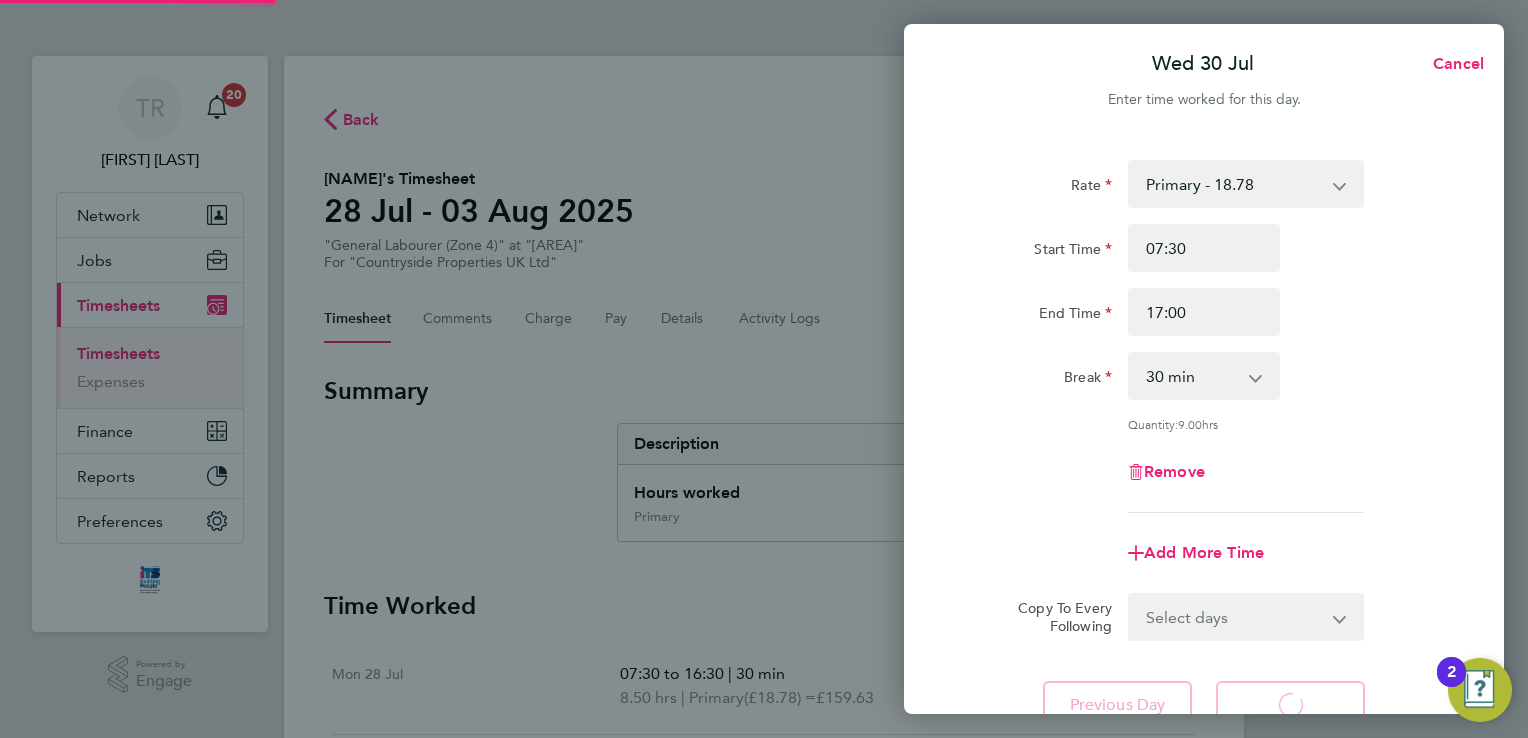 select on "30" 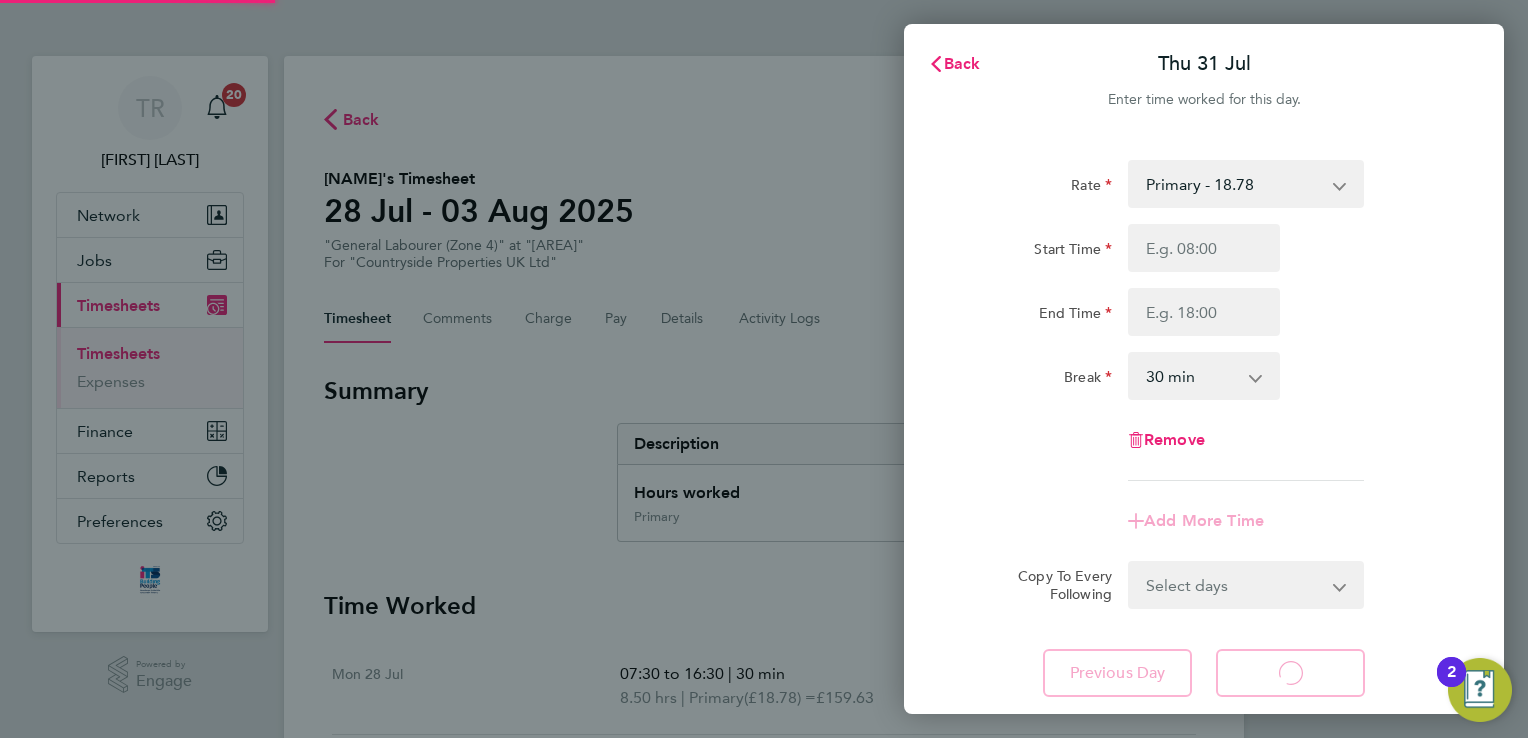 select on "30" 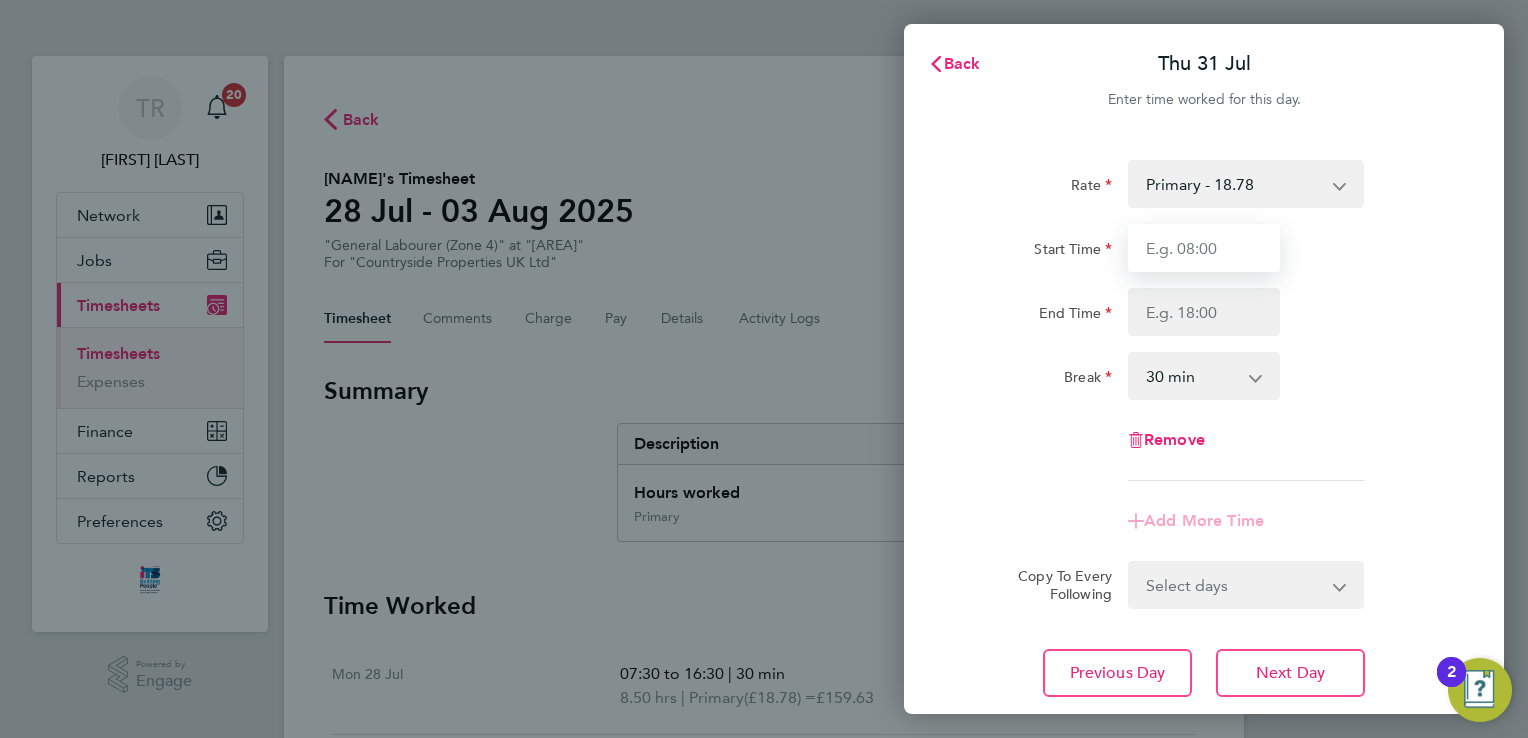 click on "Start Time" at bounding box center (1204, 248) 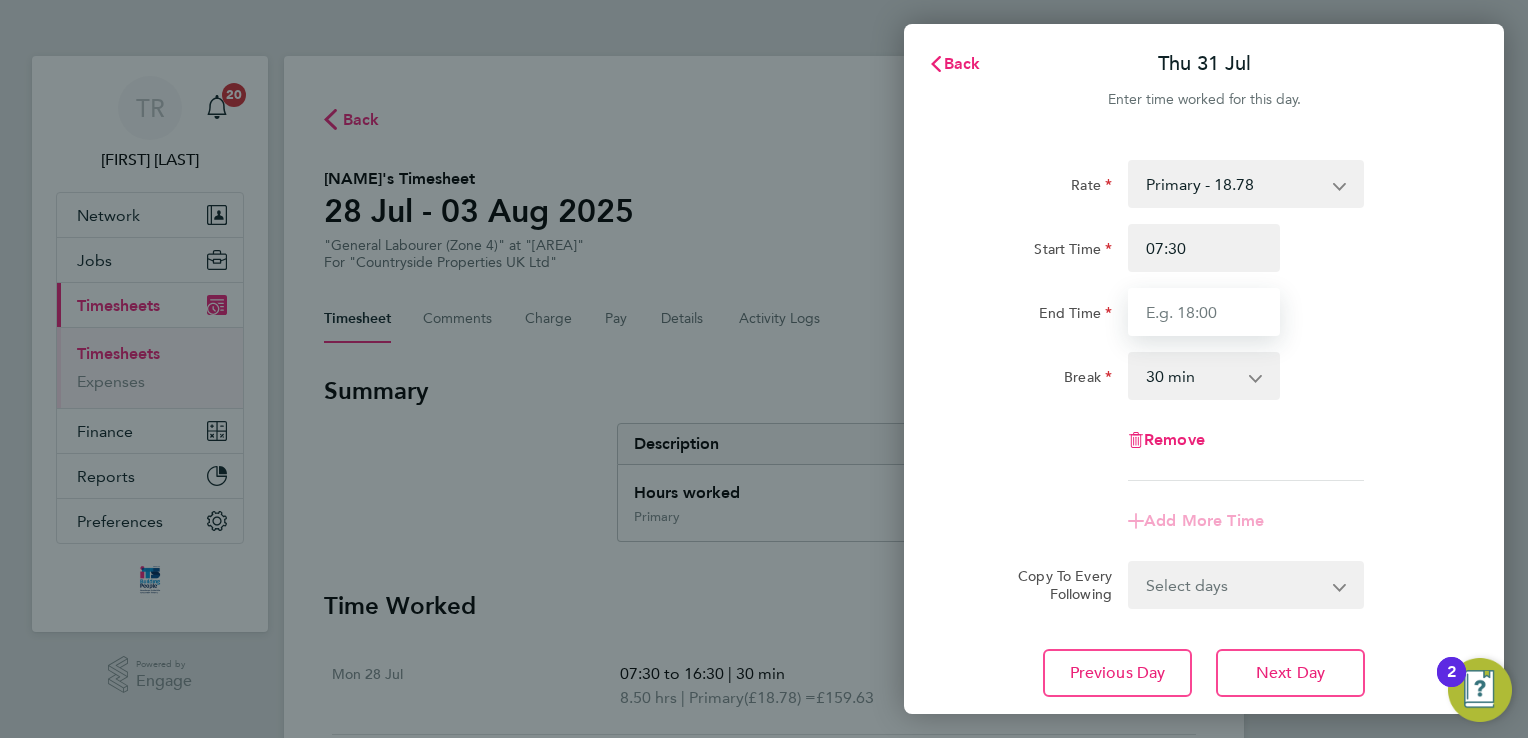 click on "End Time" at bounding box center (1204, 312) 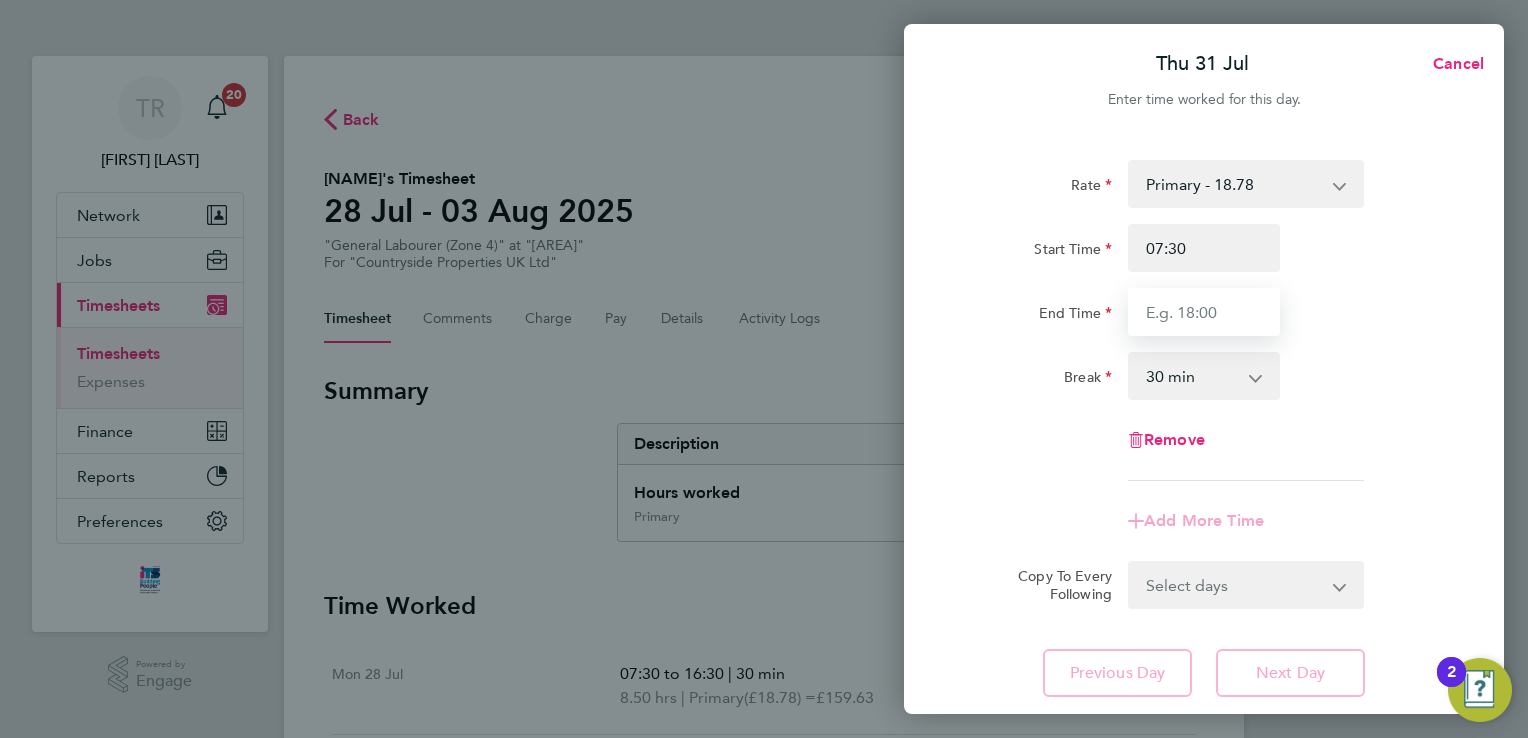 type on "17:00" 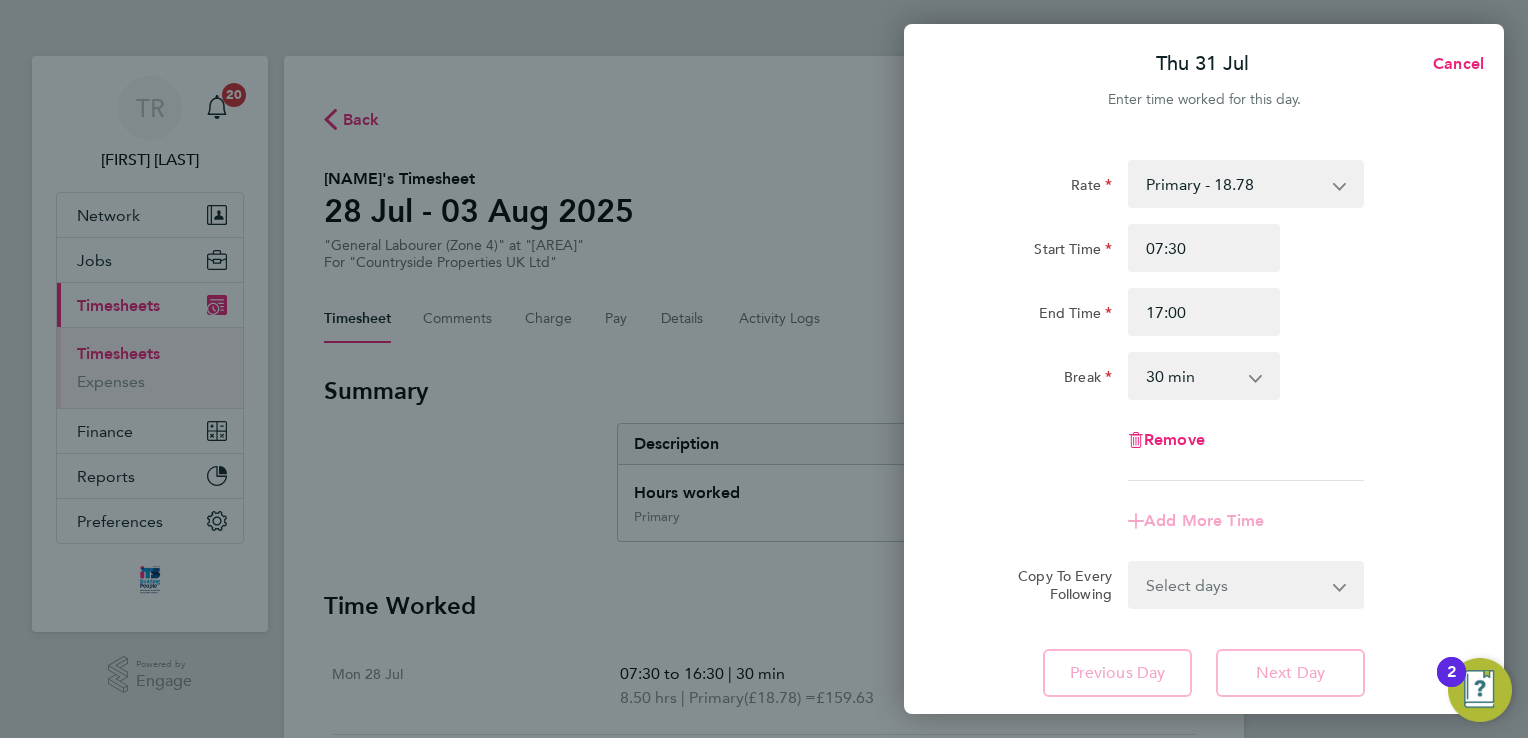 click on "Rate  Primary - 18.78
Start Time 07:30 End Time 17:00 Break  0 min   15 min   30 min   45 min   60 min   75 min   90 min
Remove
Add More Time  Copy To Every Following  Select days   Day   Weekend (Sat-Sun)   Friday   Saturday   Sunday
Previous Day   Next Day" 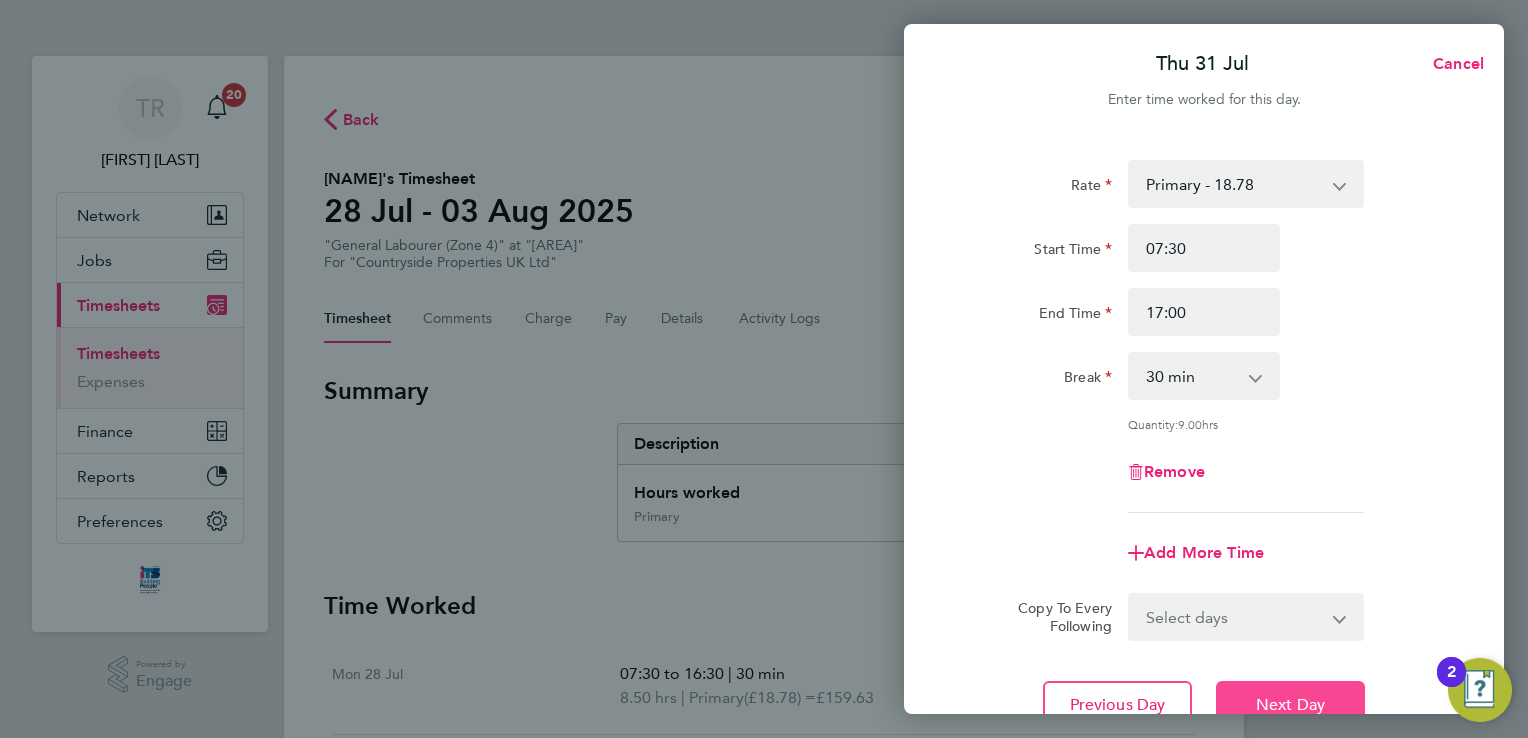 click on "Next Day" 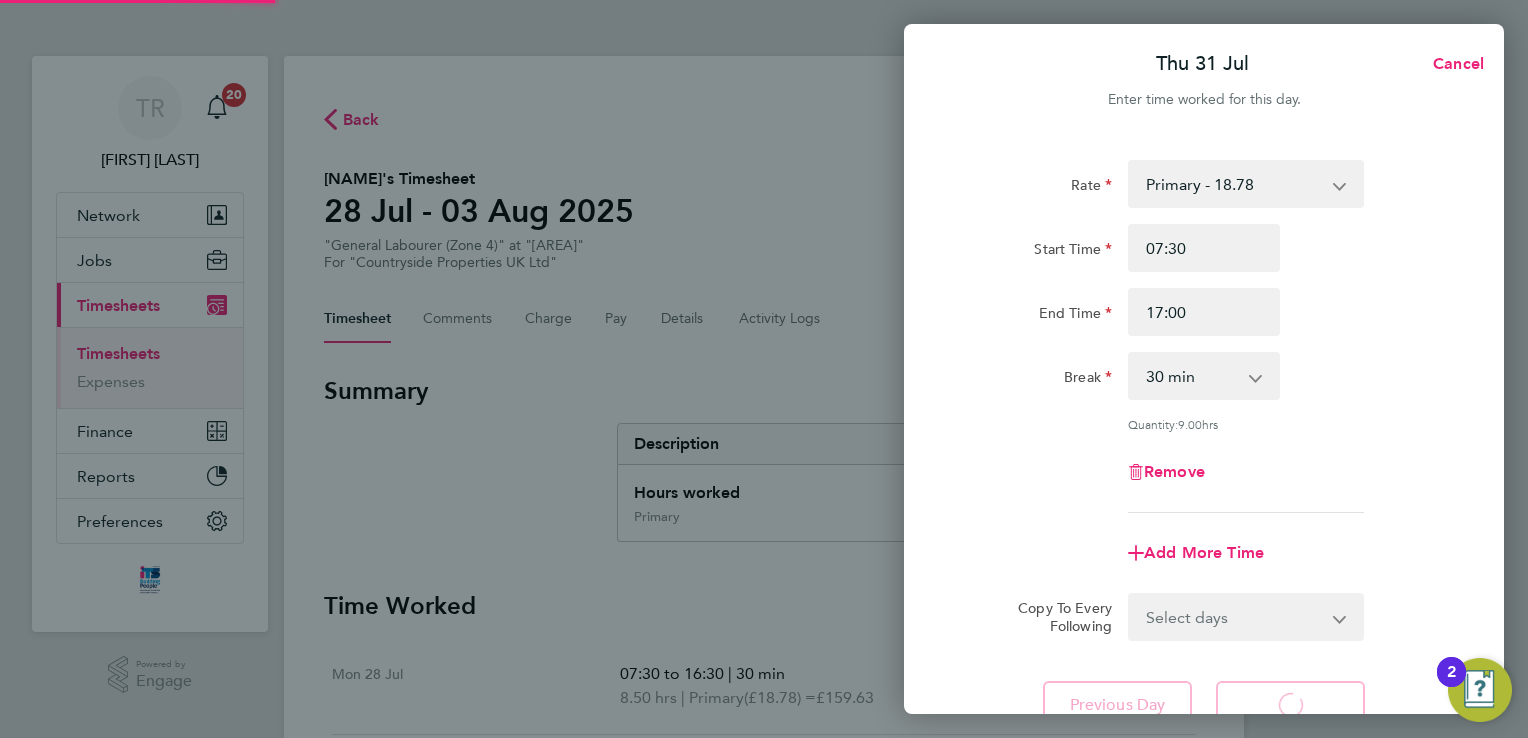 select on "30" 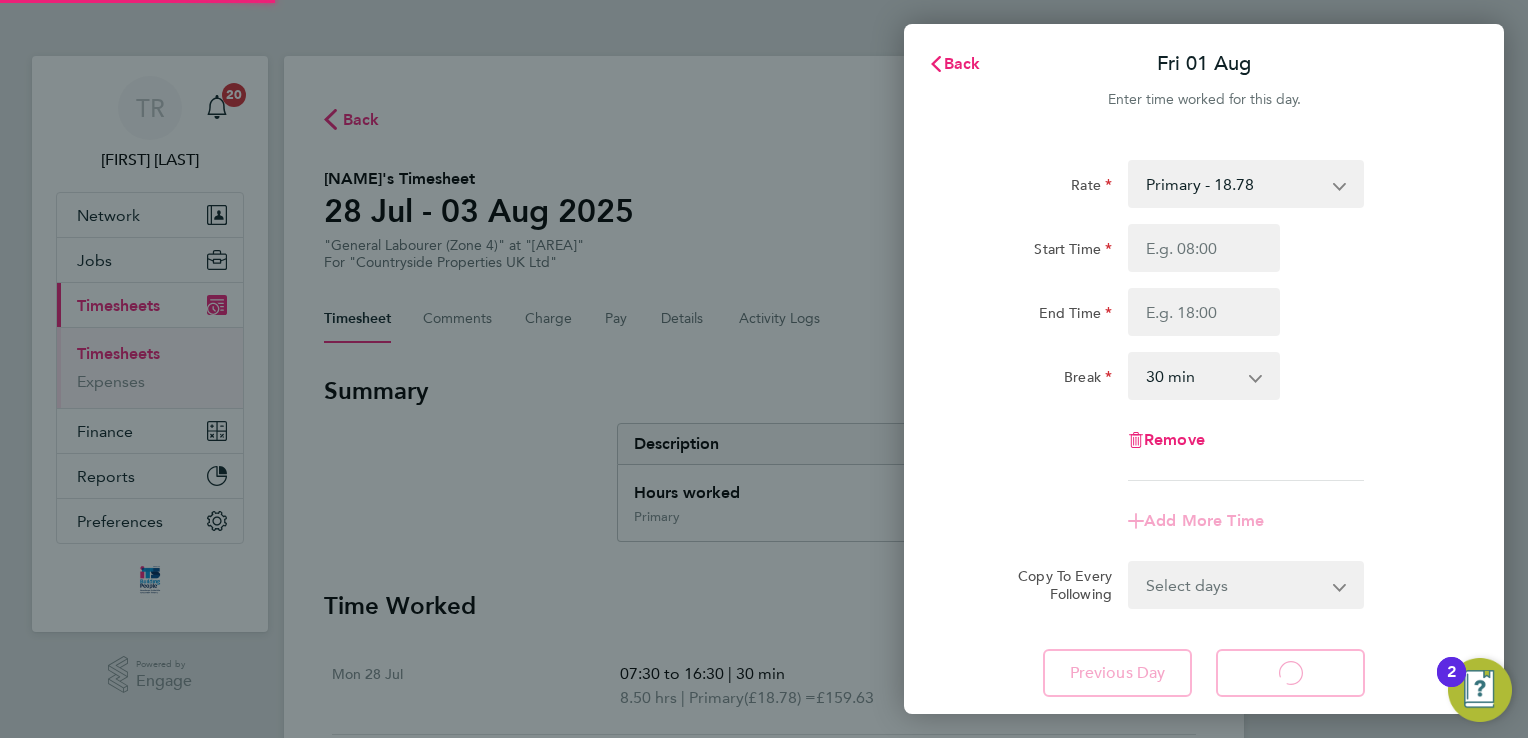 select on "30" 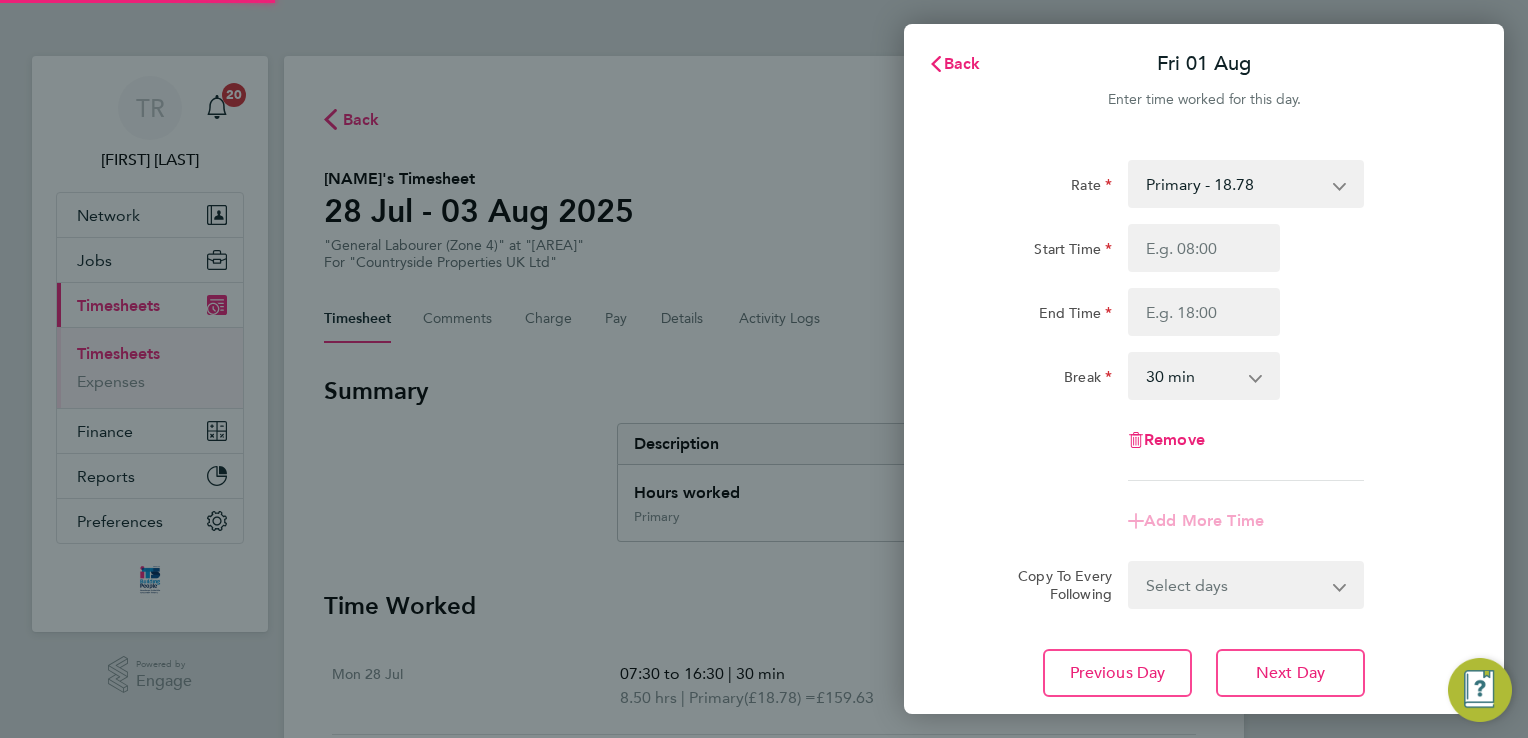 click on "Start Time" at bounding box center (1204, 248) 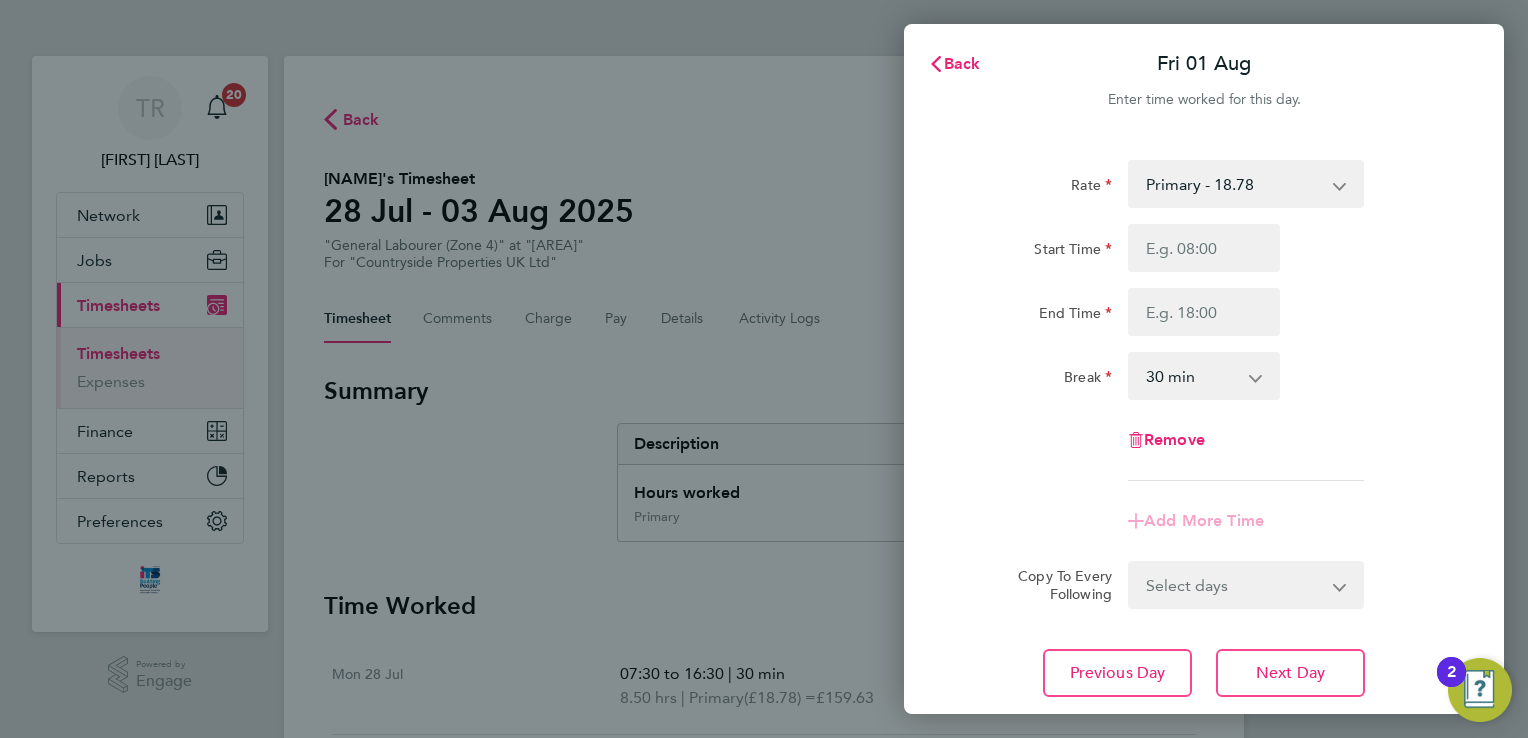 type on "07:30" 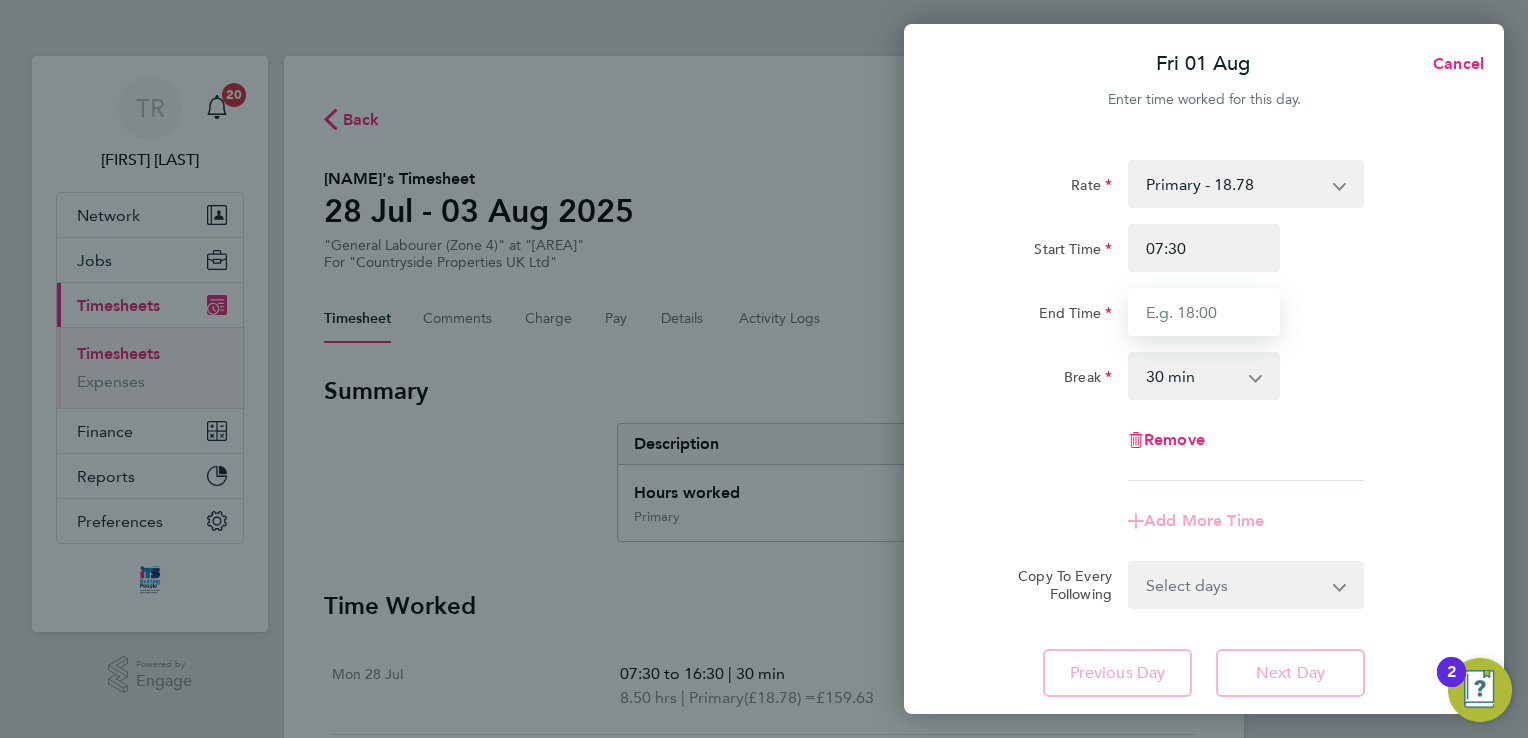 click on "End Time" at bounding box center (1204, 312) 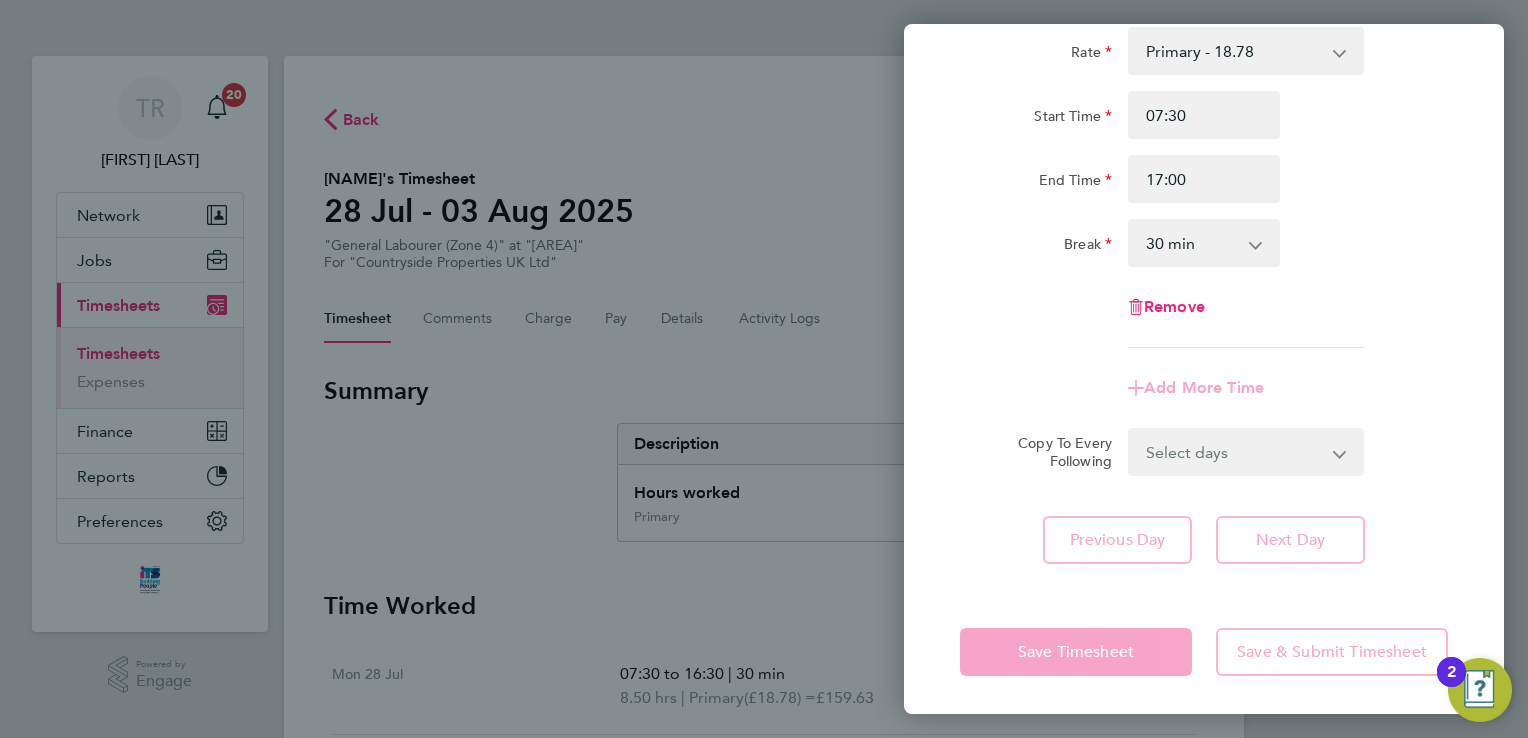 click on "Rate  Primary - 18.78
Start Time 07:30 End Time 17:00 Break  0 min   15 min   30 min   45 min   60 min   75 min   90 min
Remove
Add More Time  Copy To Every Following  Select days   Day   Weekend (Sat-Sun)   Saturday   Sunday
Previous Day   Next Day" 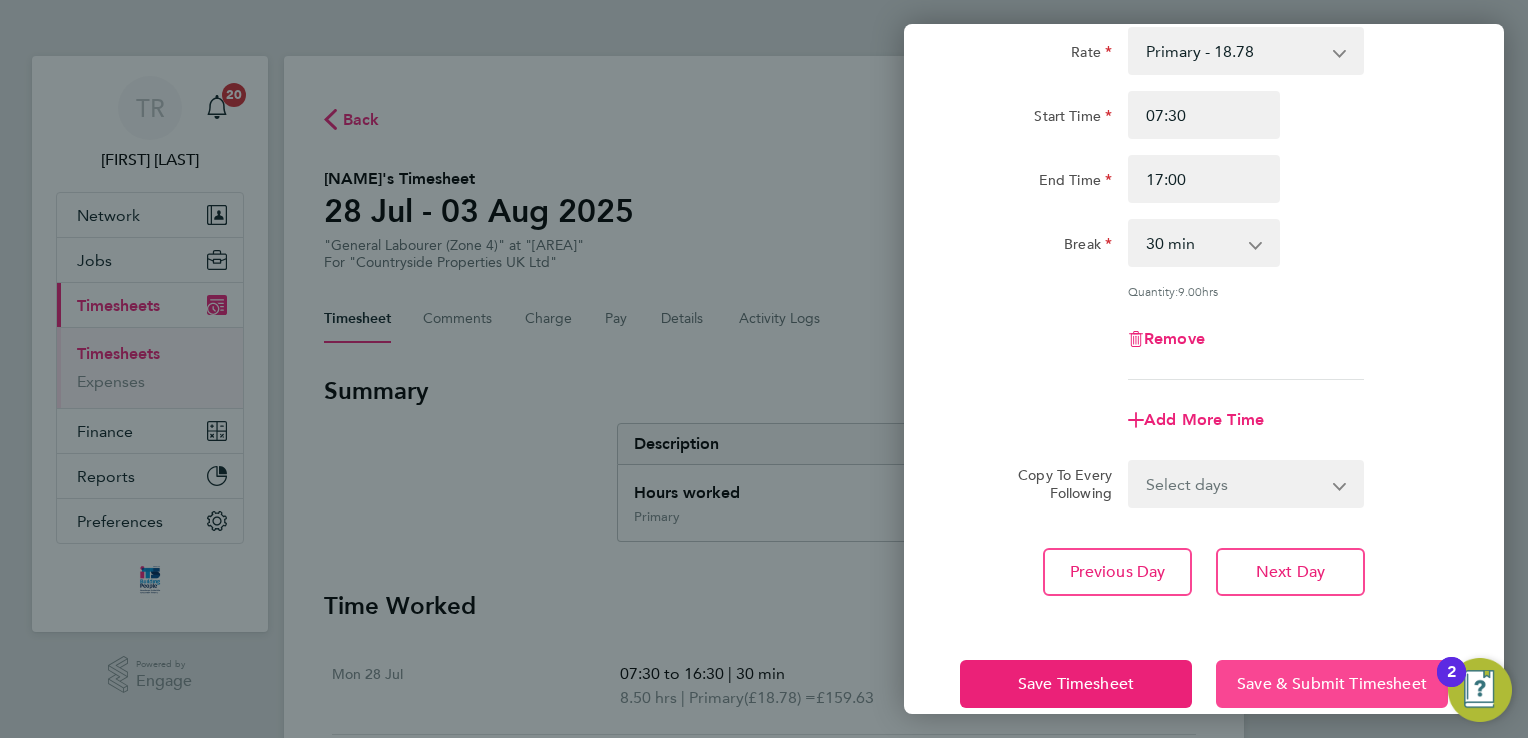click on "Save & Submit Timesheet" 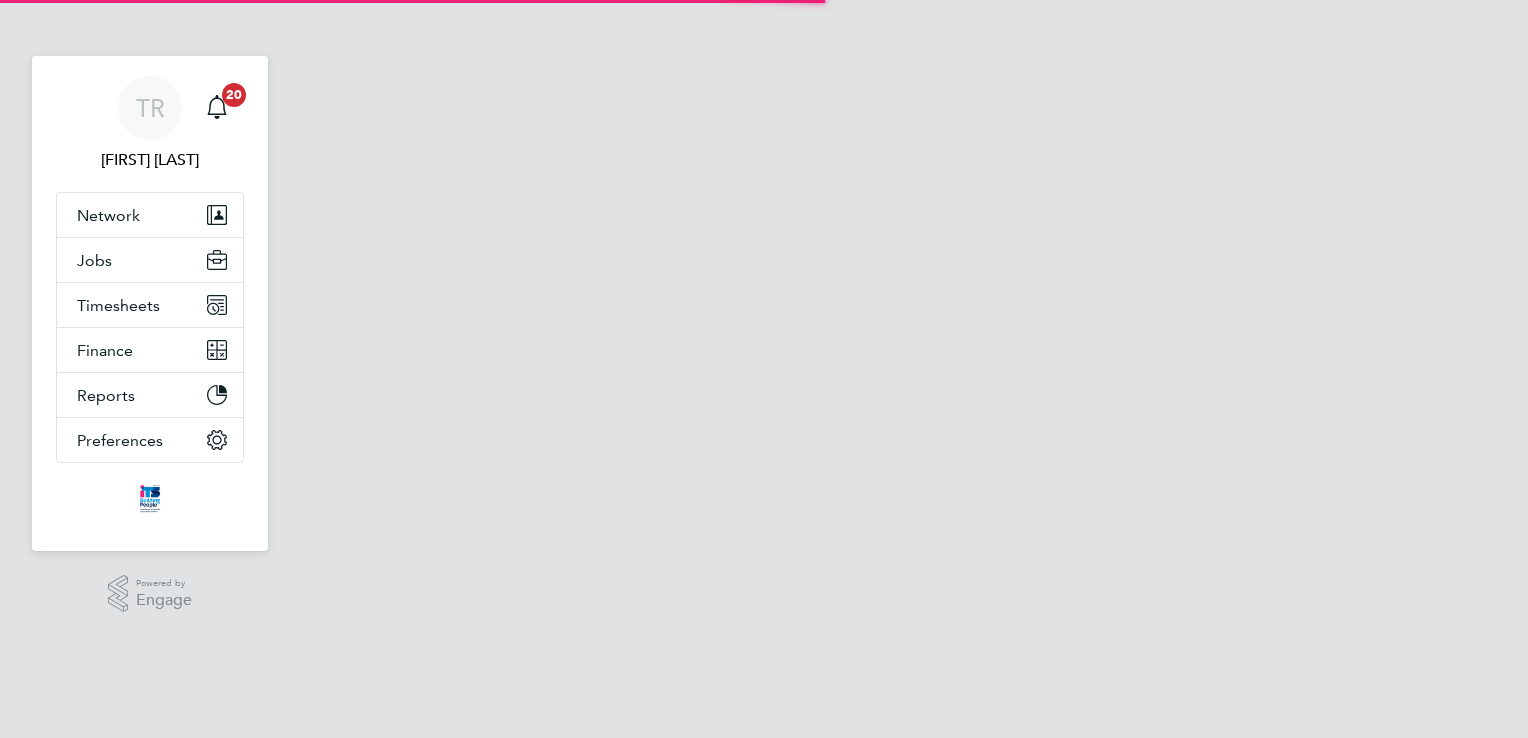 scroll, scrollTop: 0, scrollLeft: 0, axis: both 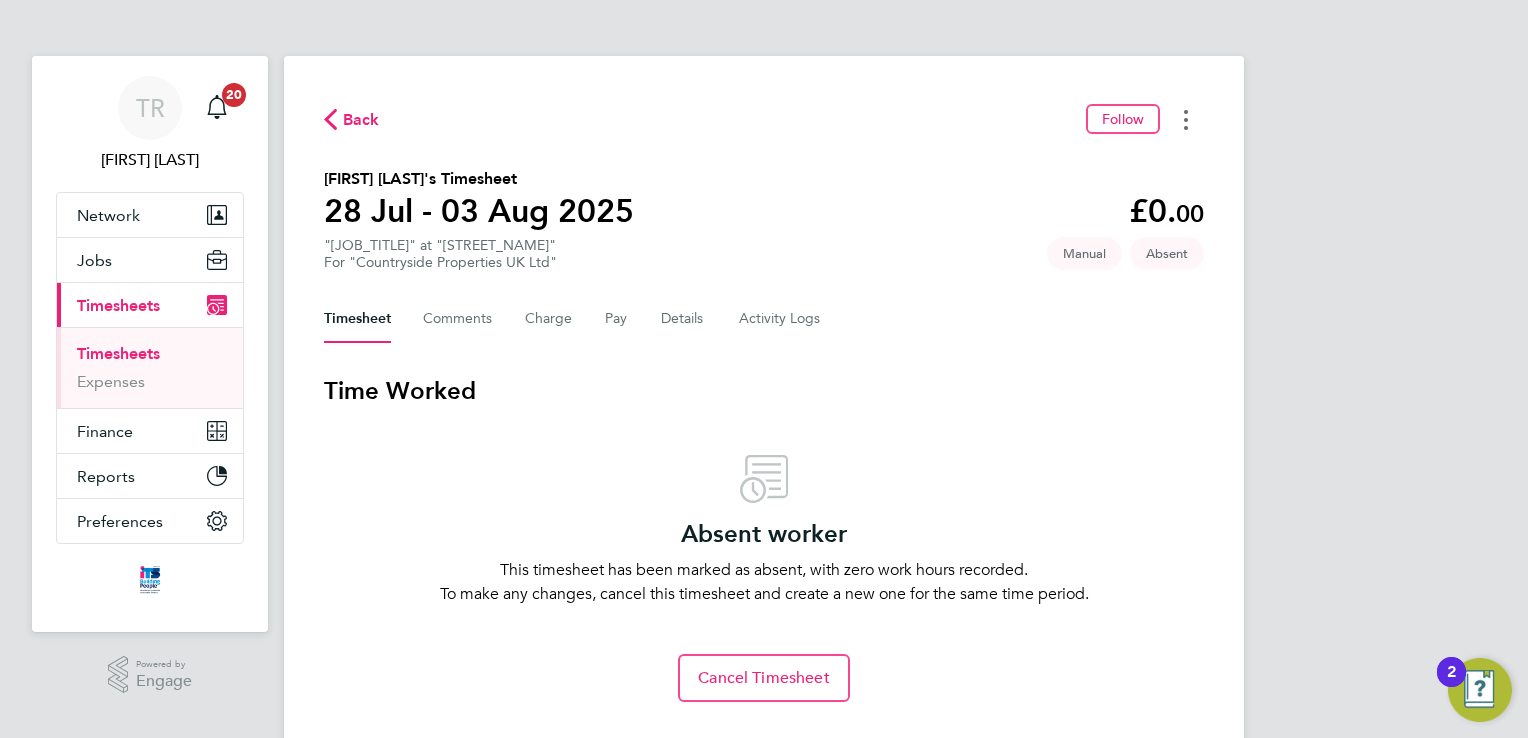 click at bounding box center (1186, 119) 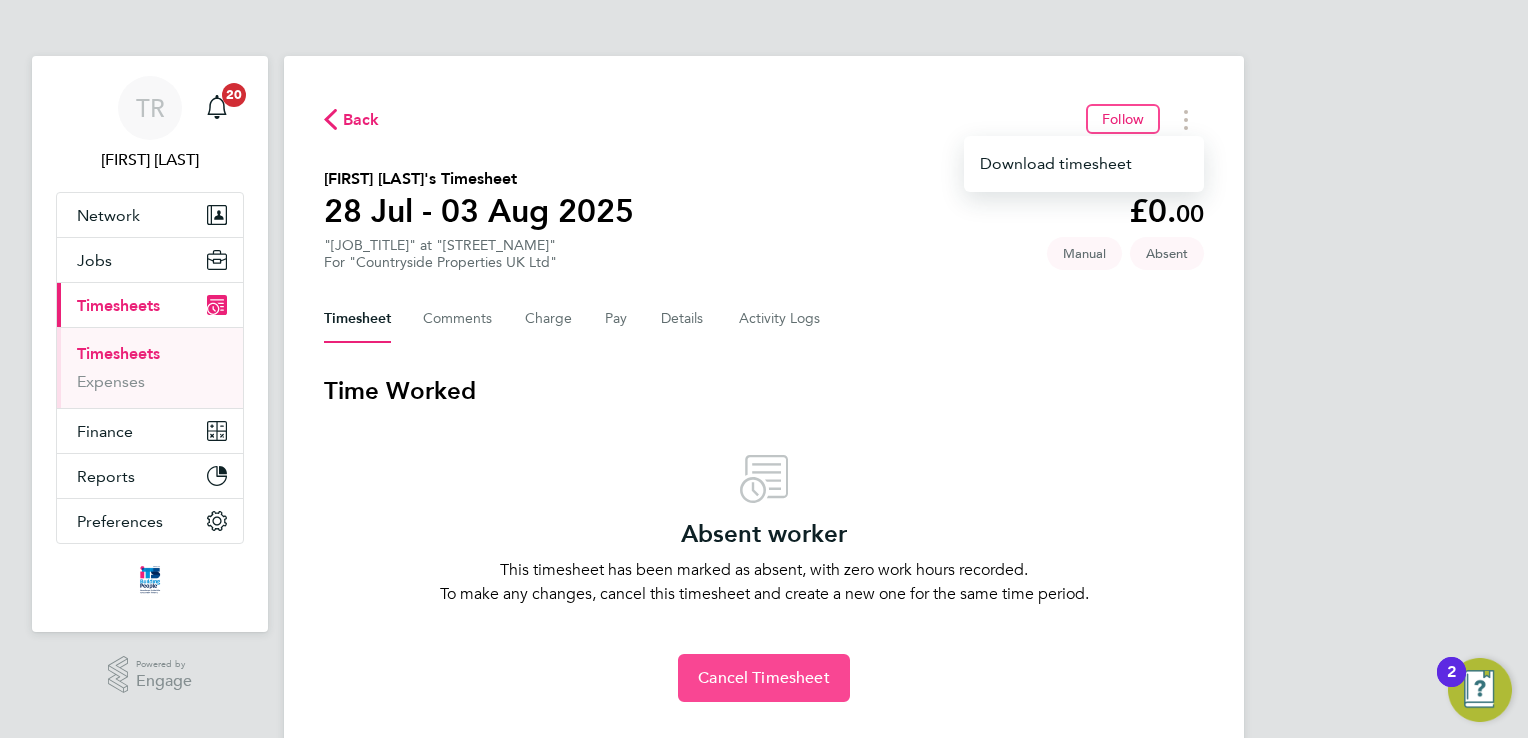click on "Cancel Timesheet" 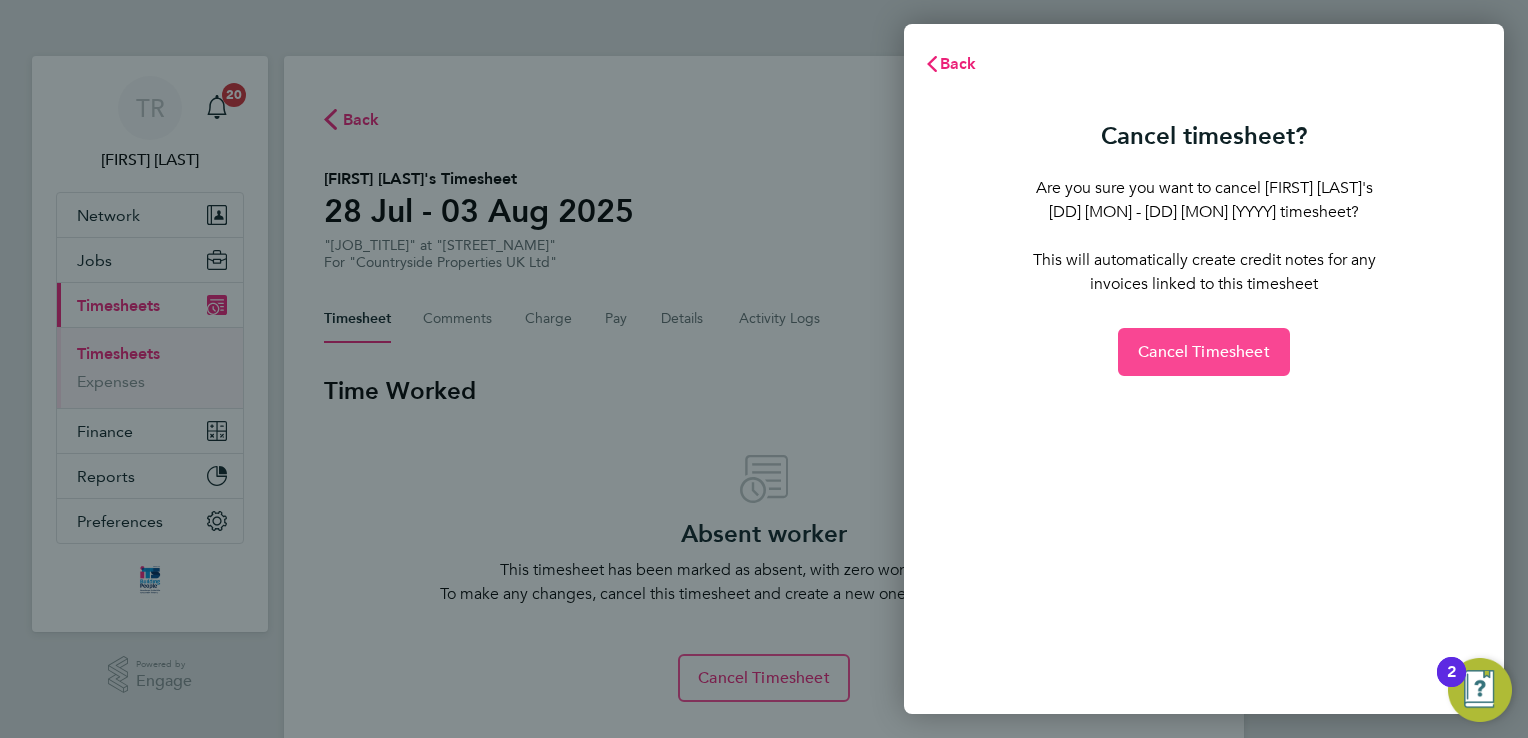 click on "Cancel Timesheet" 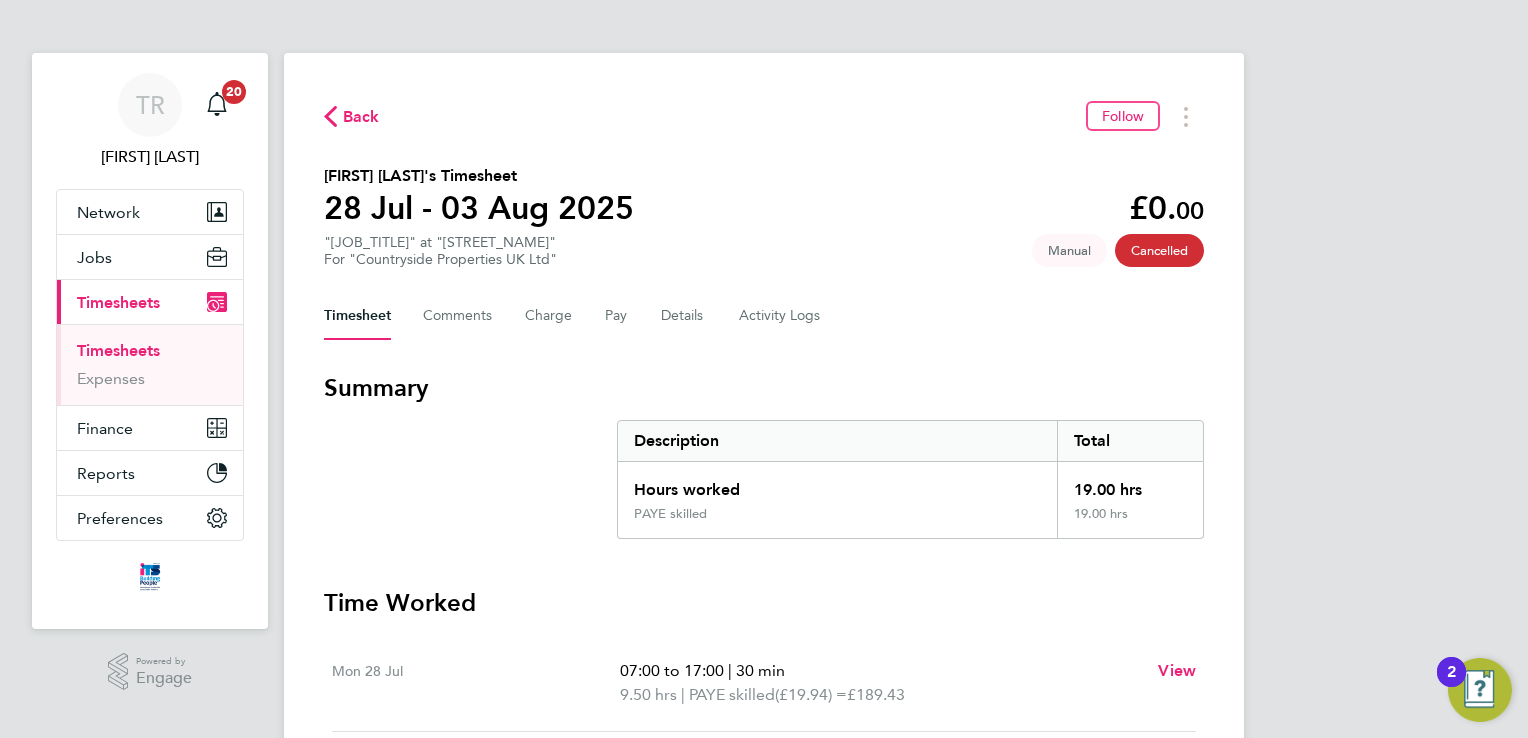 scroll, scrollTop: 0, scrollLeft: 0, axis: both 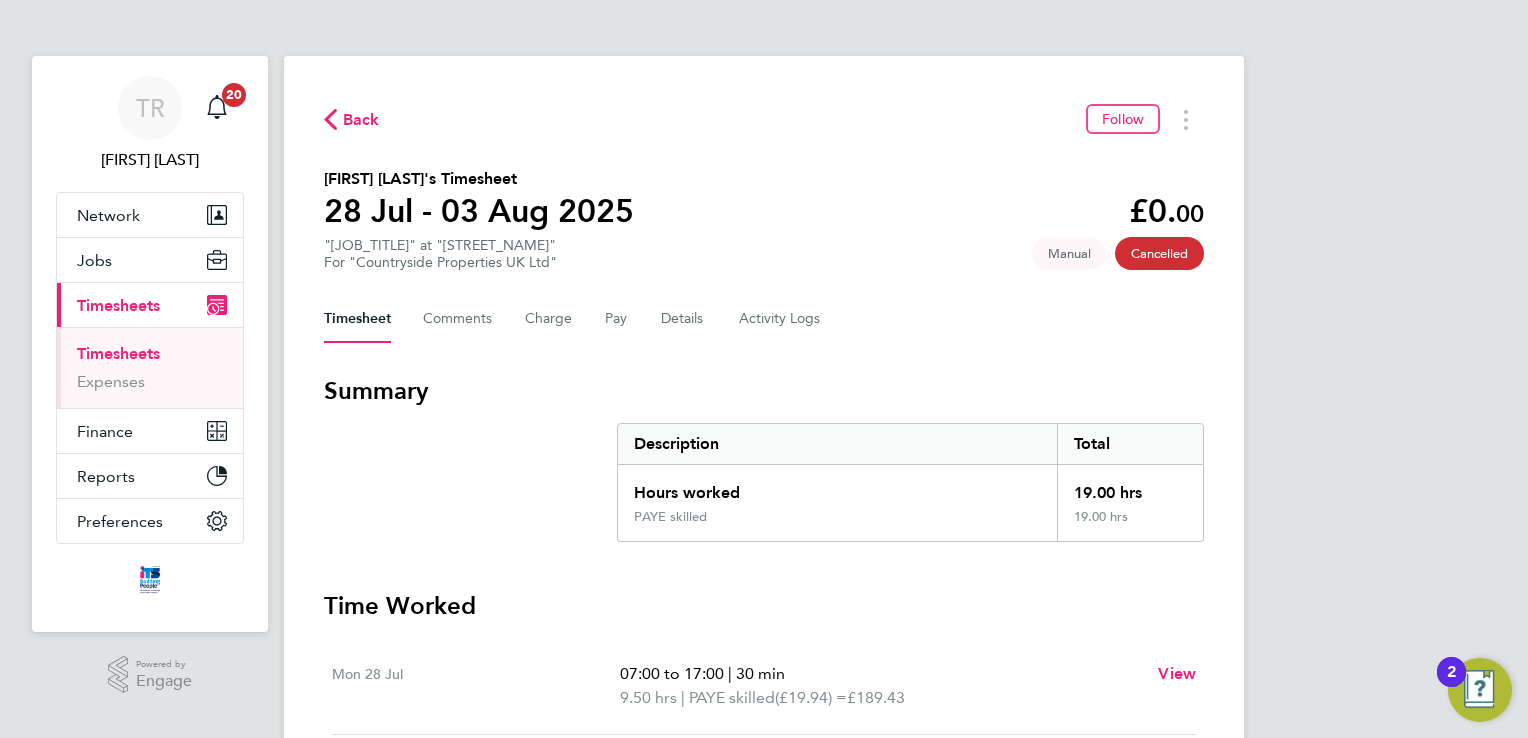 click on "Timesheets" at bounding box center (118, 353) 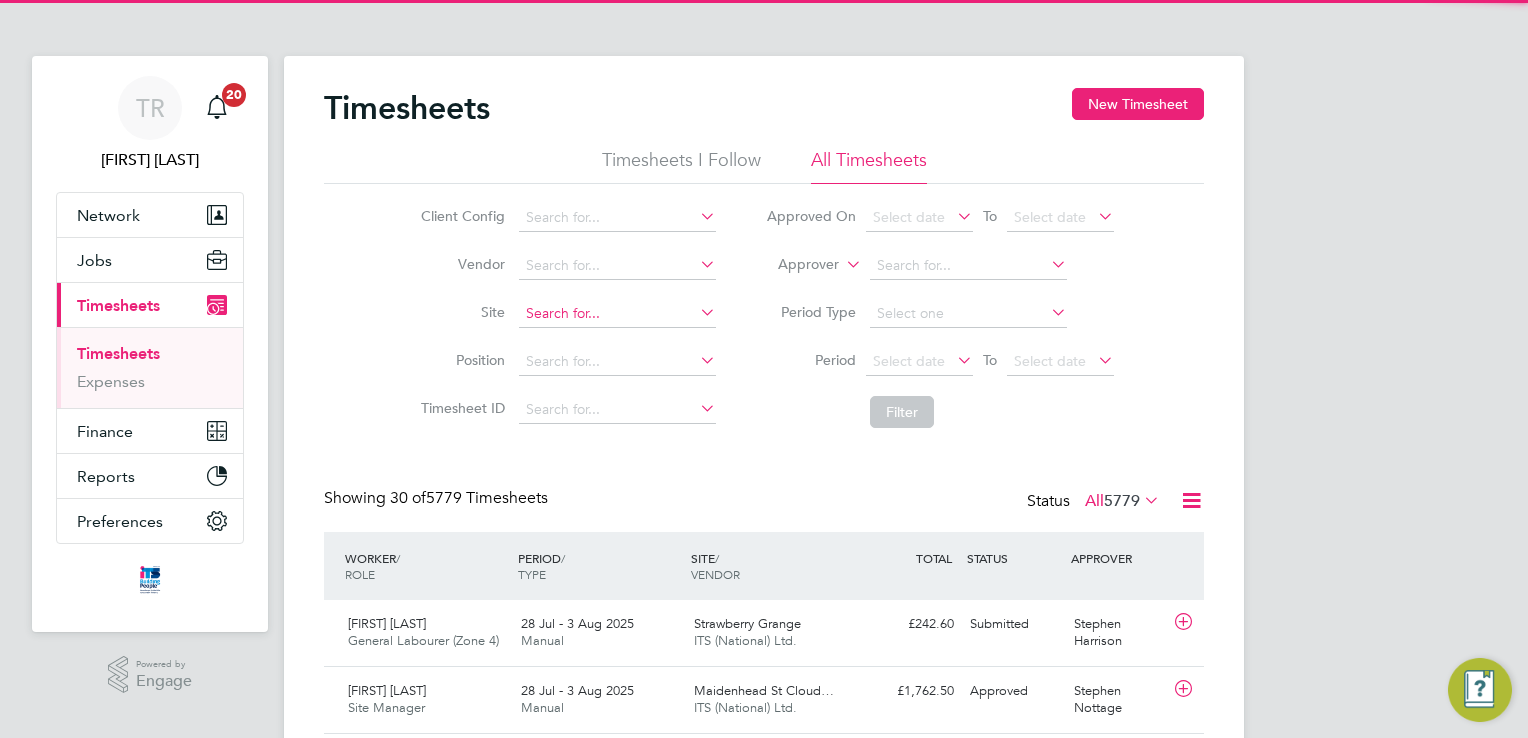 click 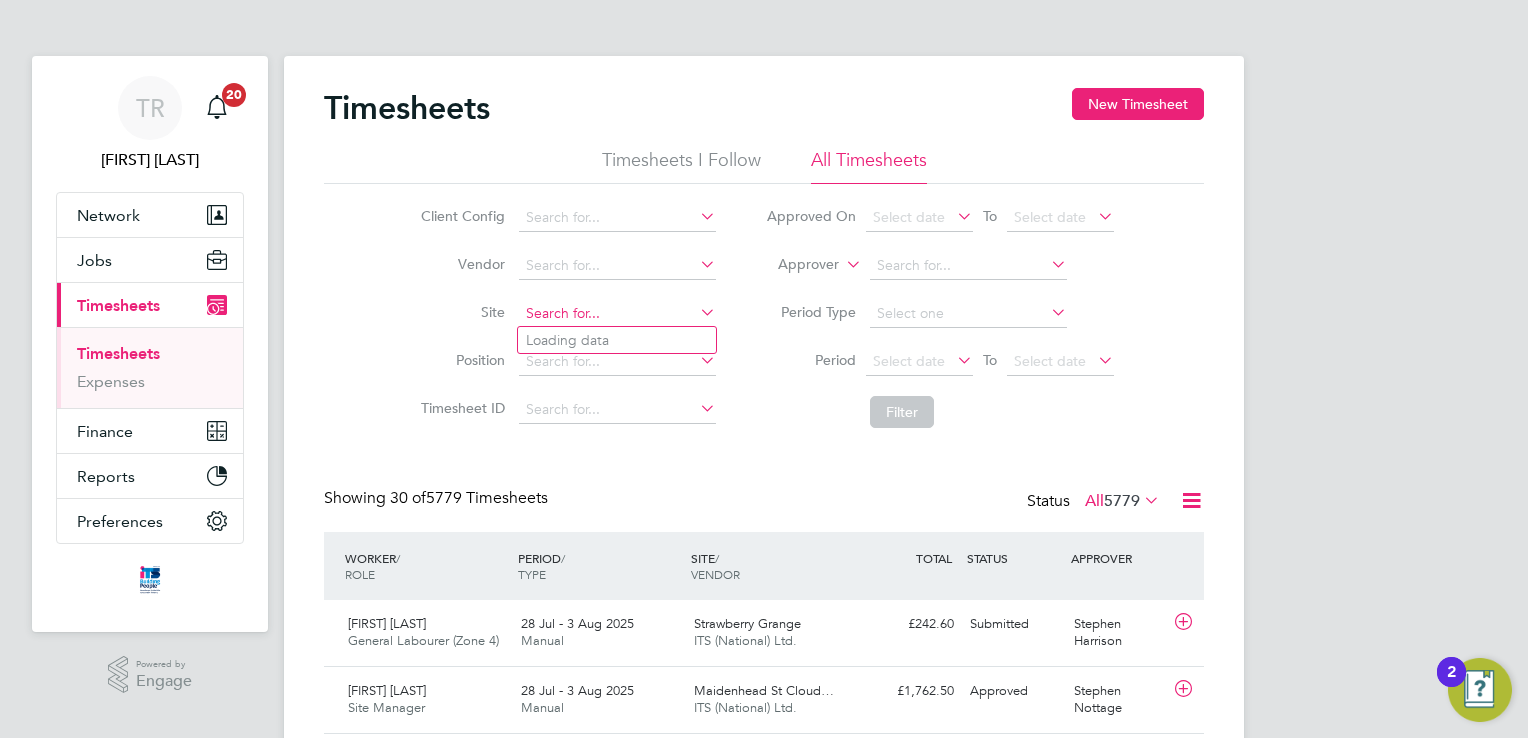 scroll, scrollTop: 9, scrollLeft: 10, axis: both 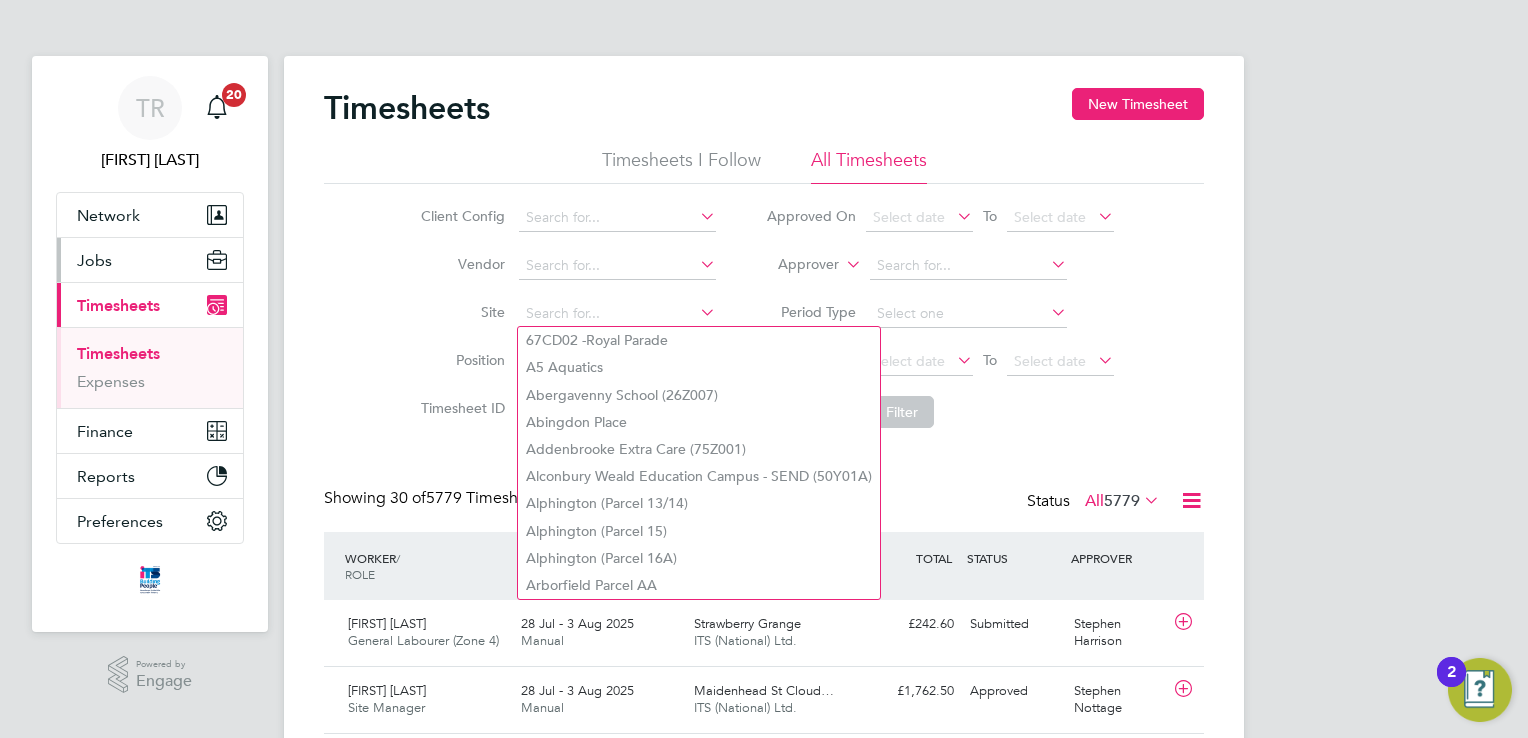 click on "Jobs" at bounding box center (94, 260) 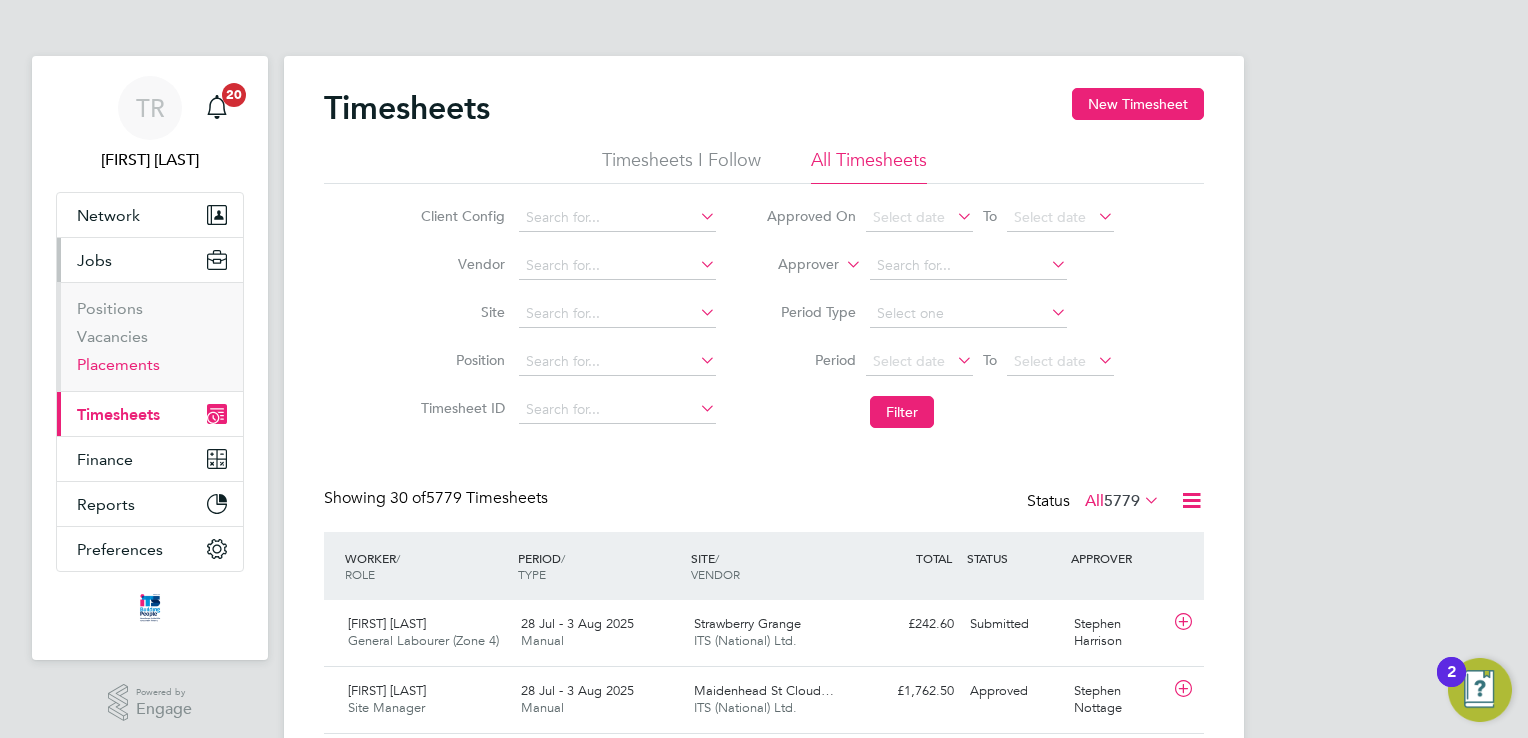 click on "Placements" at bounding box center (118, 364) 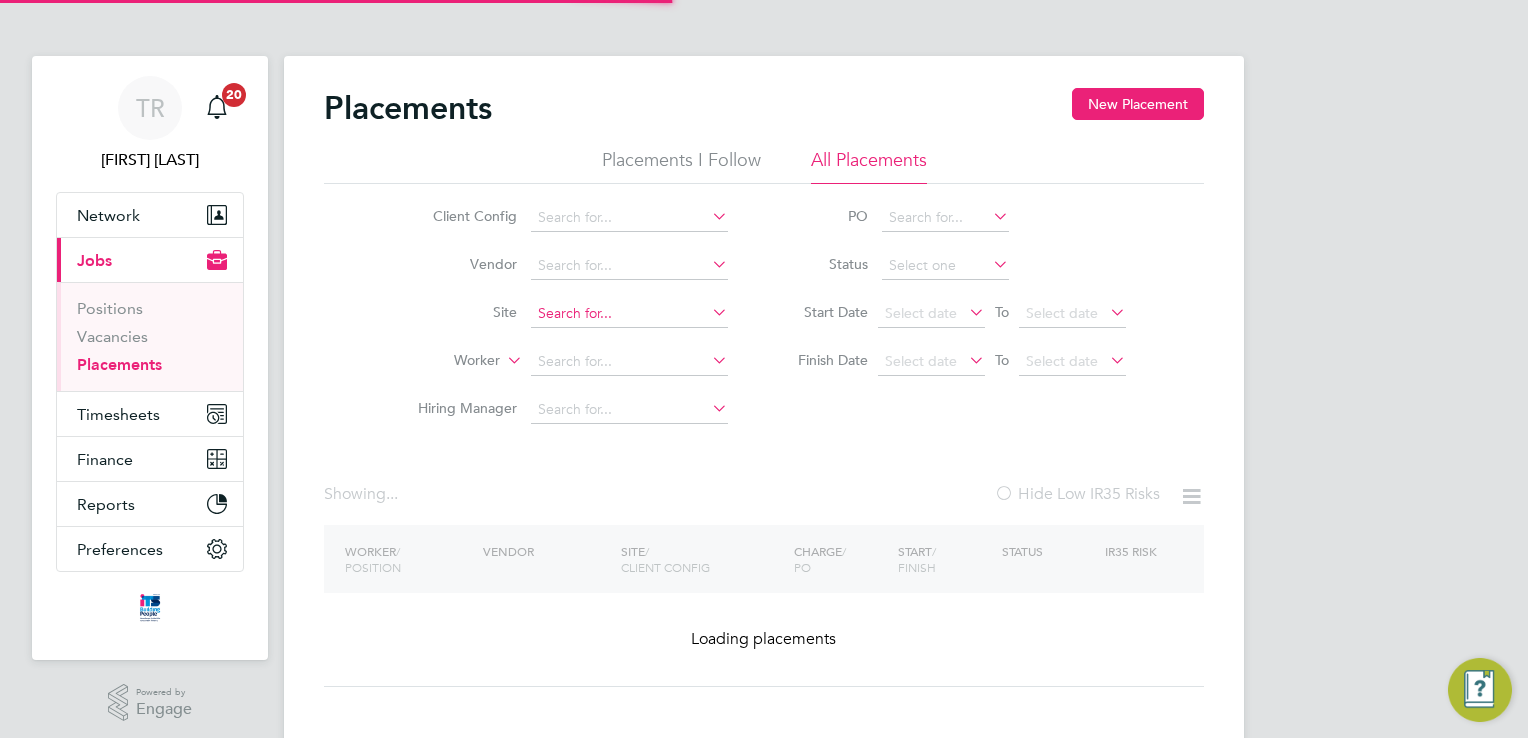click 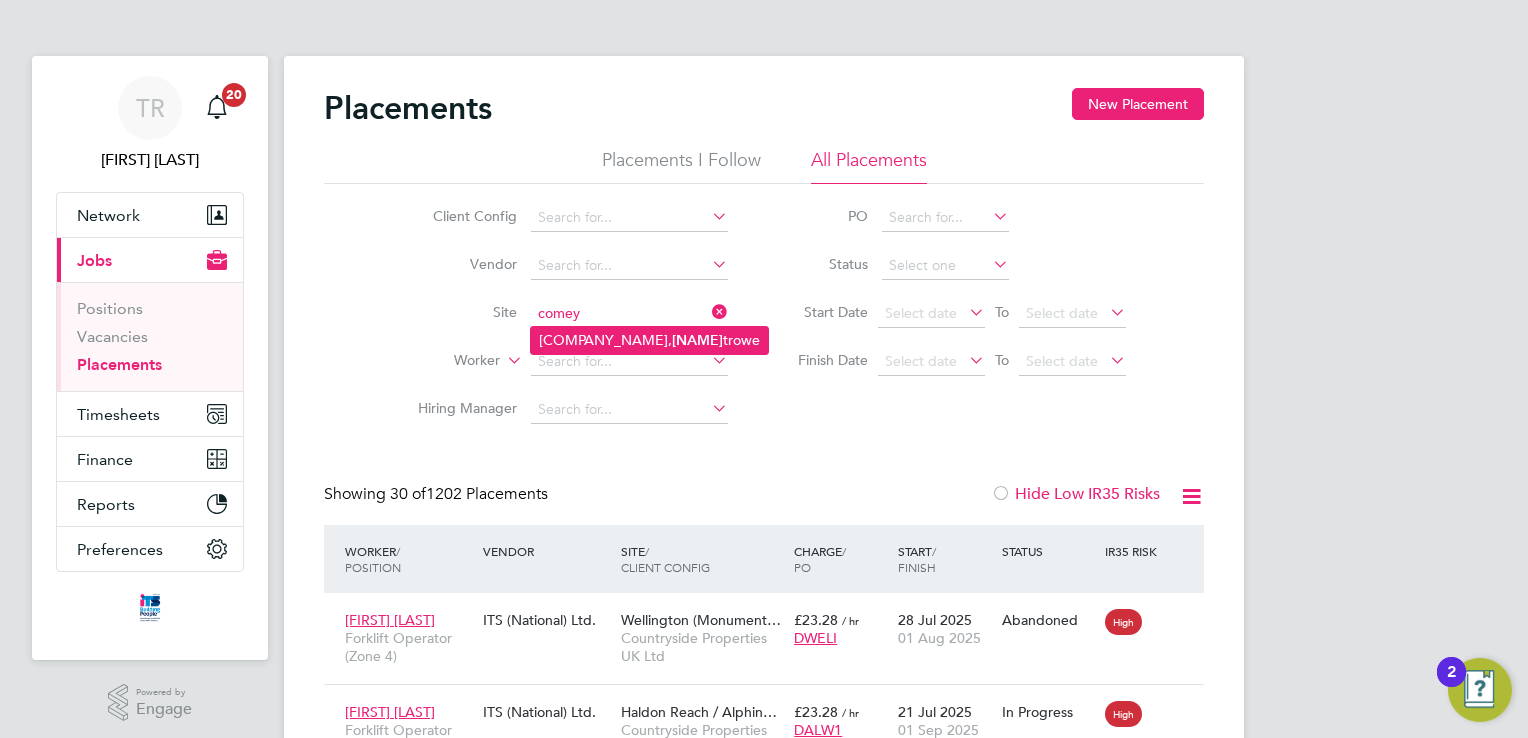 click on "Bovis Westco,  Comey trowe" 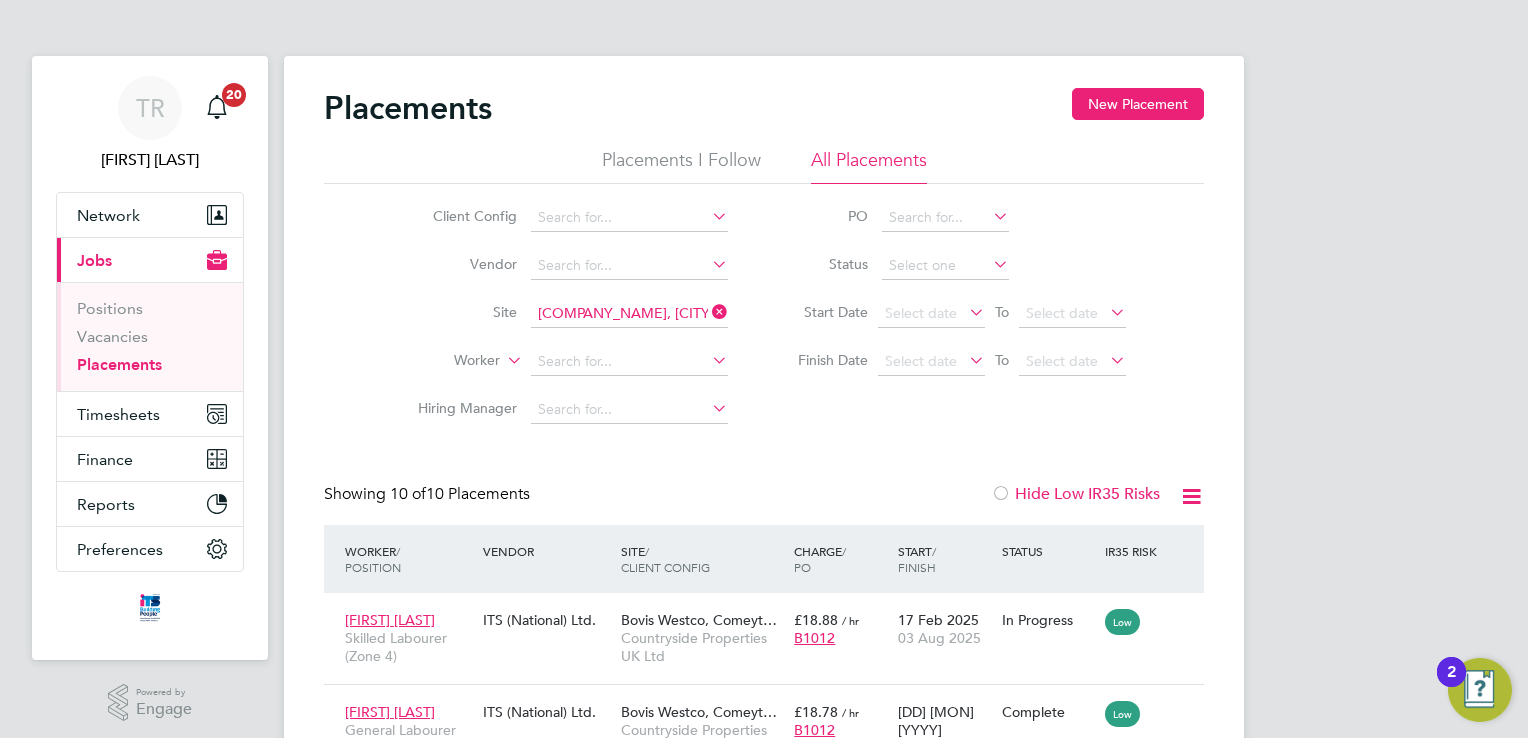click on "[COMPANY] [STREET], [CITY]" 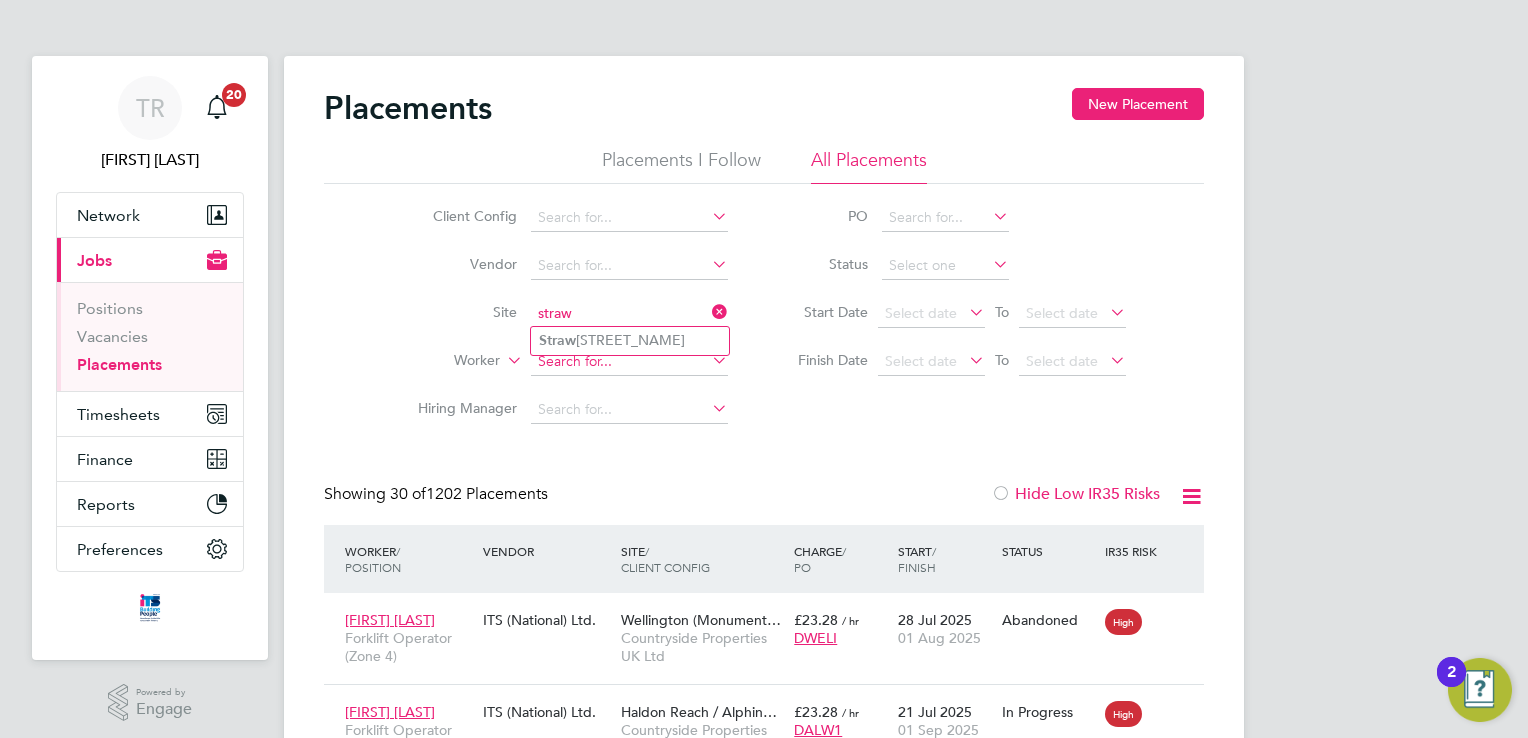 click on "Straw berry Grange" 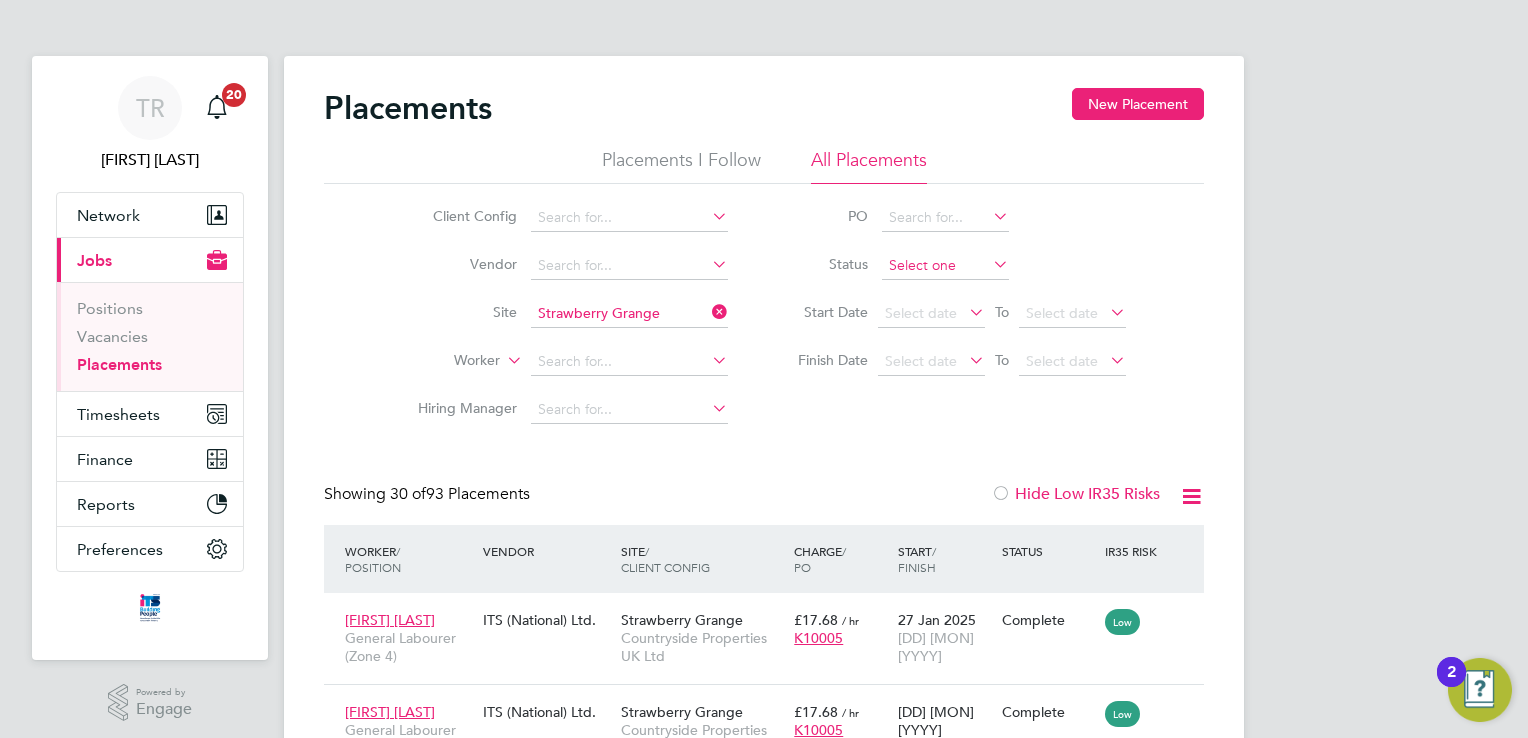click 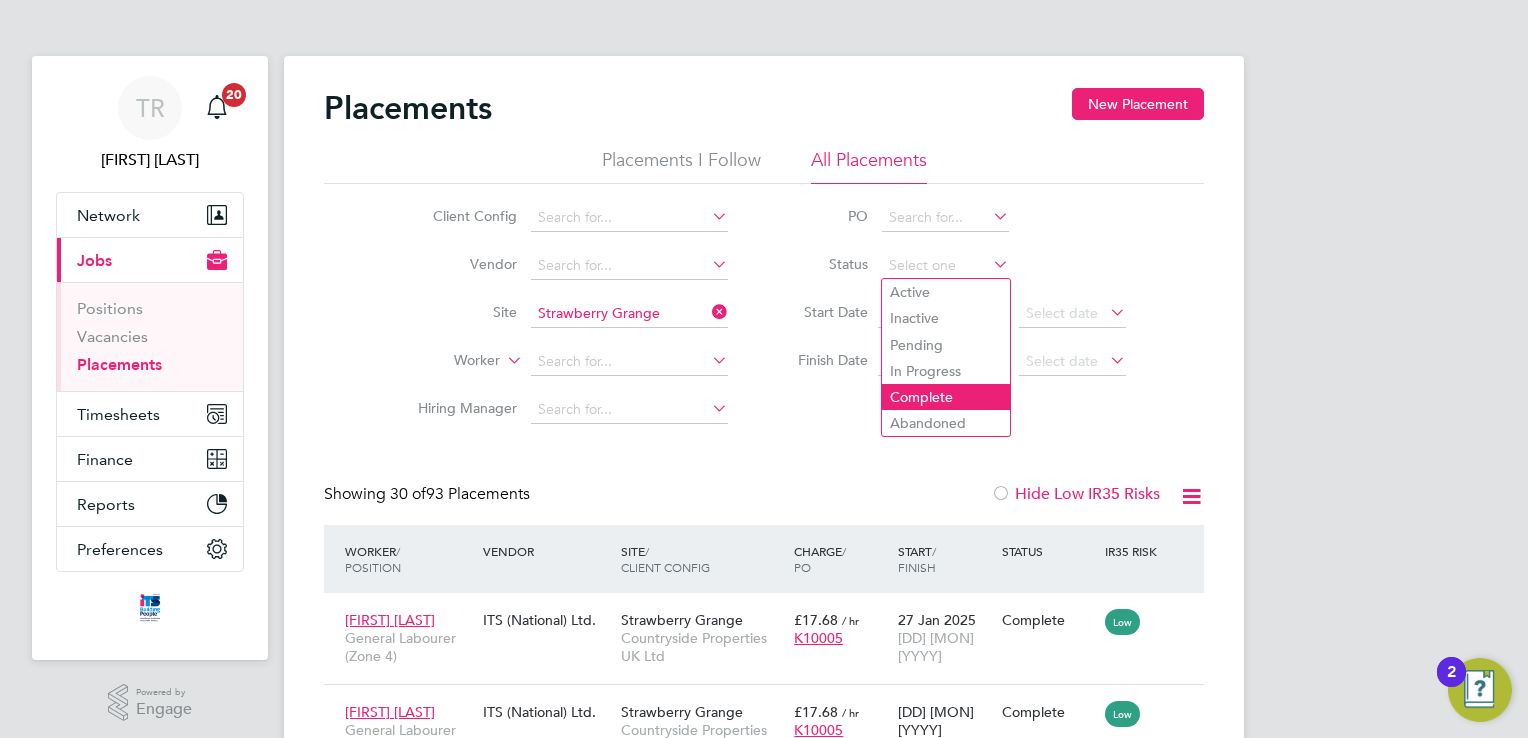 click on "Complete" 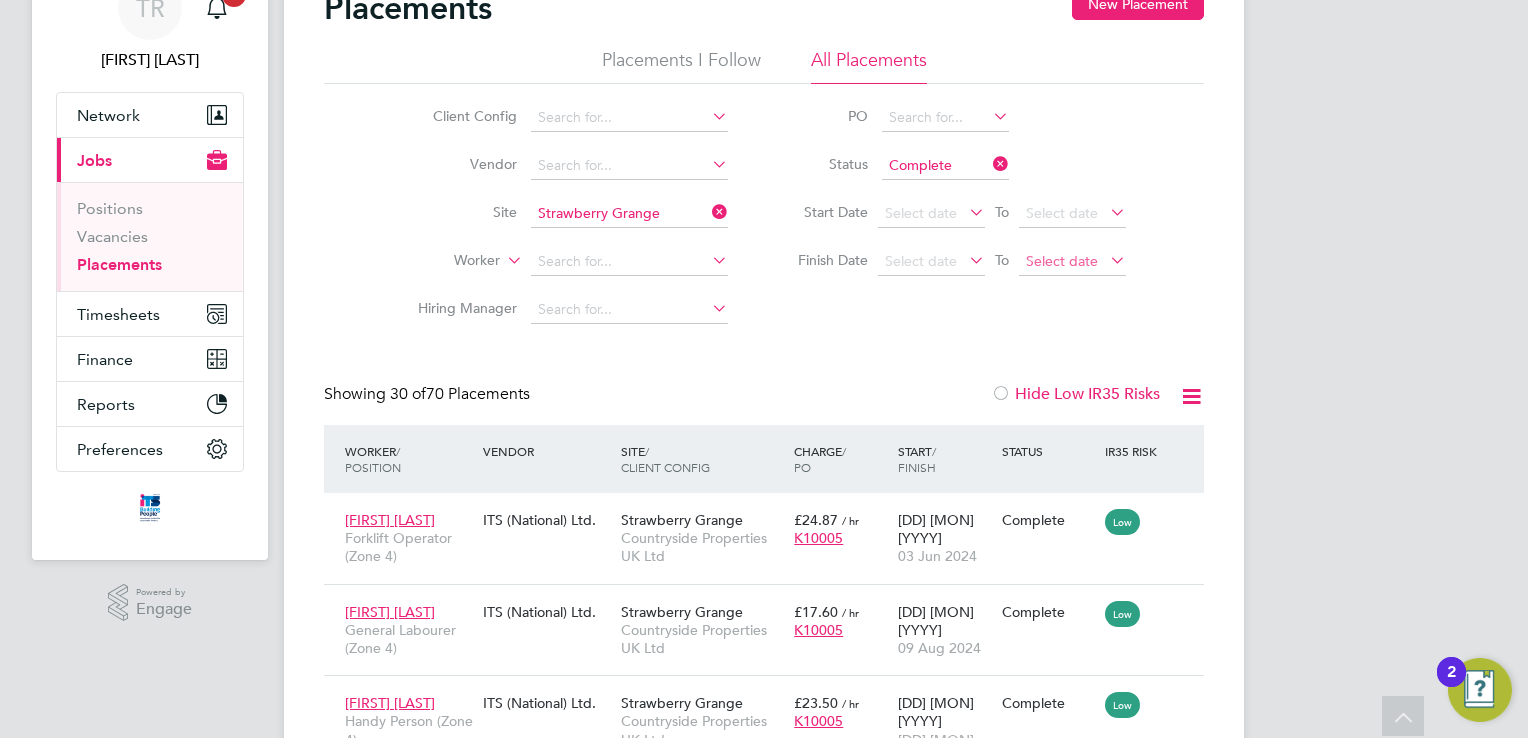 click on "Select date" 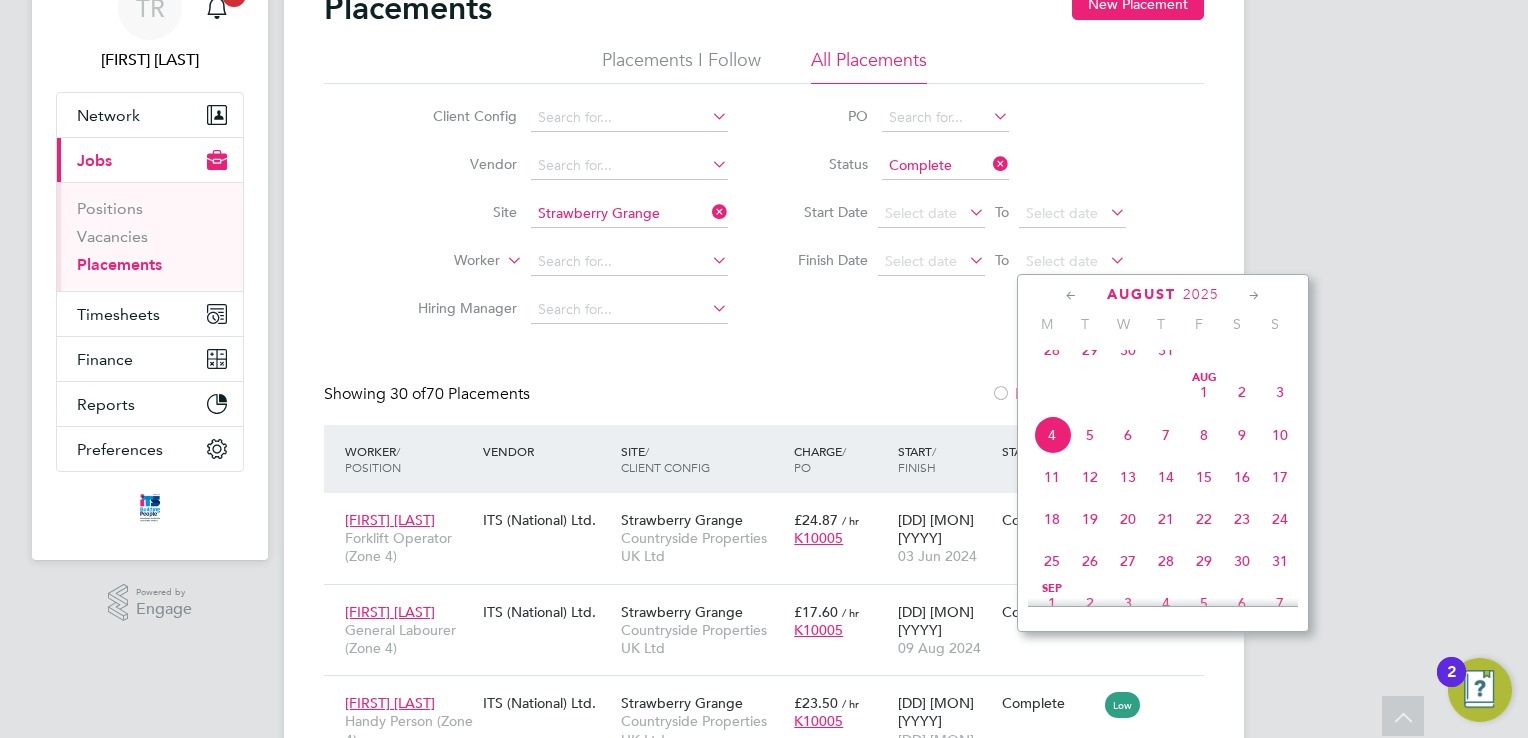 click on "29" 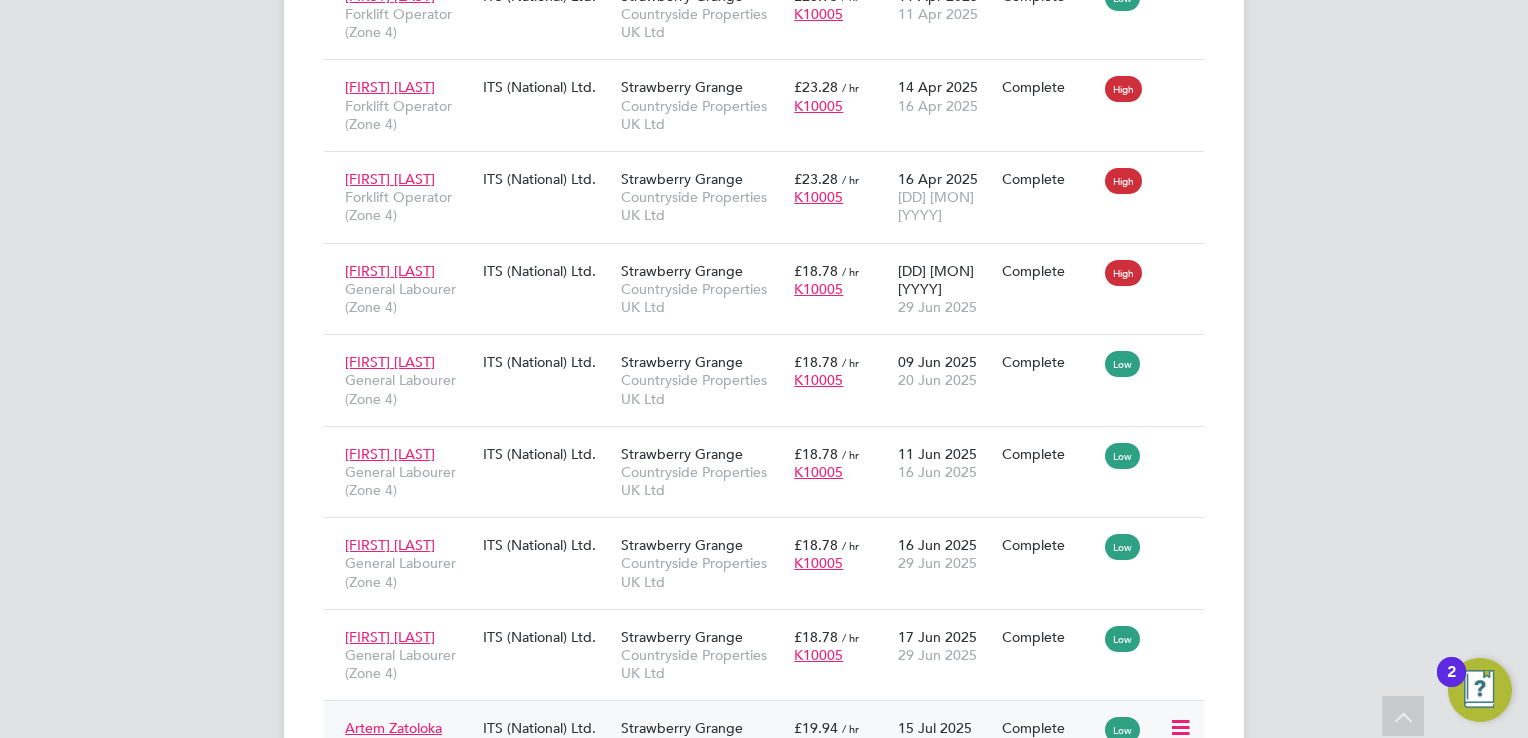 click on "15 Jul 2025 29 Jul 2025" 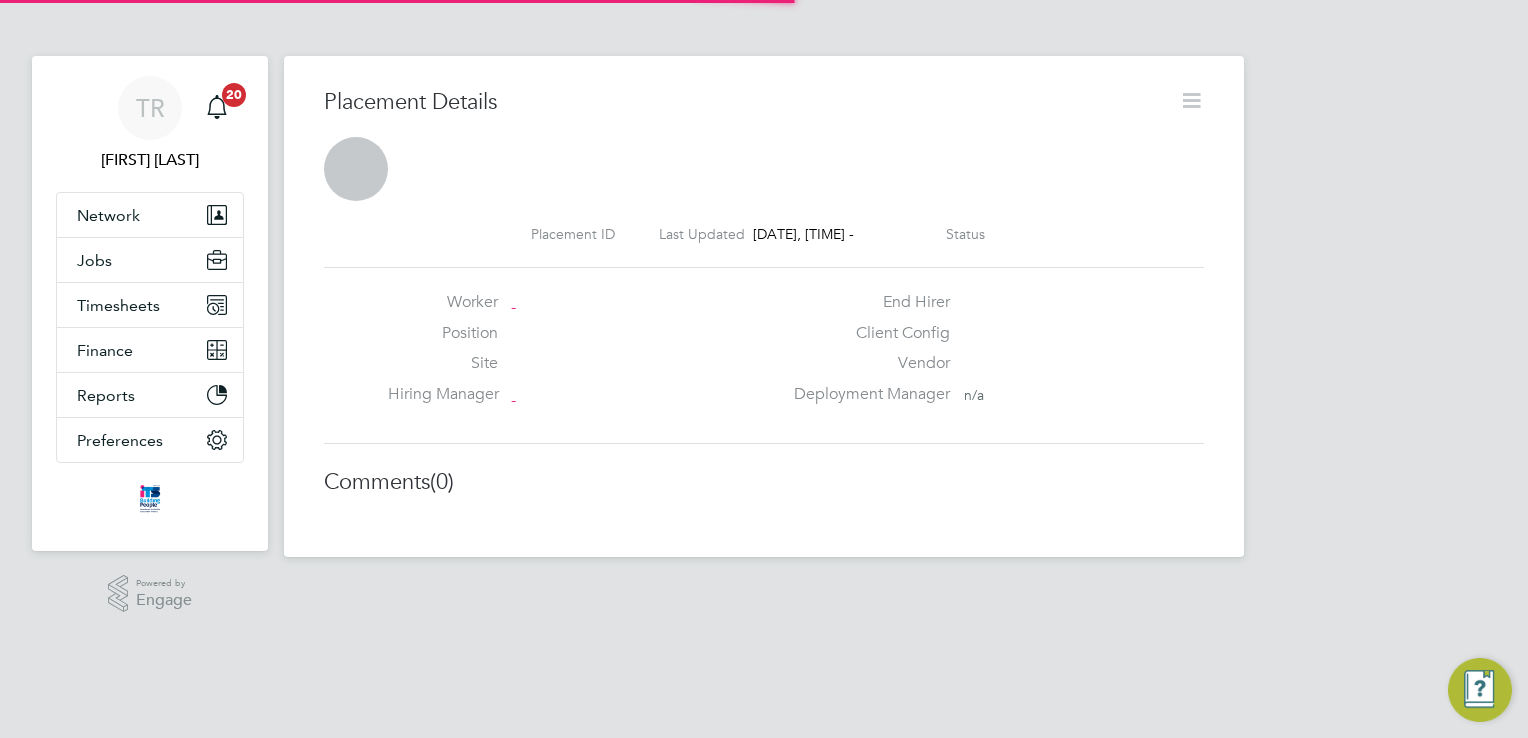 scroll, scrollTop: 0, scrollLeft: 0, axis: both 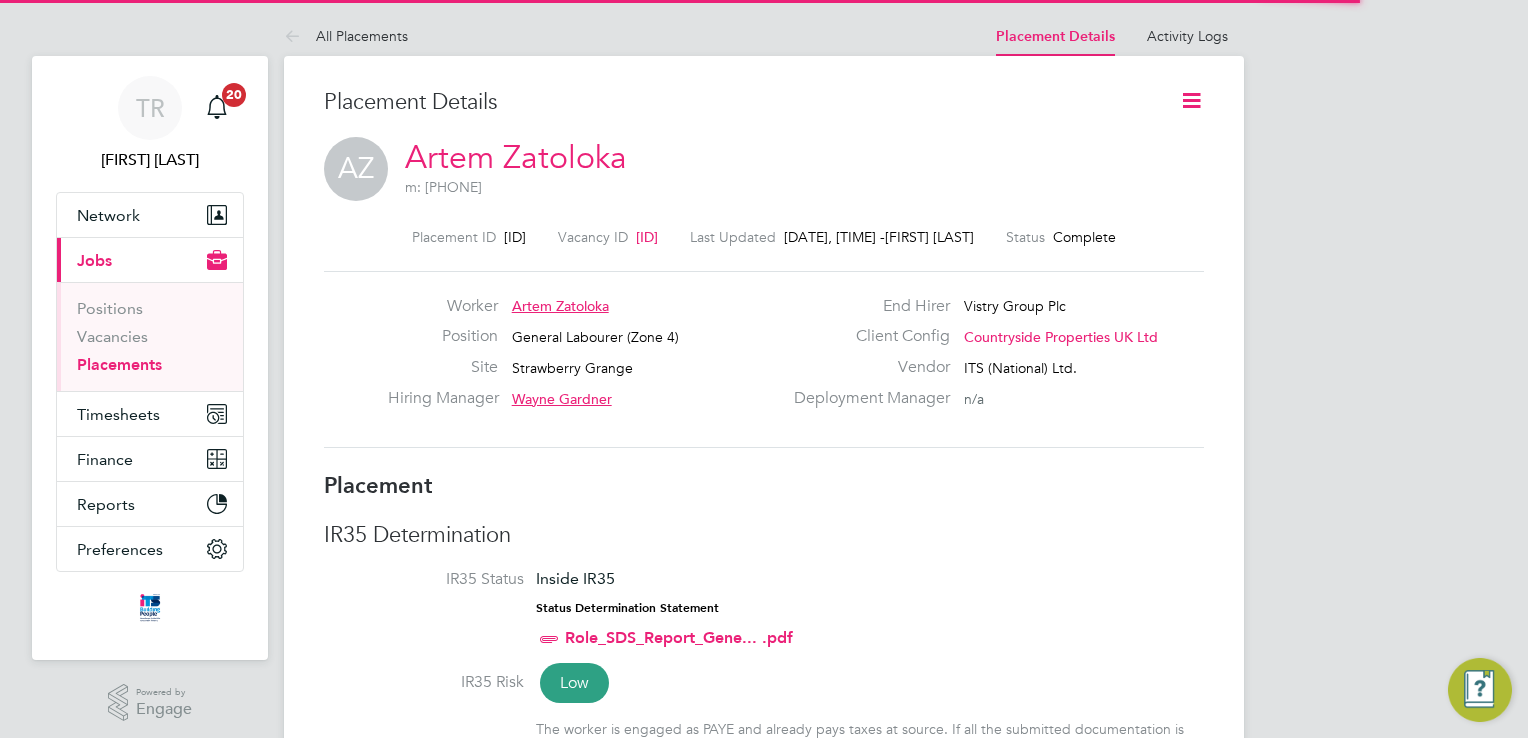 click 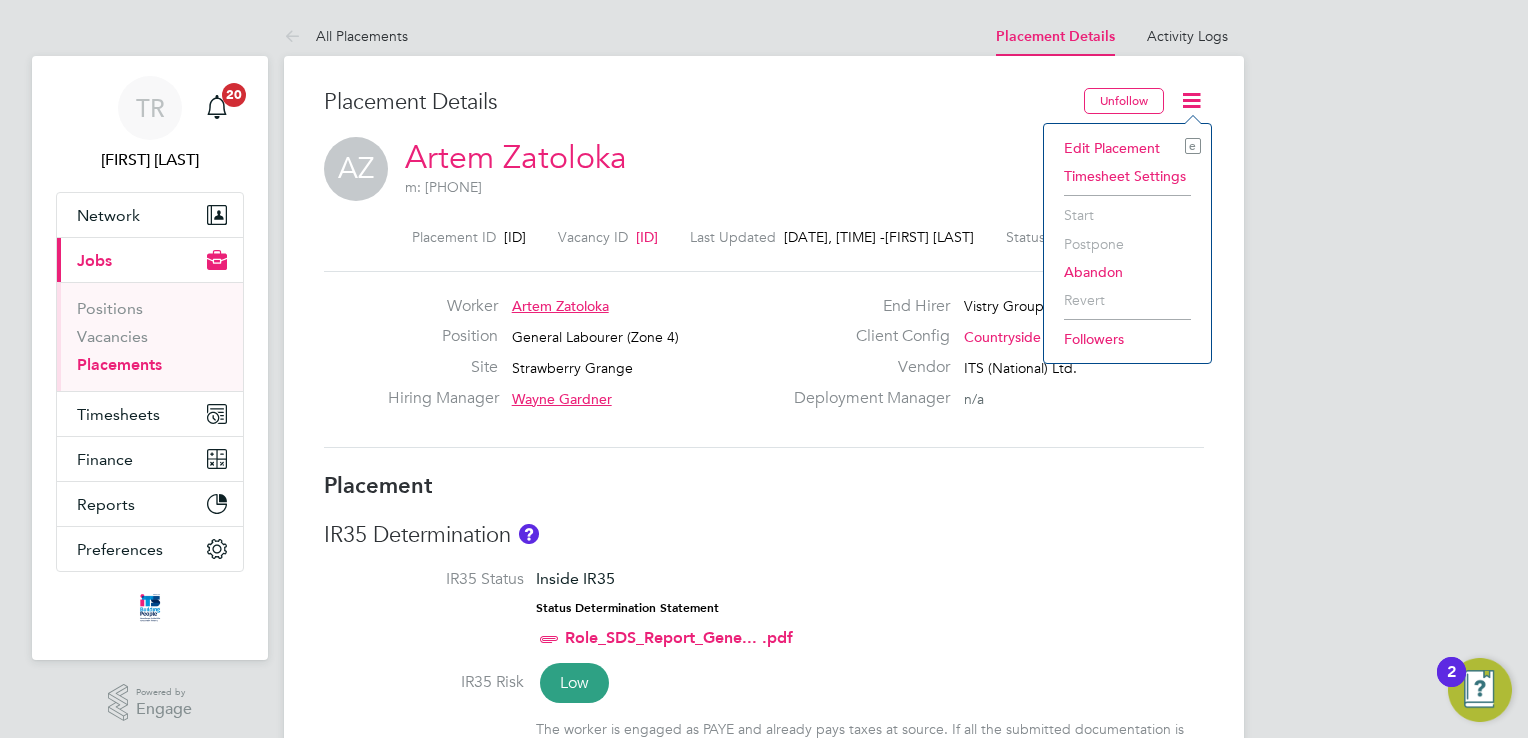 click on "Edit Placement e" 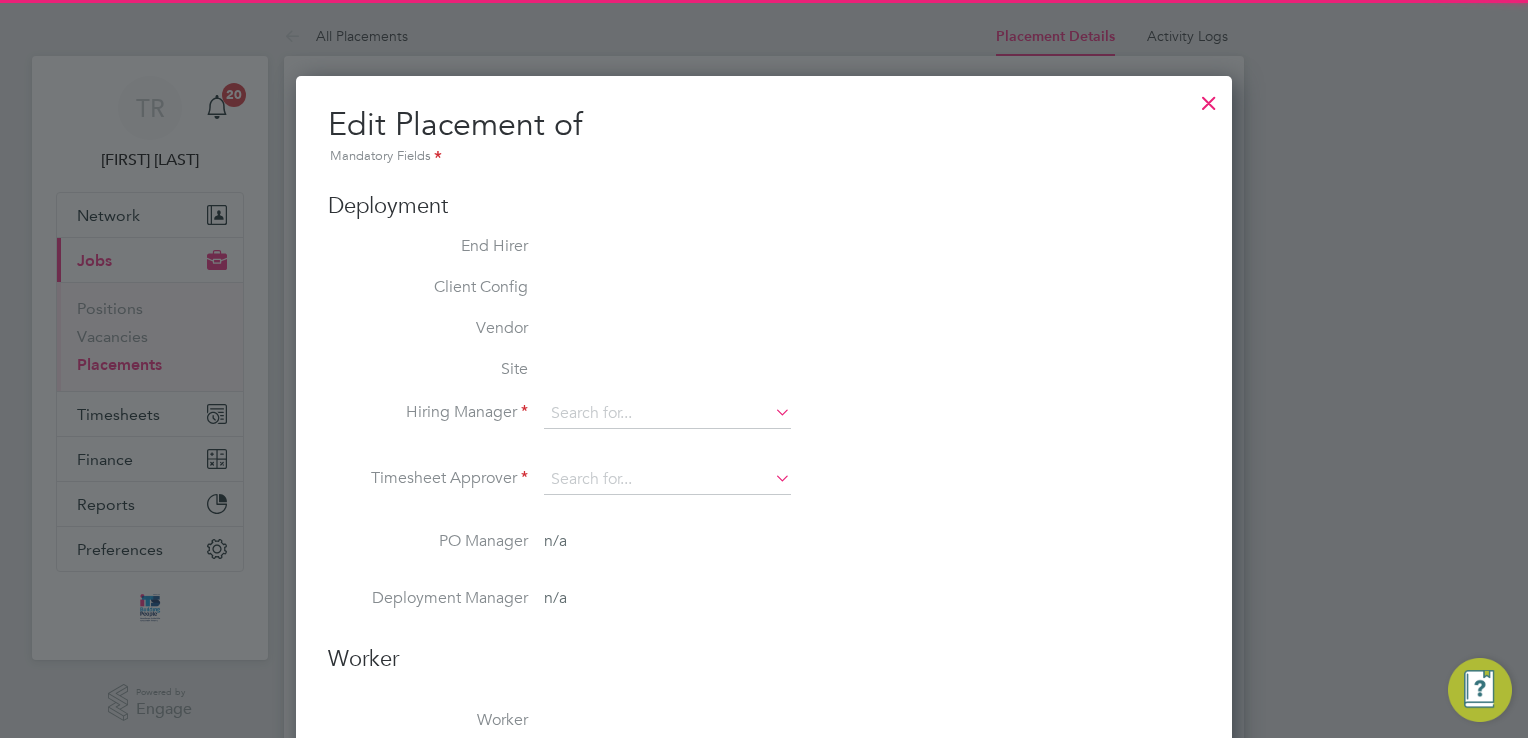 type on "Wayne Gardner" 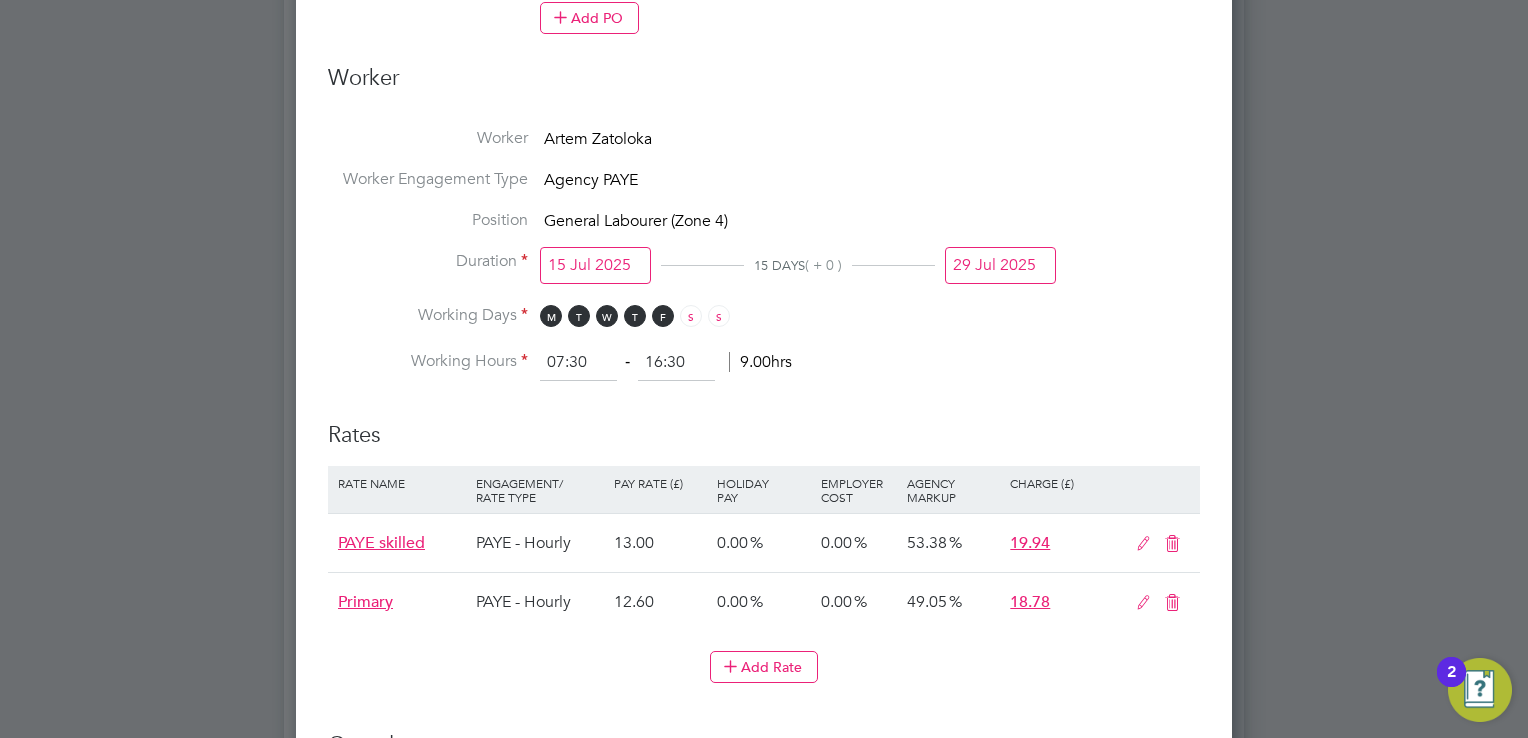 click on "29 Jul 2025" at bounding box center [1000, 265] 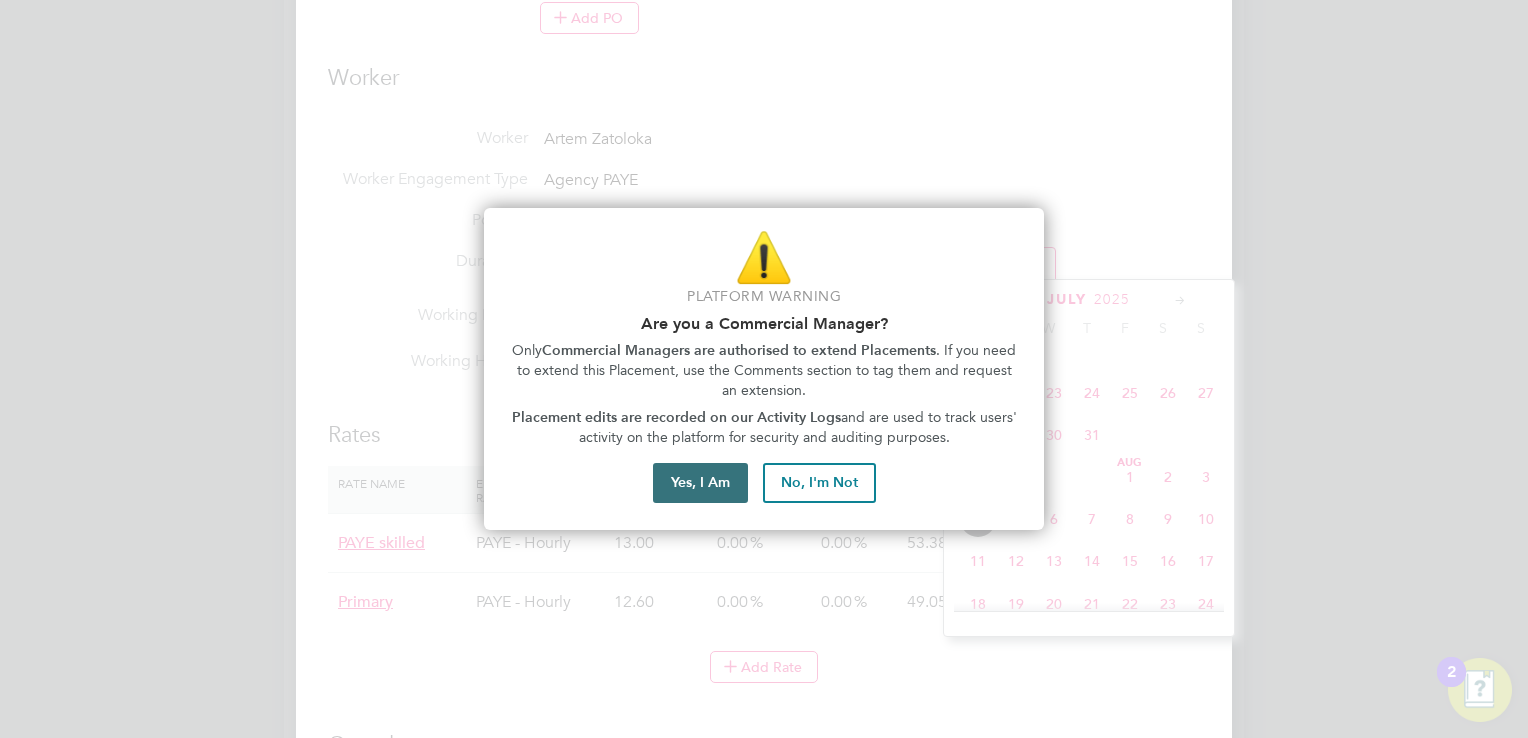 click on "Yes, I Am" at bounding box center (700, 483) 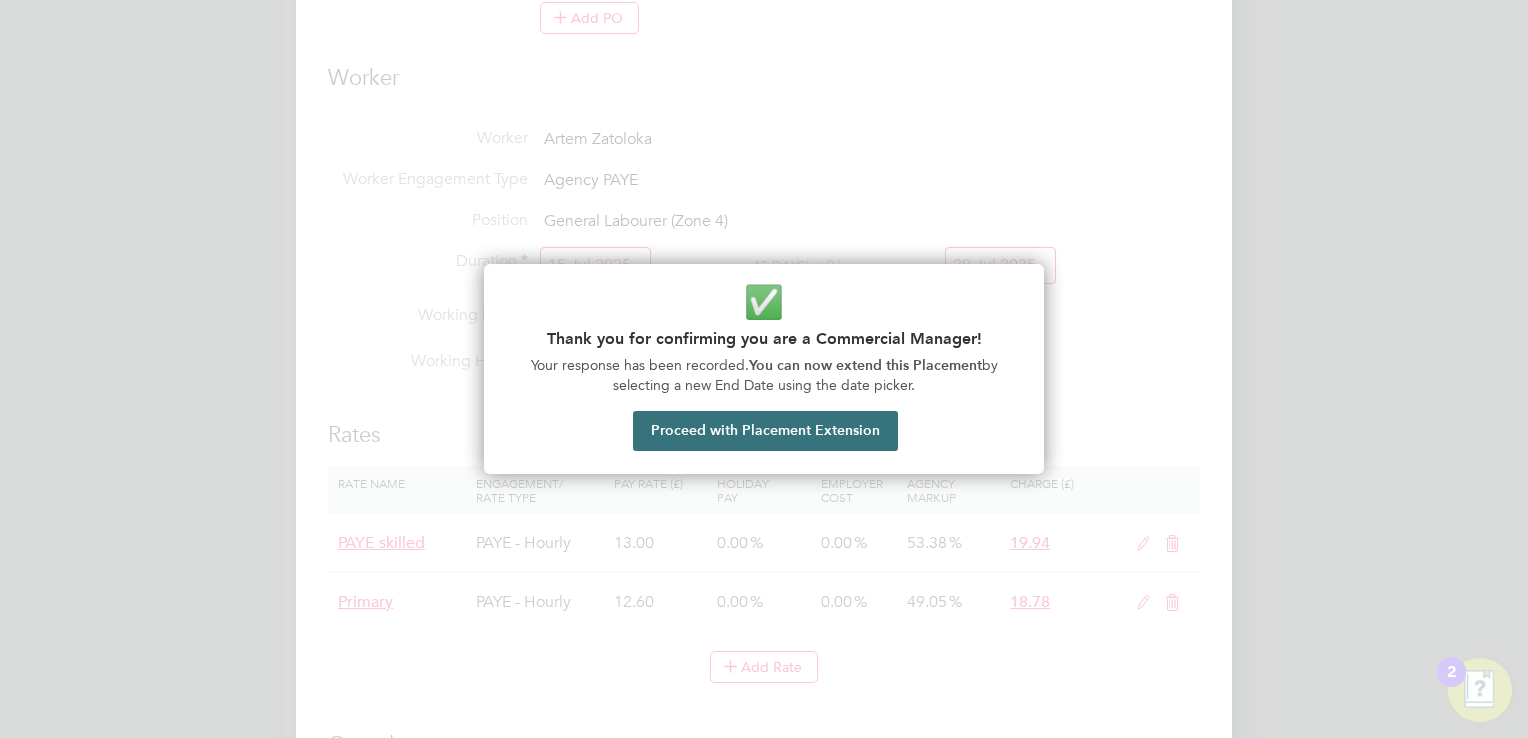click on "Proceed with Placement Extension" at bounding box center [765, 431] 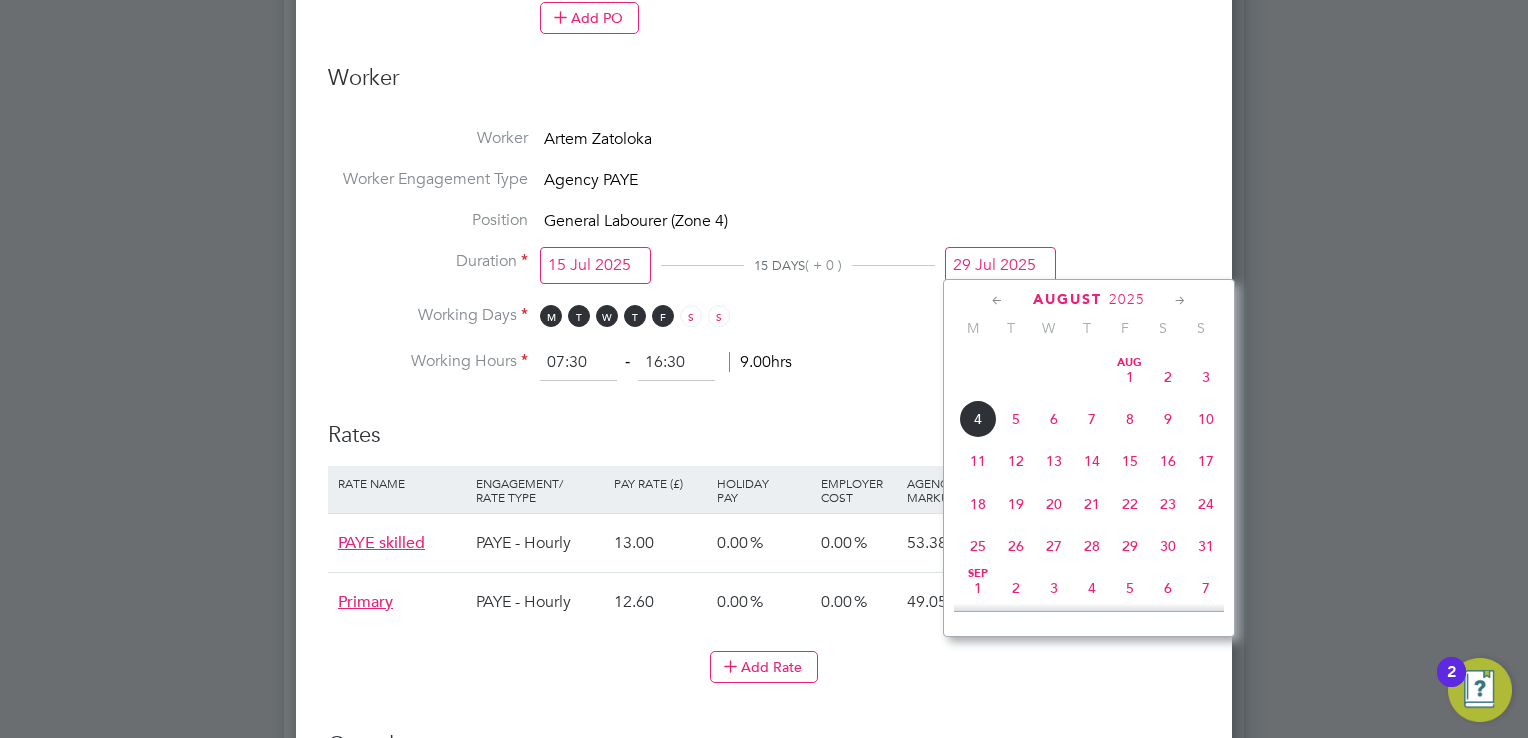 click on "30" 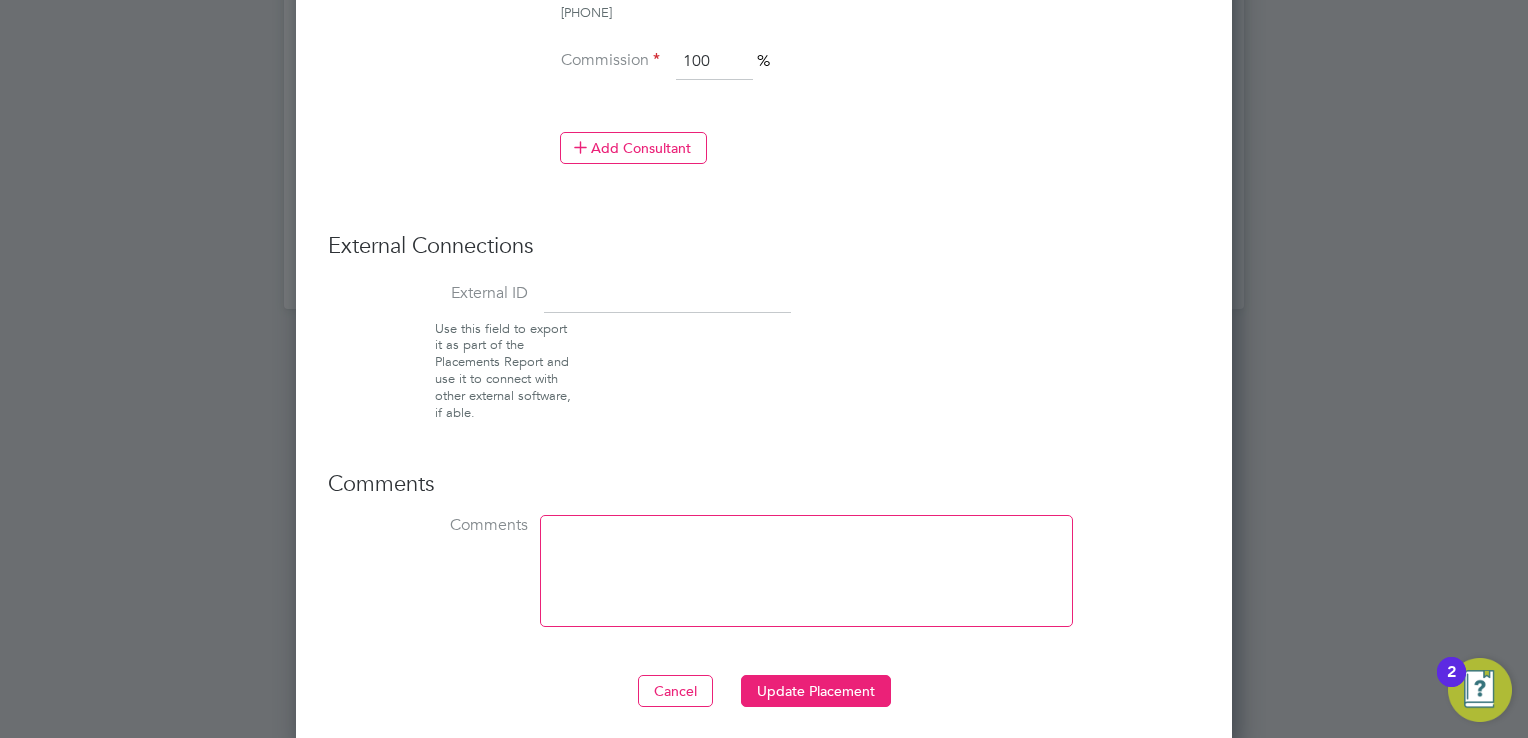 click at bounding box center (806, 571) 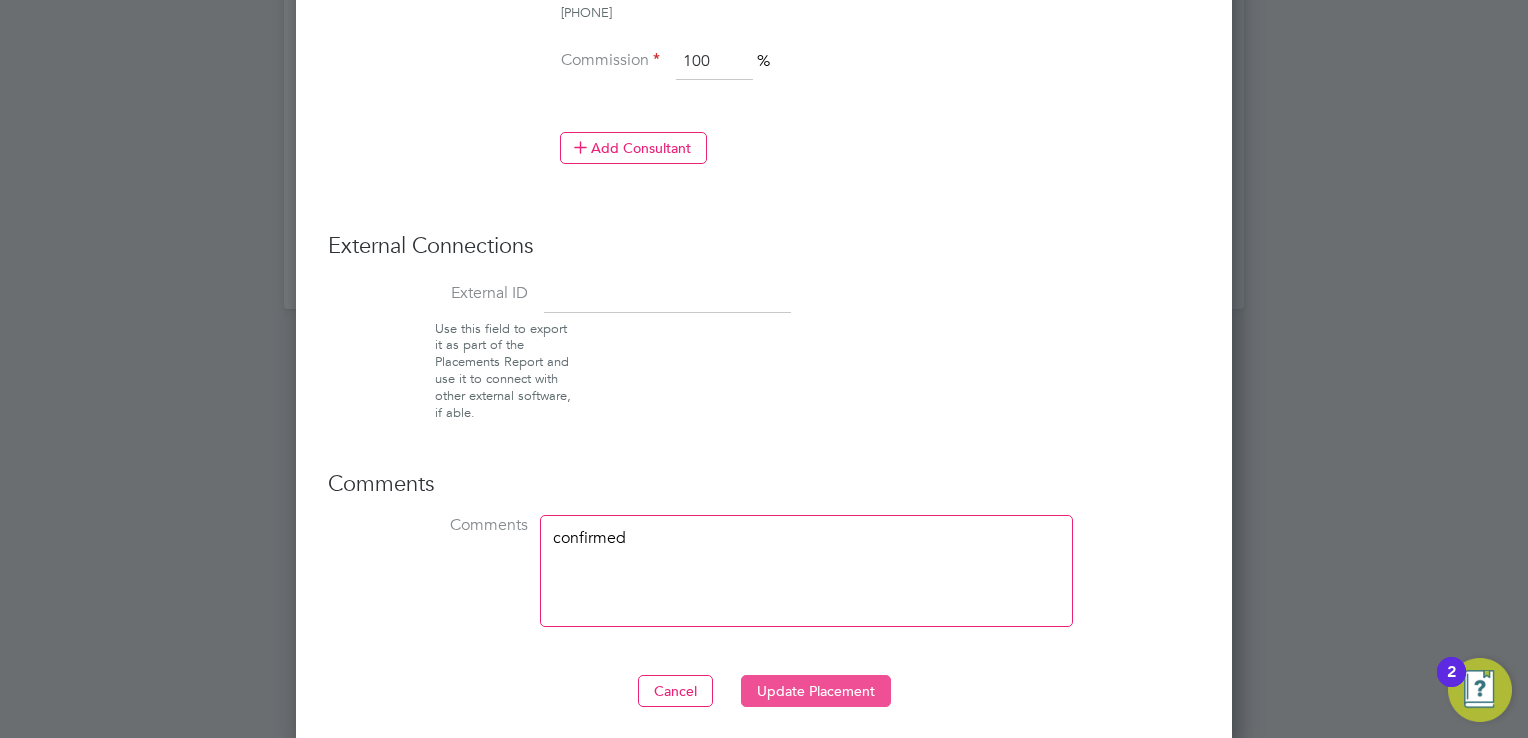 click on "Update Placement" at bounding box center (816, 691) 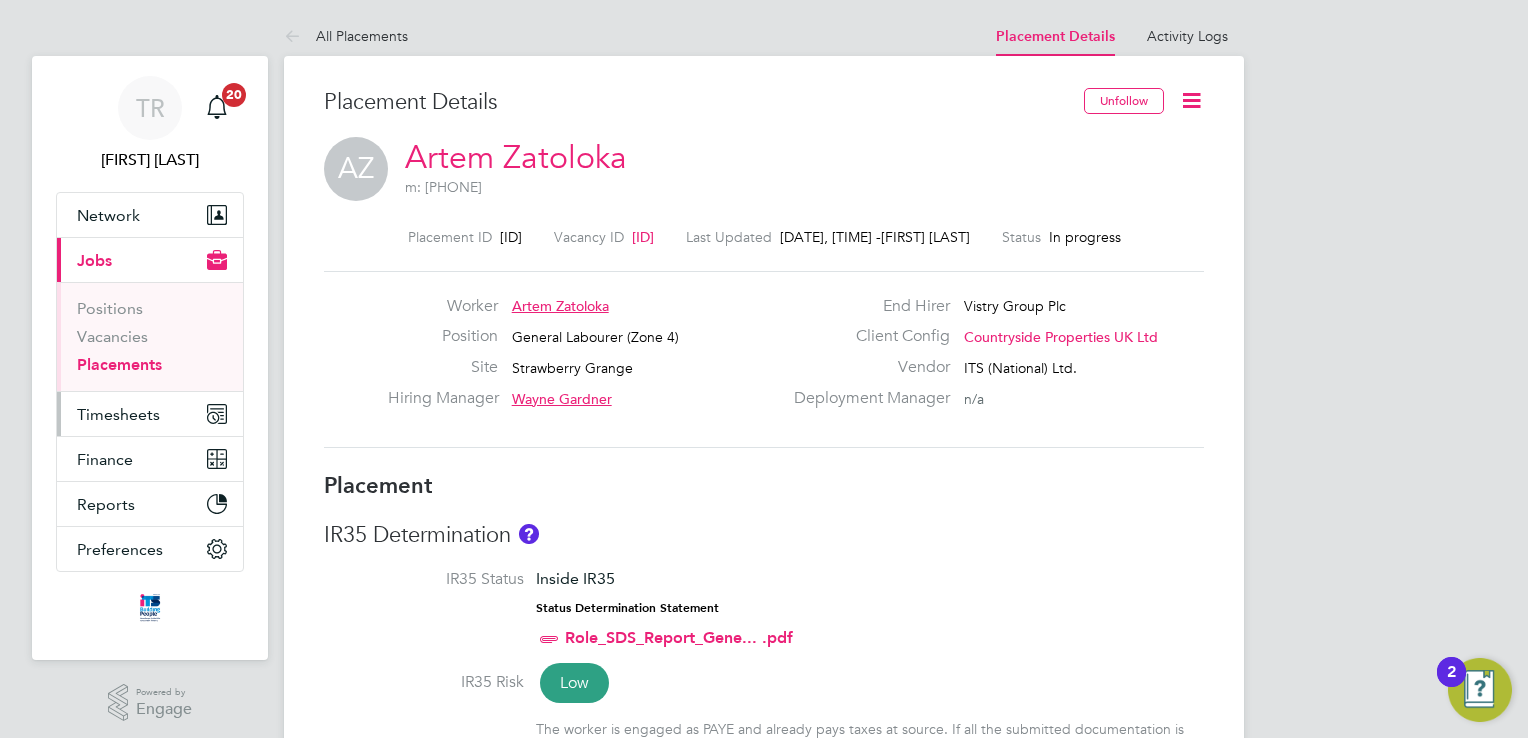 click on "Timesheets" at bounding box center (118, 414) 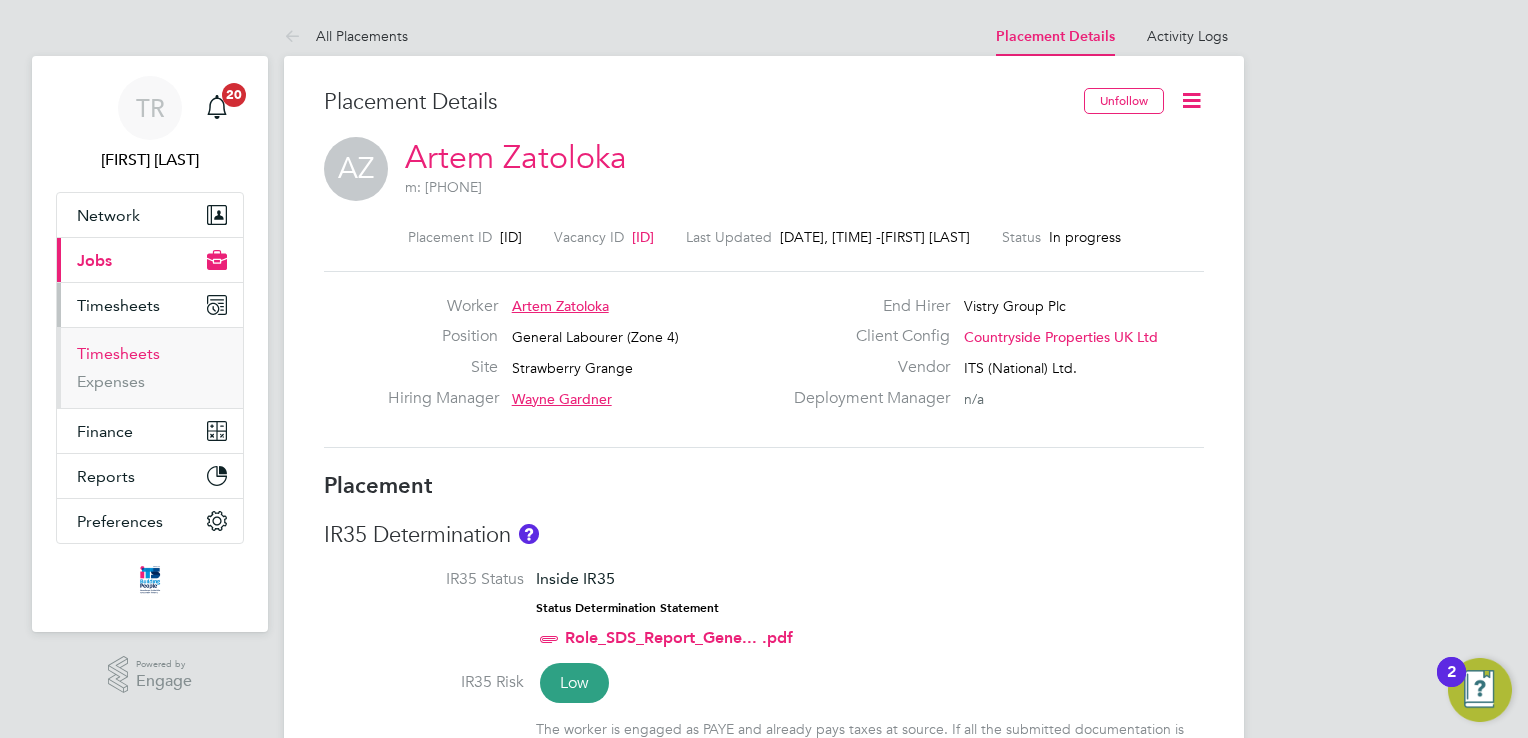click on "Timesheets" at bounding box center (118, 353) 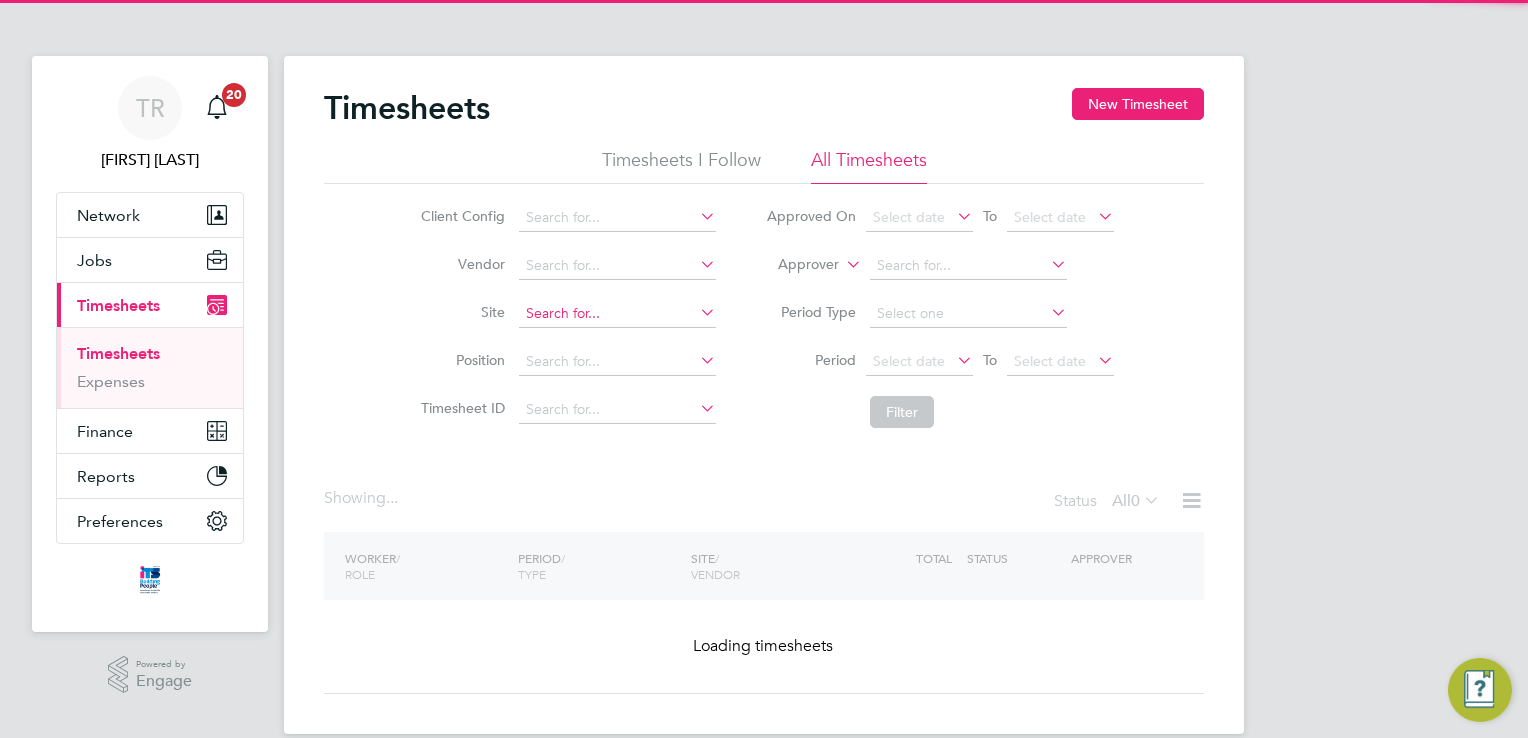 click 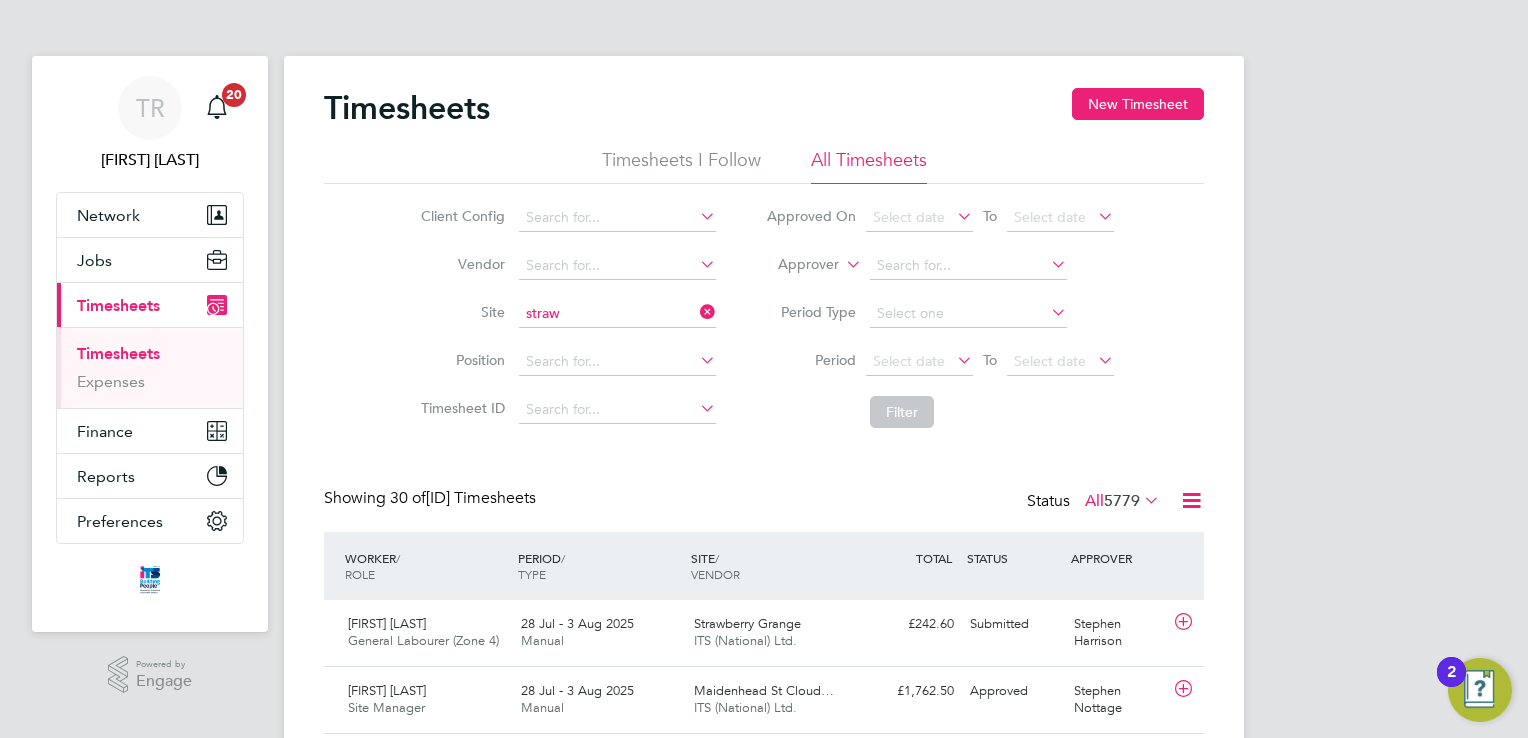 click on "Straw berry Grange" 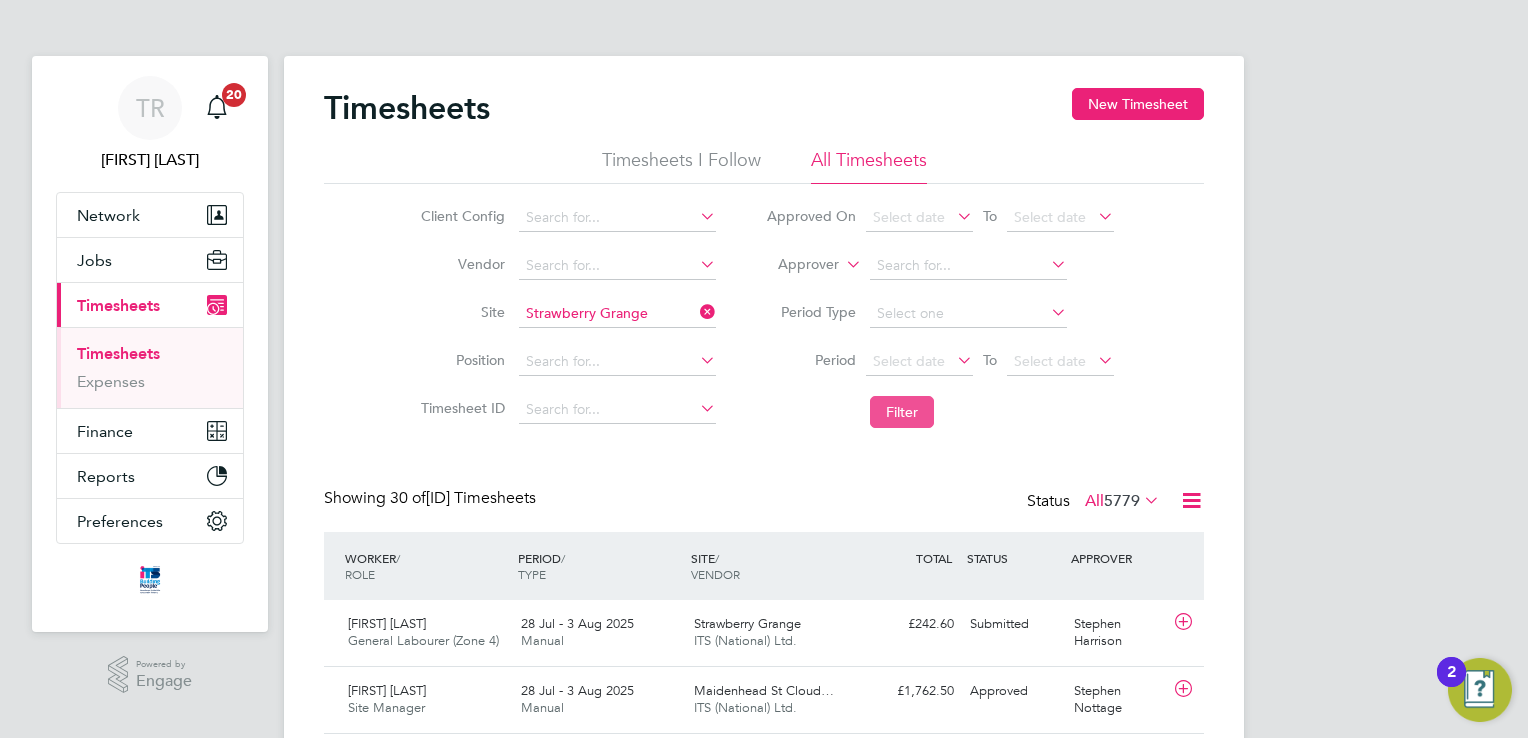 click on "Filter" 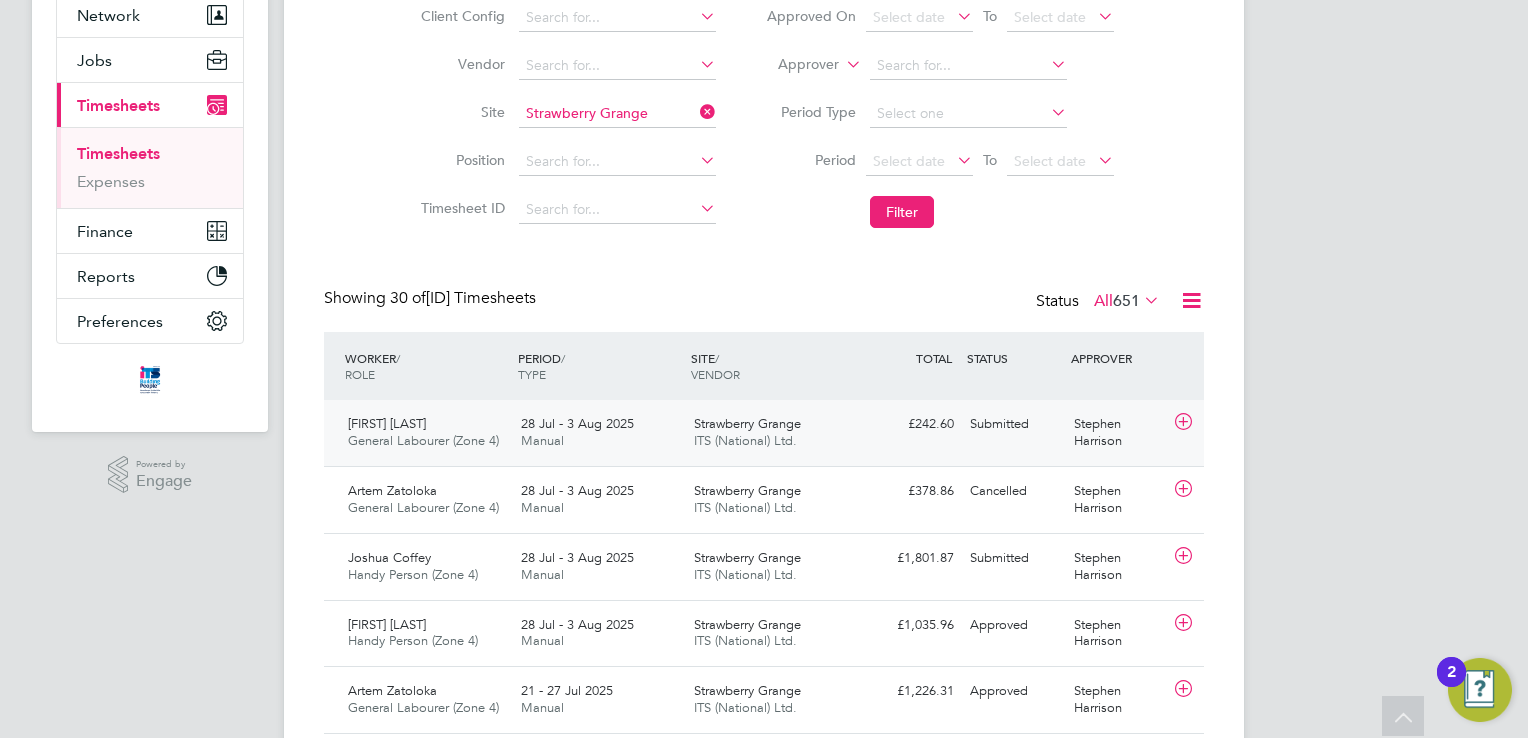 click on "Strawberry Grange ITS (National) Ltd." 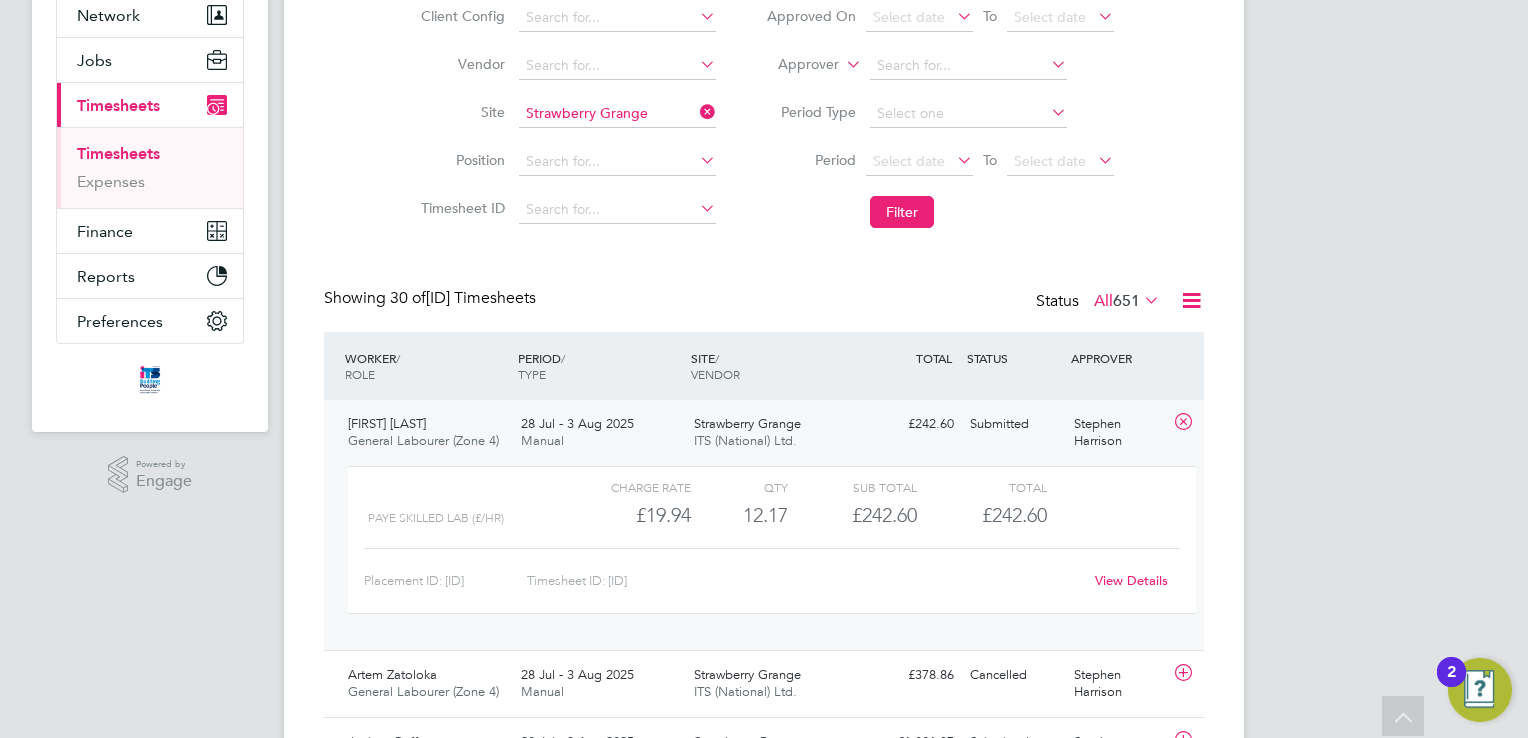 drag, startPoint x: 147, startPoint y: 152, endPoint x: 163, endPoint y: 159, distance: 17.464249 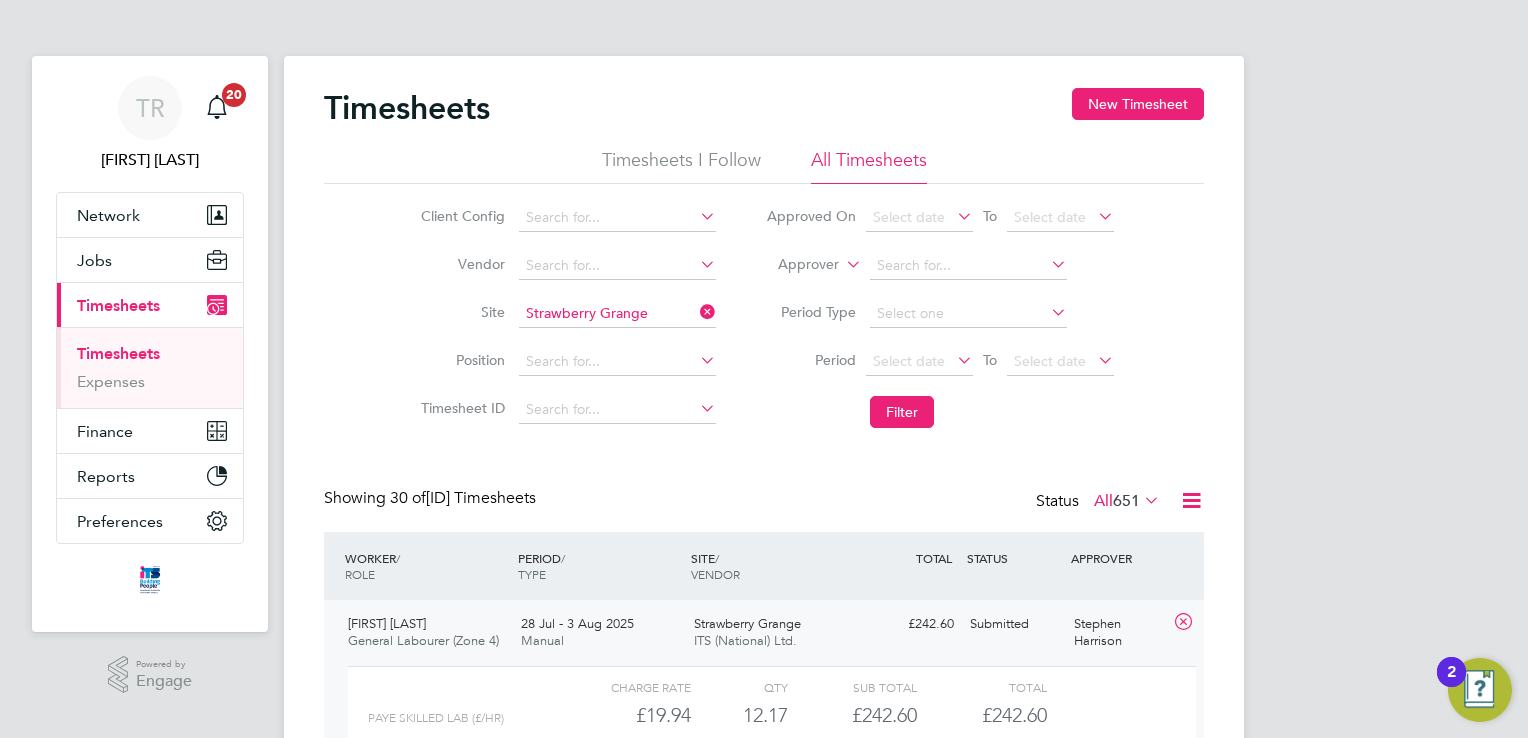 click 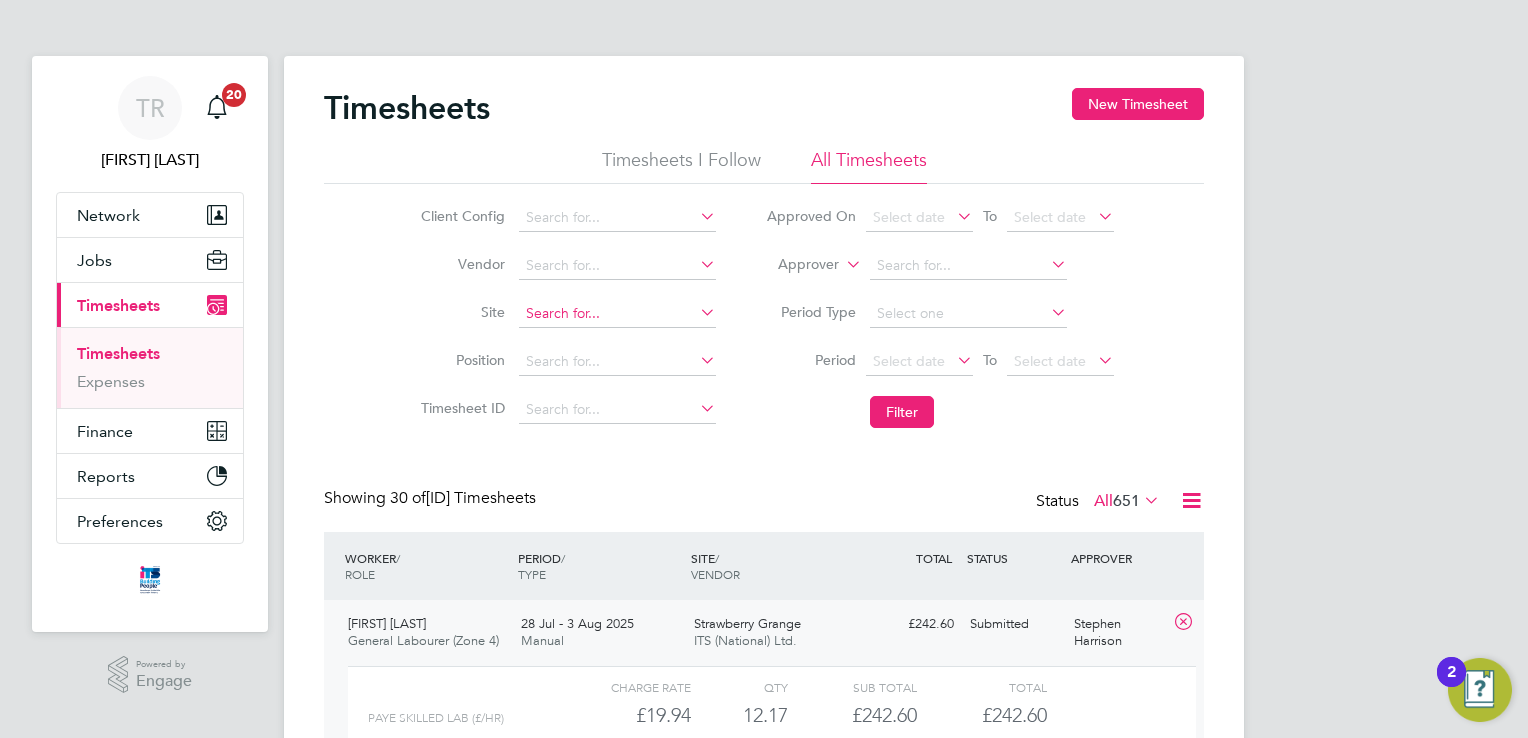 click 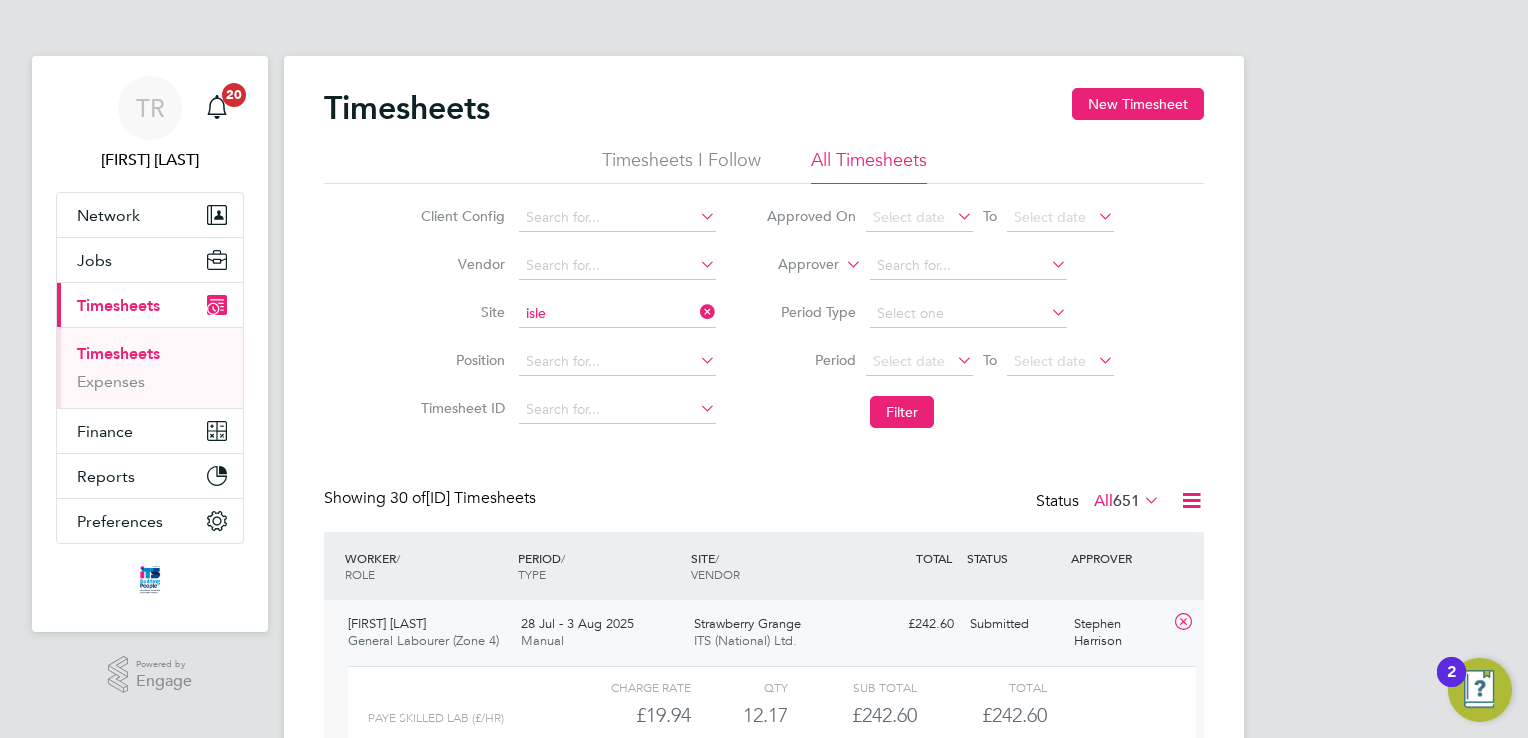 click on "Isle port Grove" 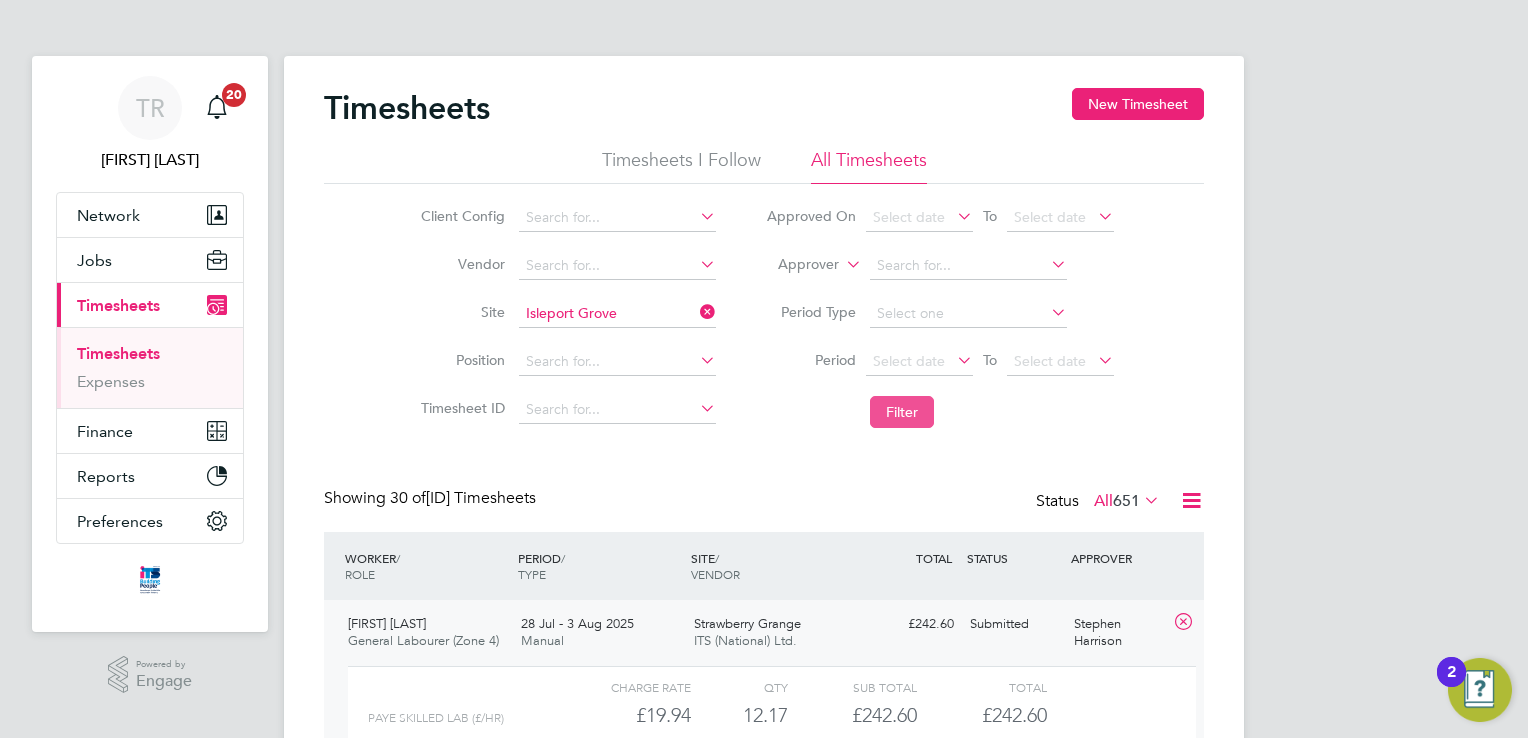 click on "Filter" 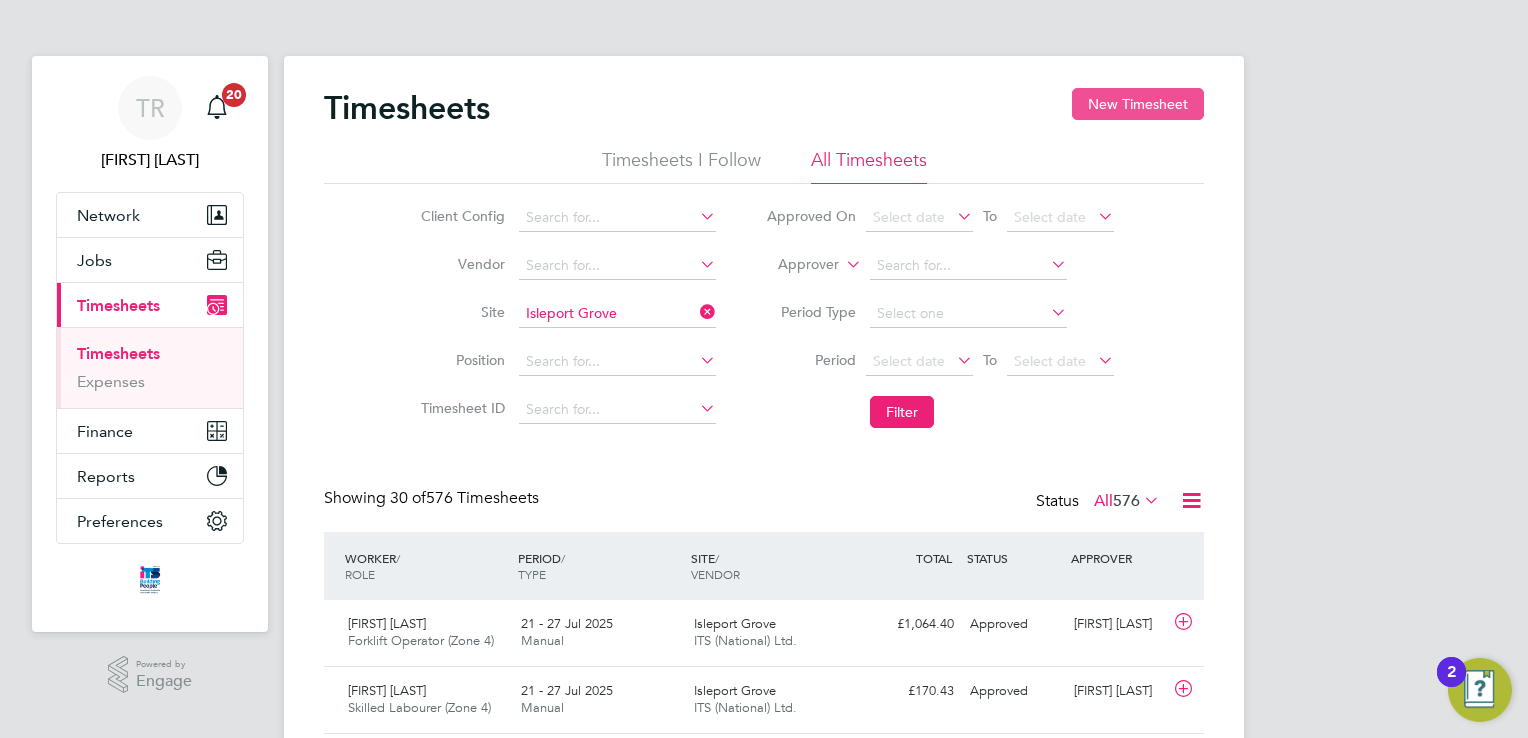 click on "New Timesheet" 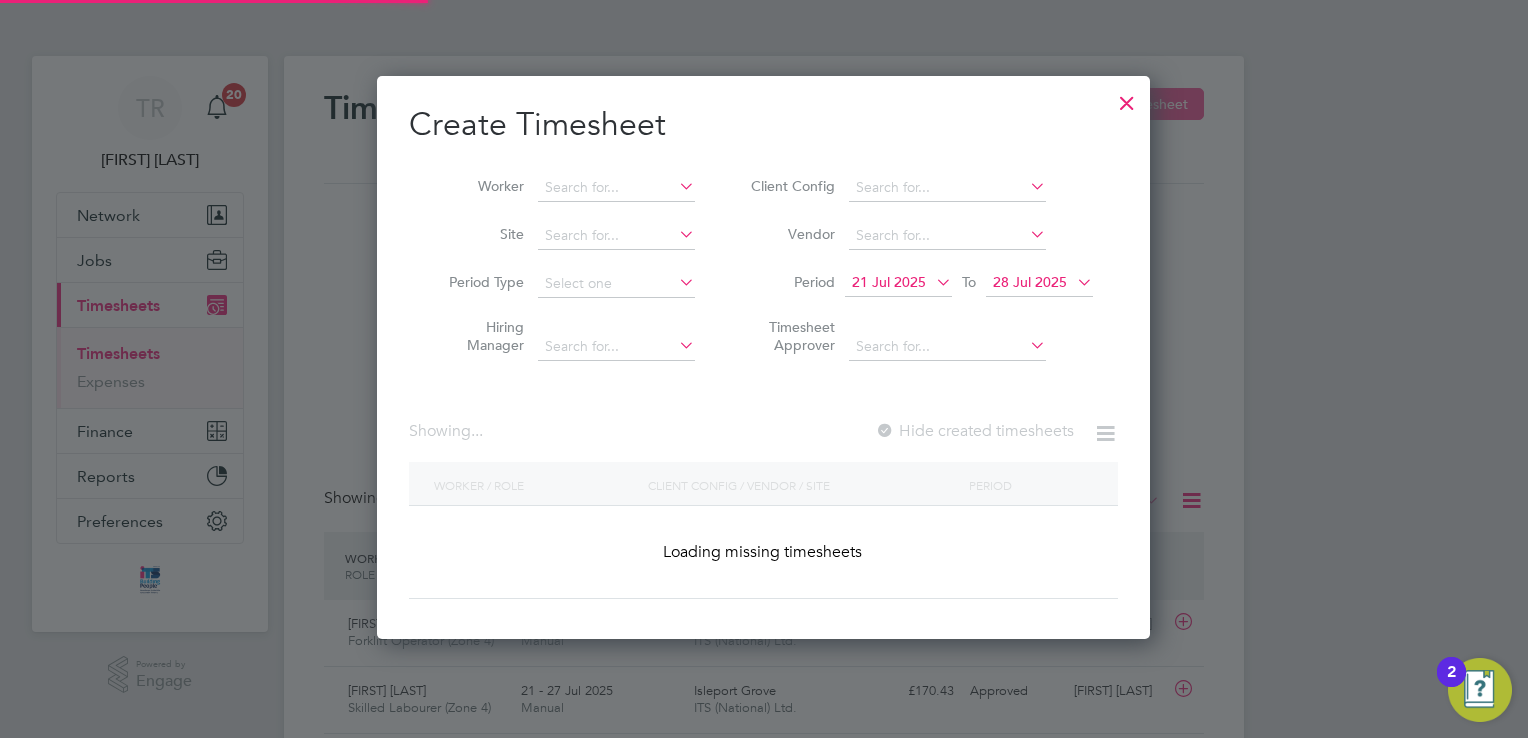 scroll, scrollTop: 10, scrollLeft: 10, axis: both 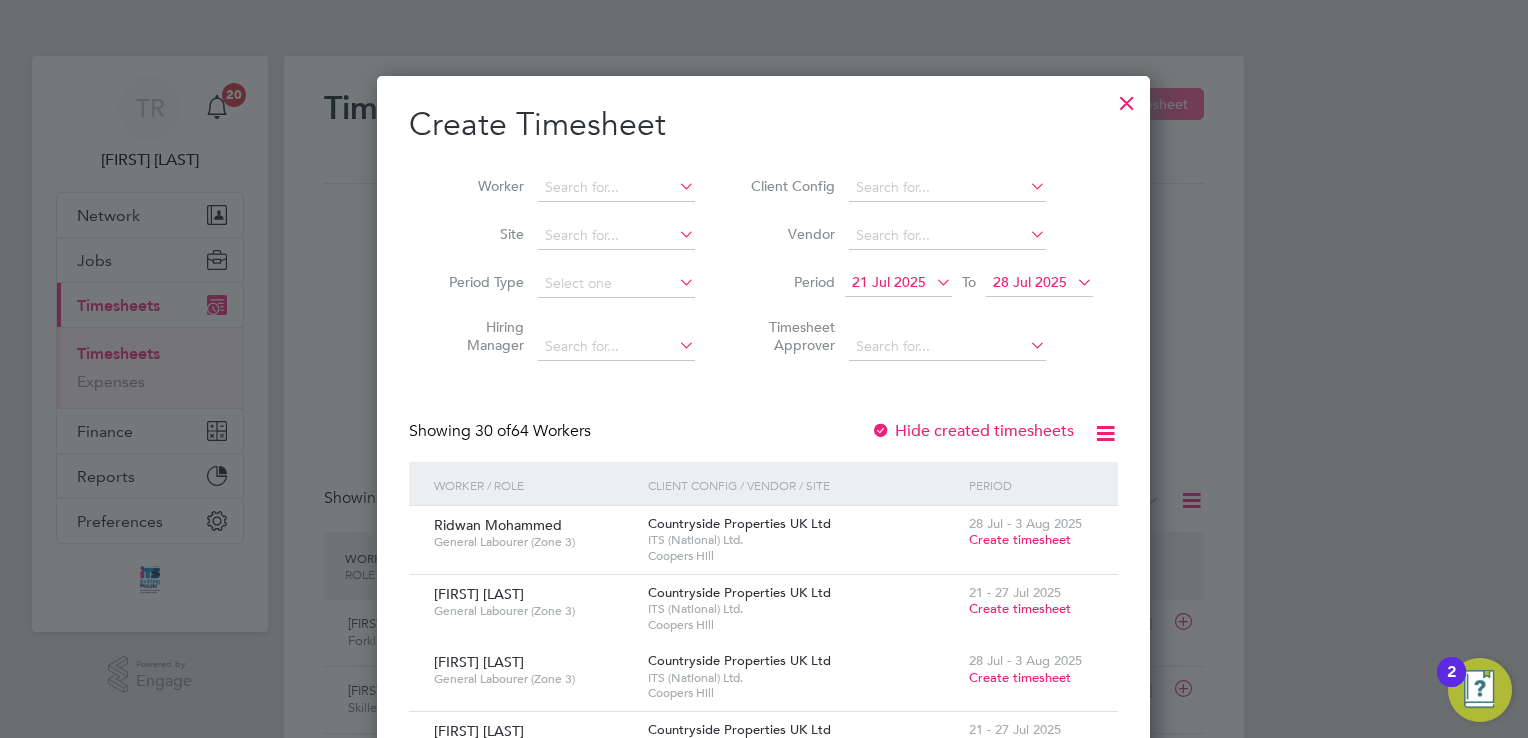type 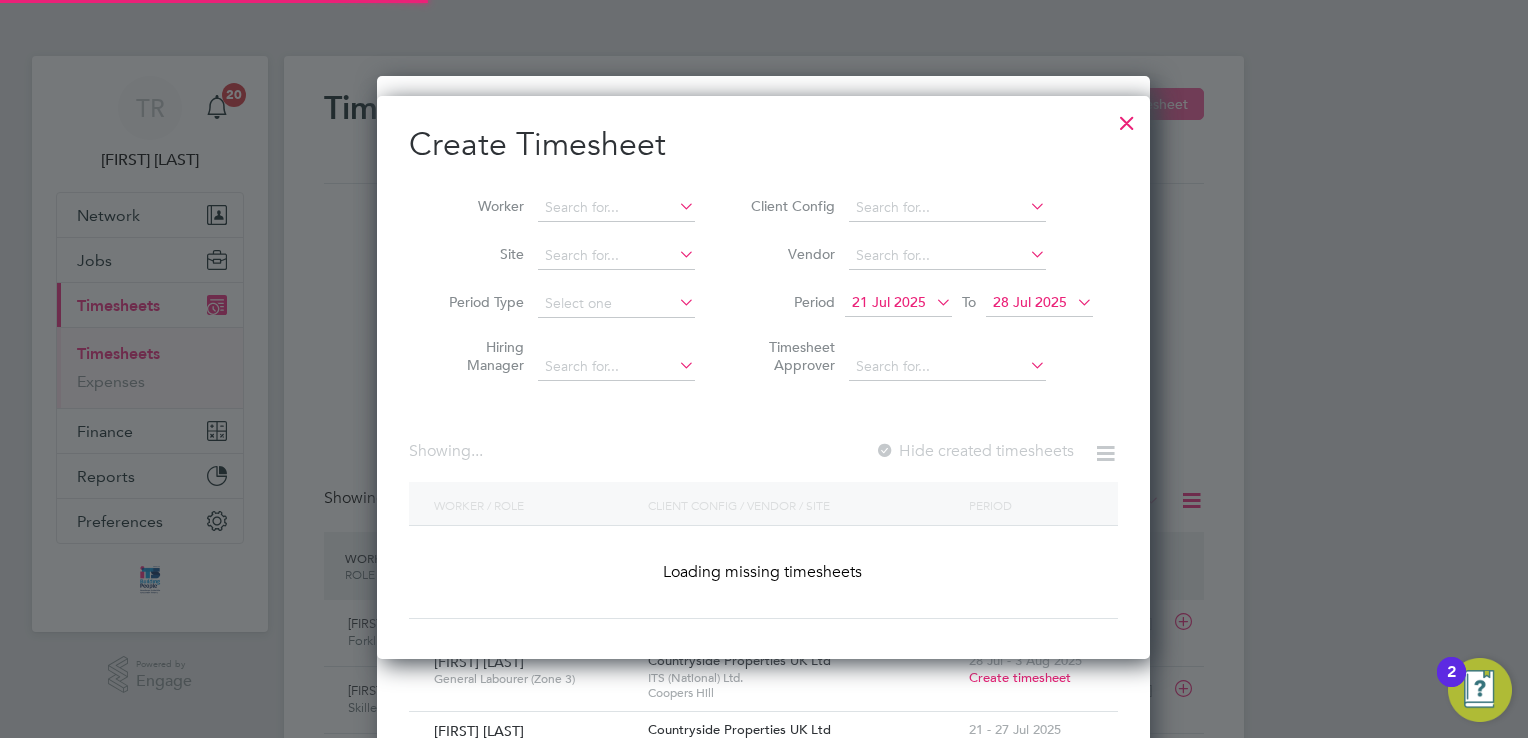 scroll, scrollTop: 10, scrollLeft: 10, axis: both 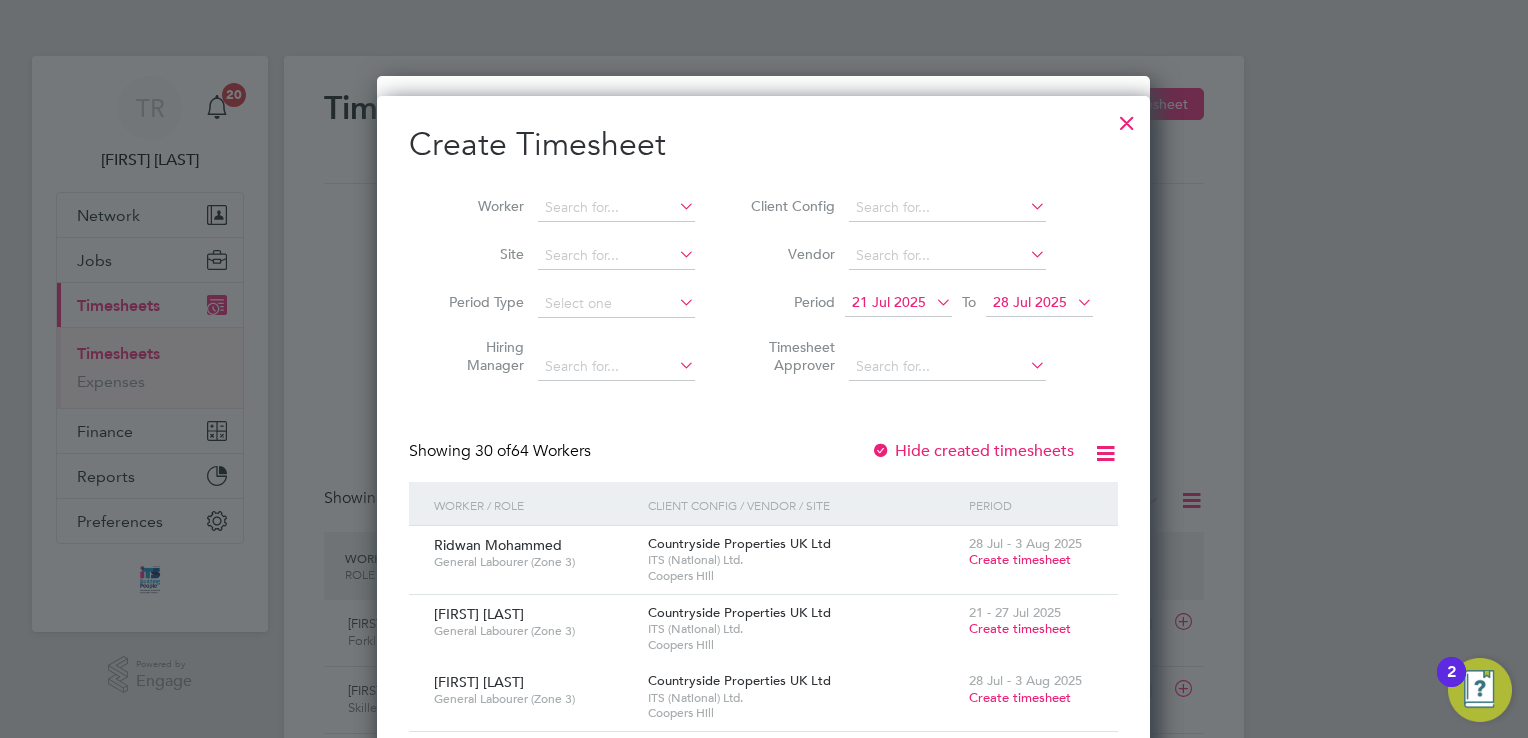 click at bounding box center (1127, 118) 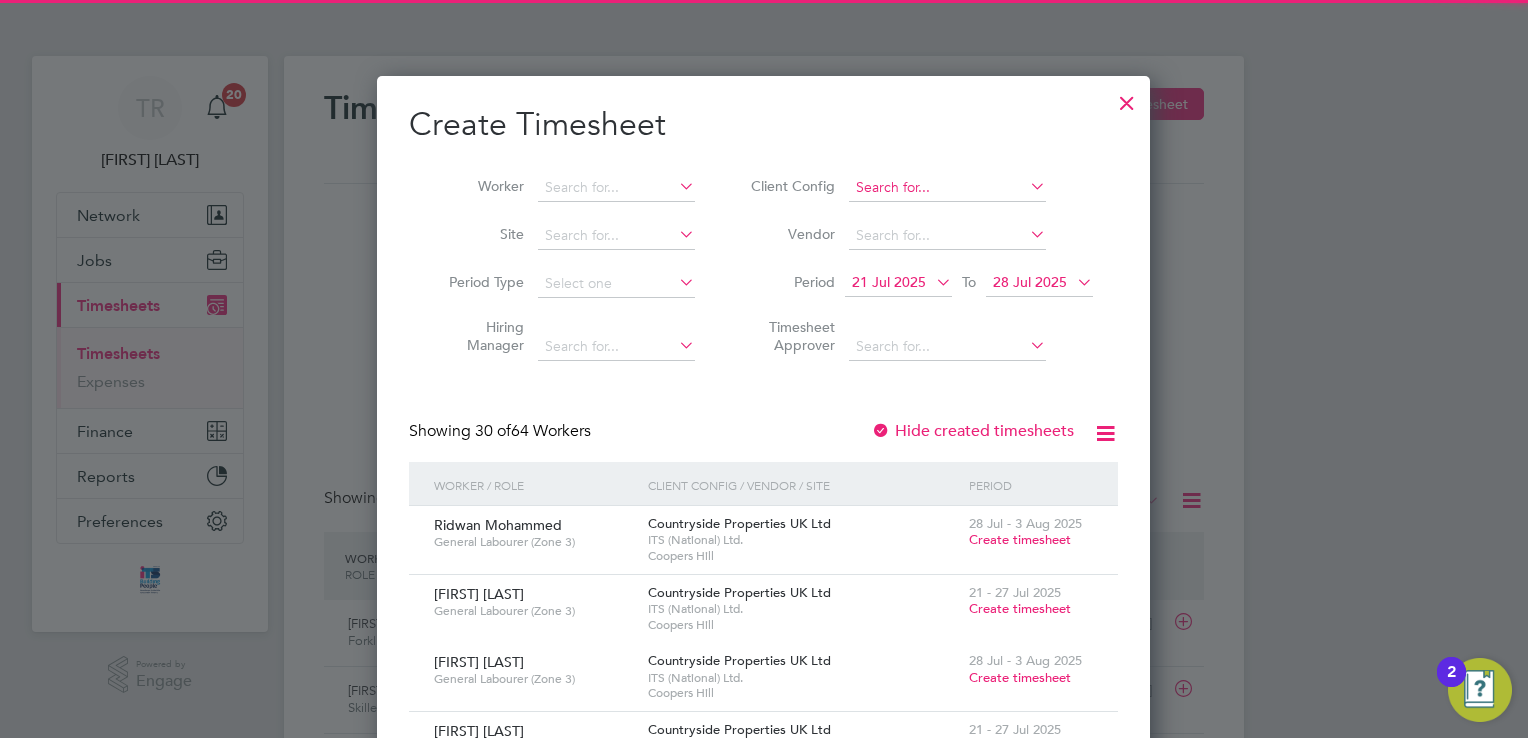 scroll, scrollTop: 9, scrollLeft: 10, axis: both 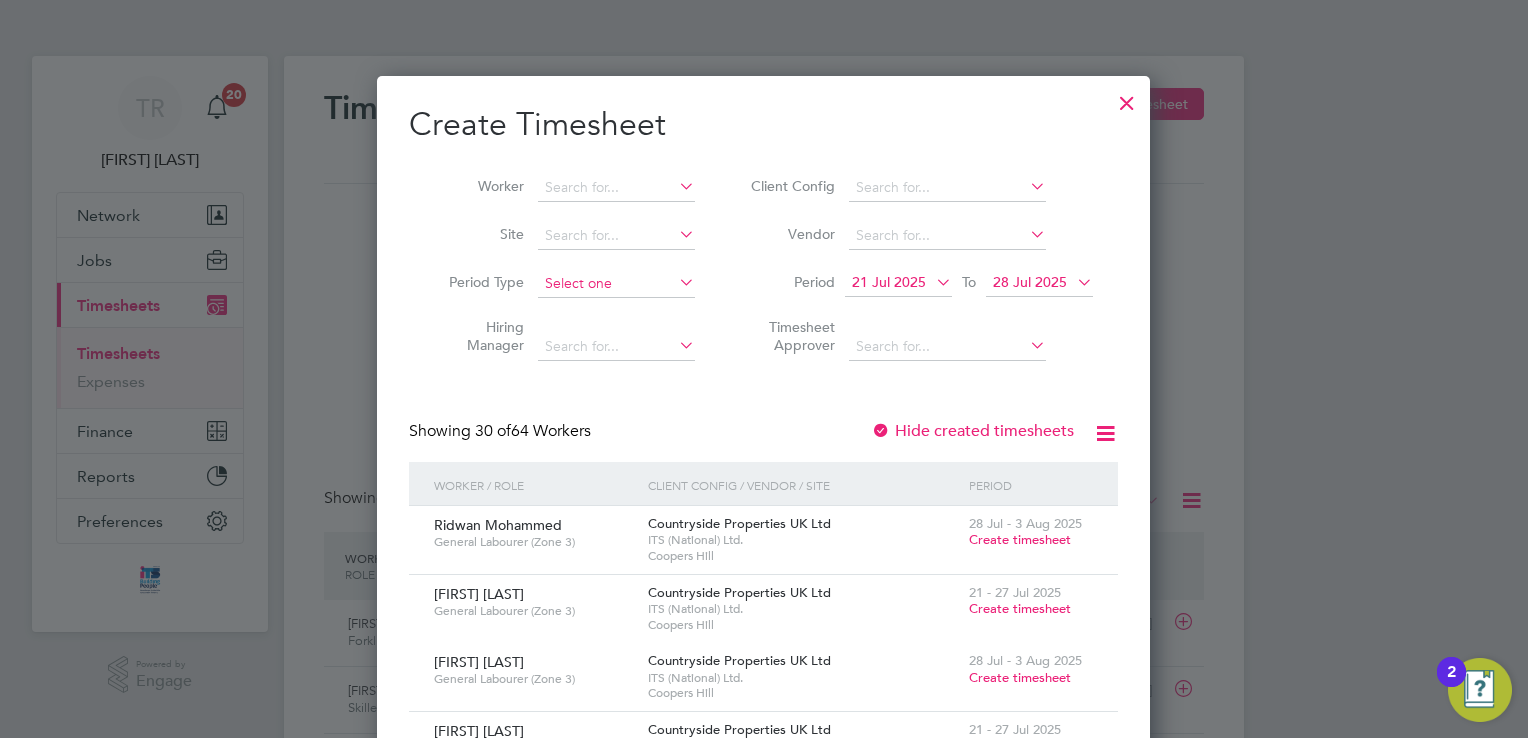 click at bounding box center [616, 284] 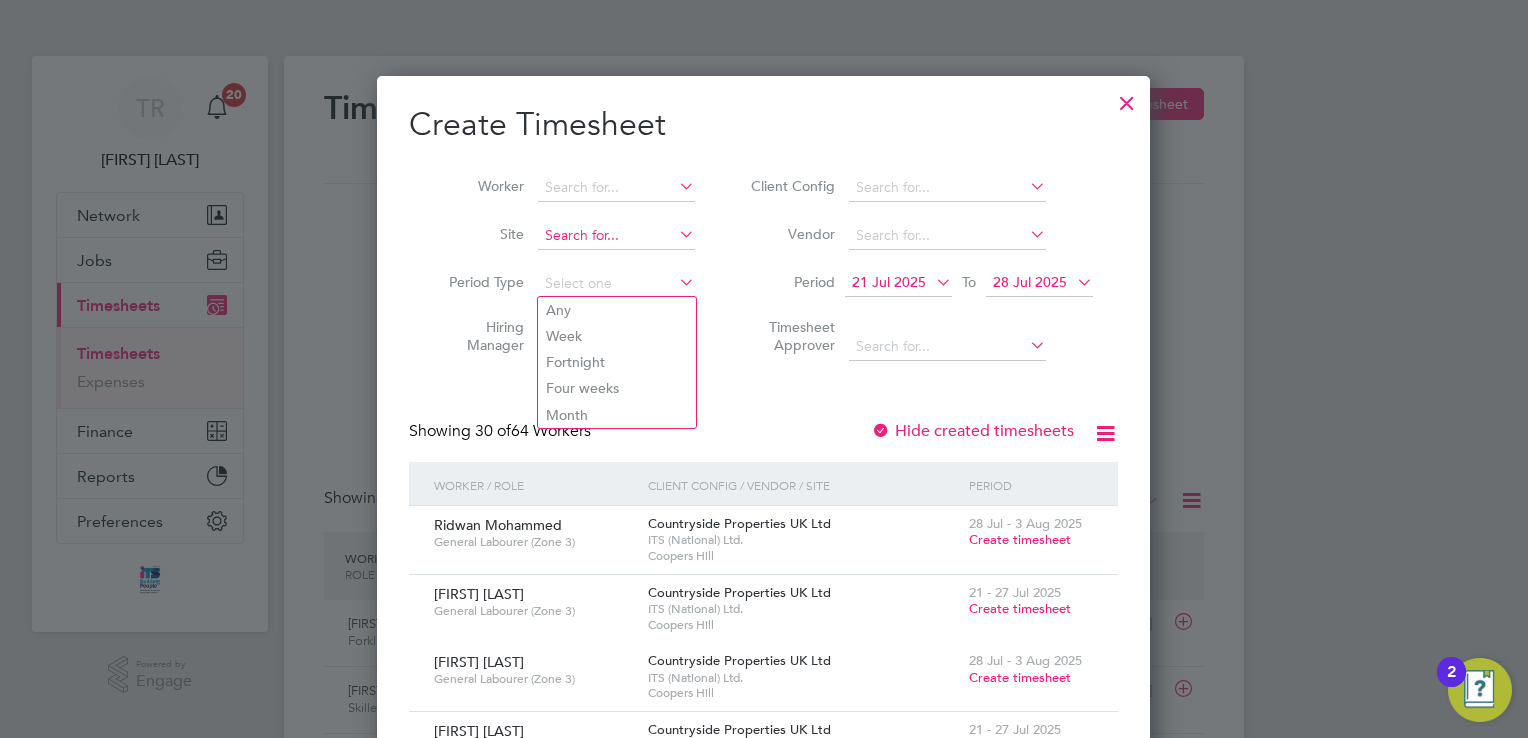 click at bounding box center [616, 236] 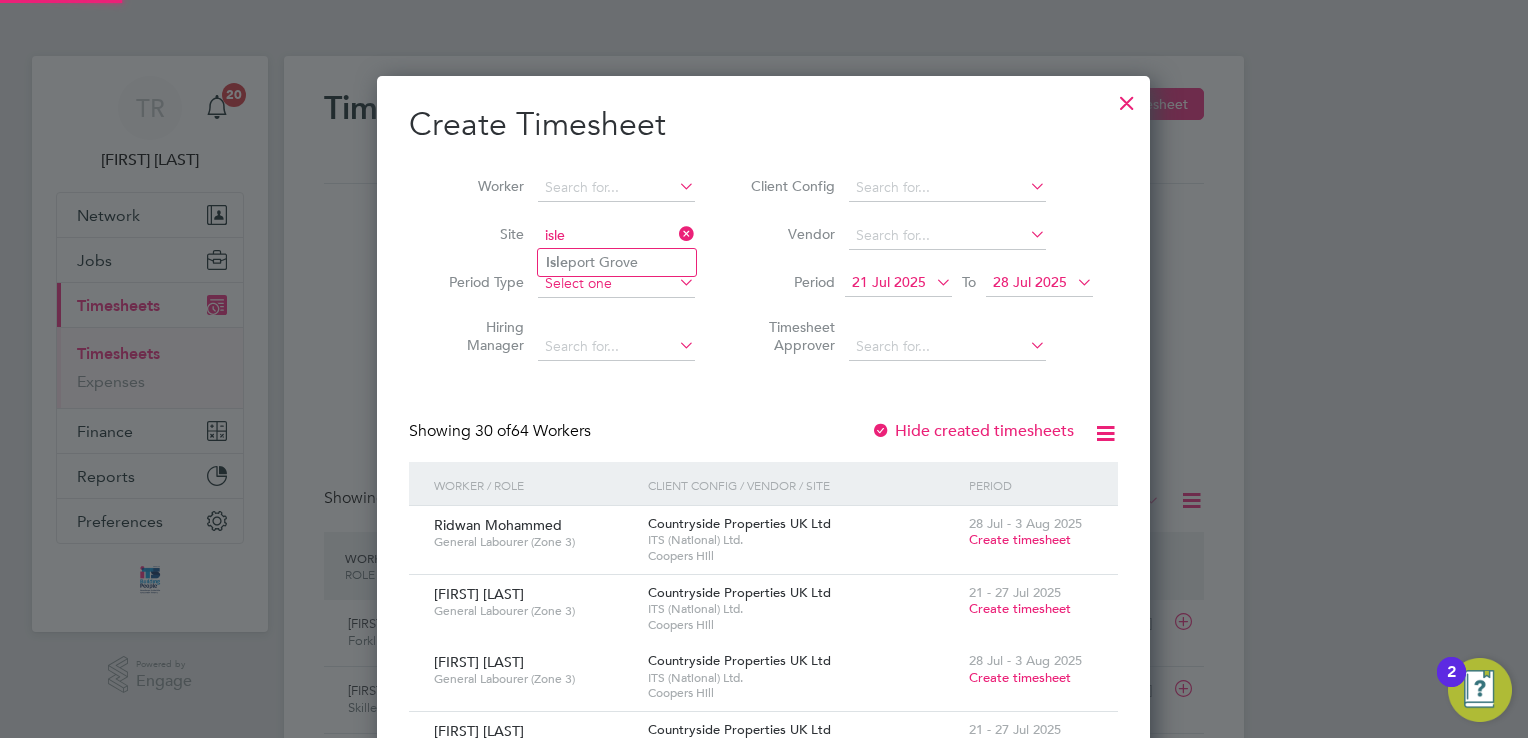 click on "Isle port Grove" 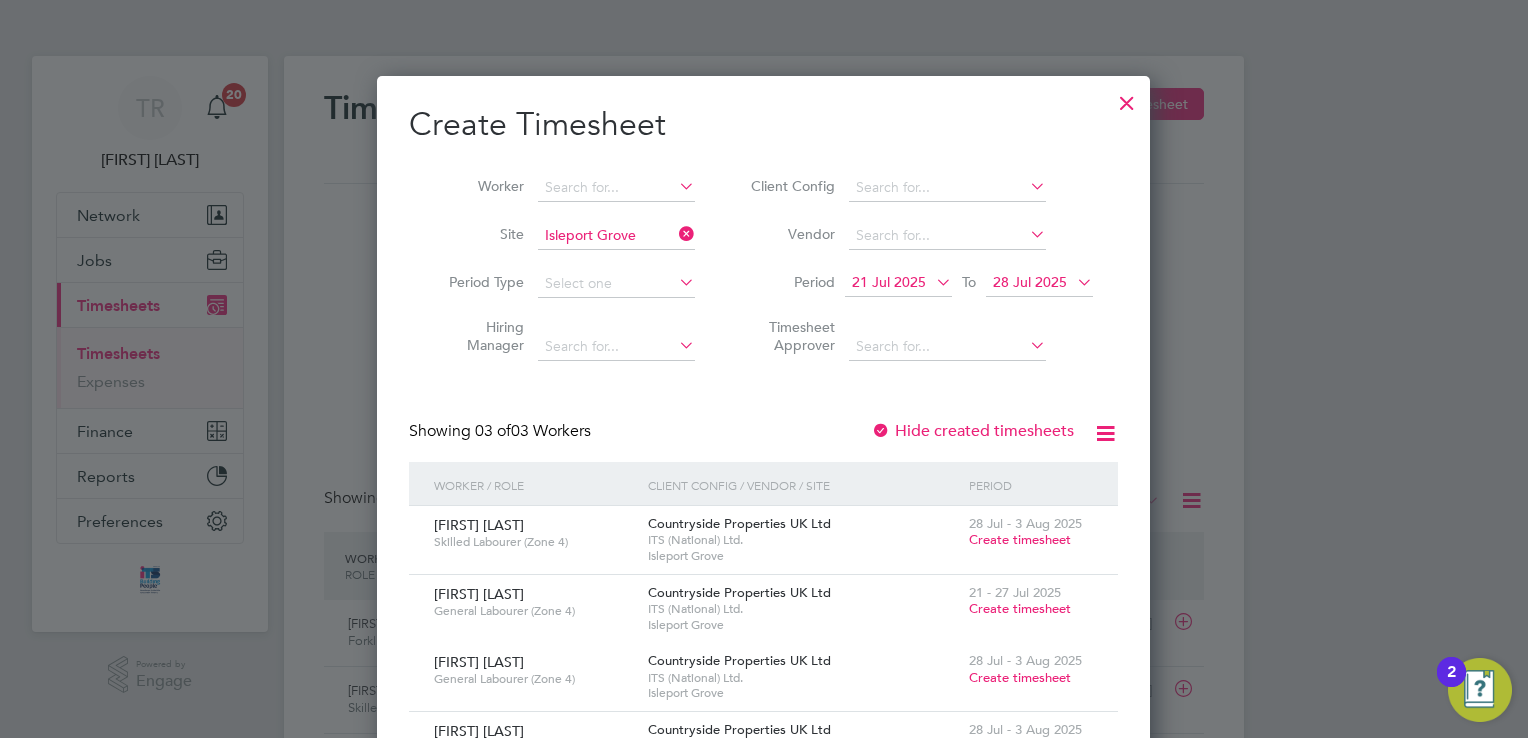 click at bounding box center [1073, 282] 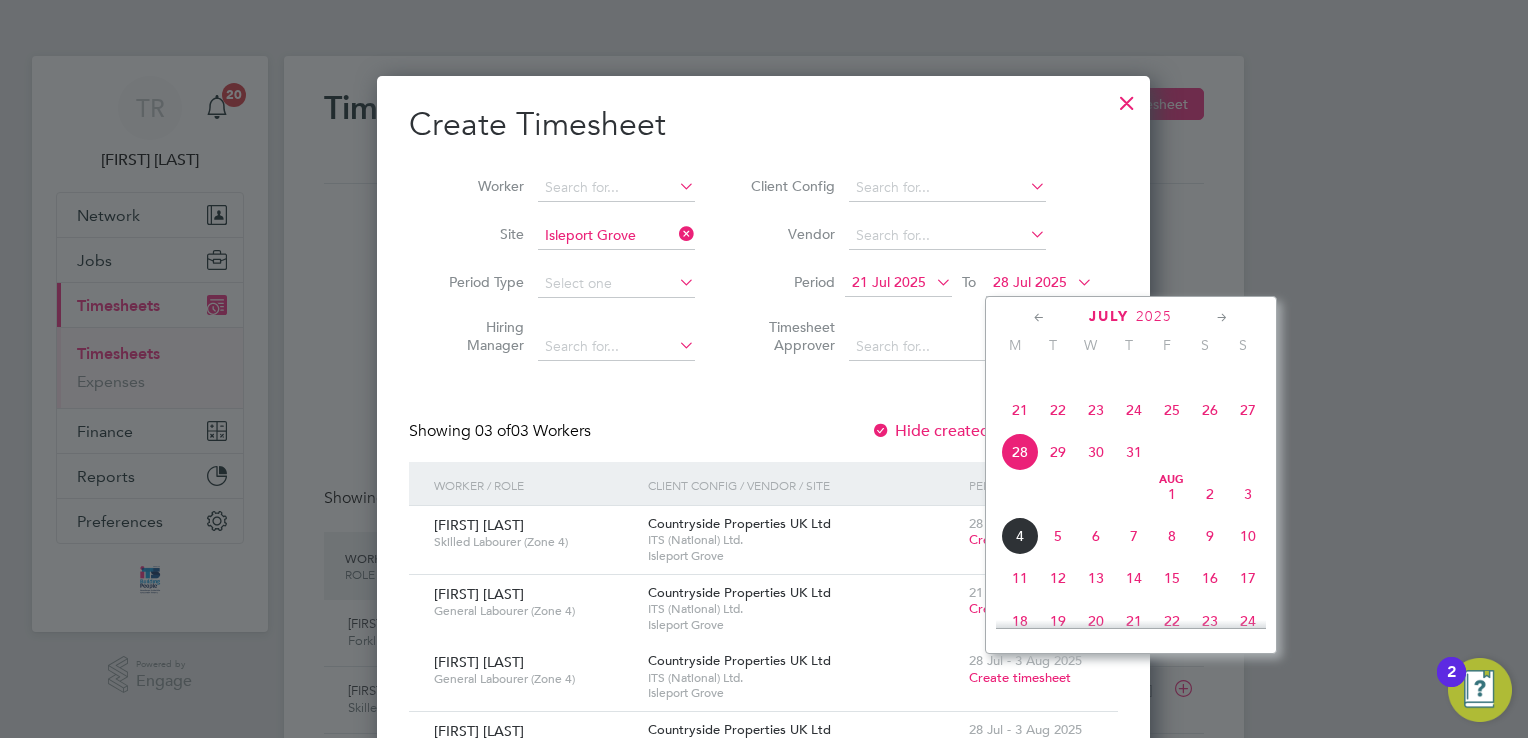 click on "3" 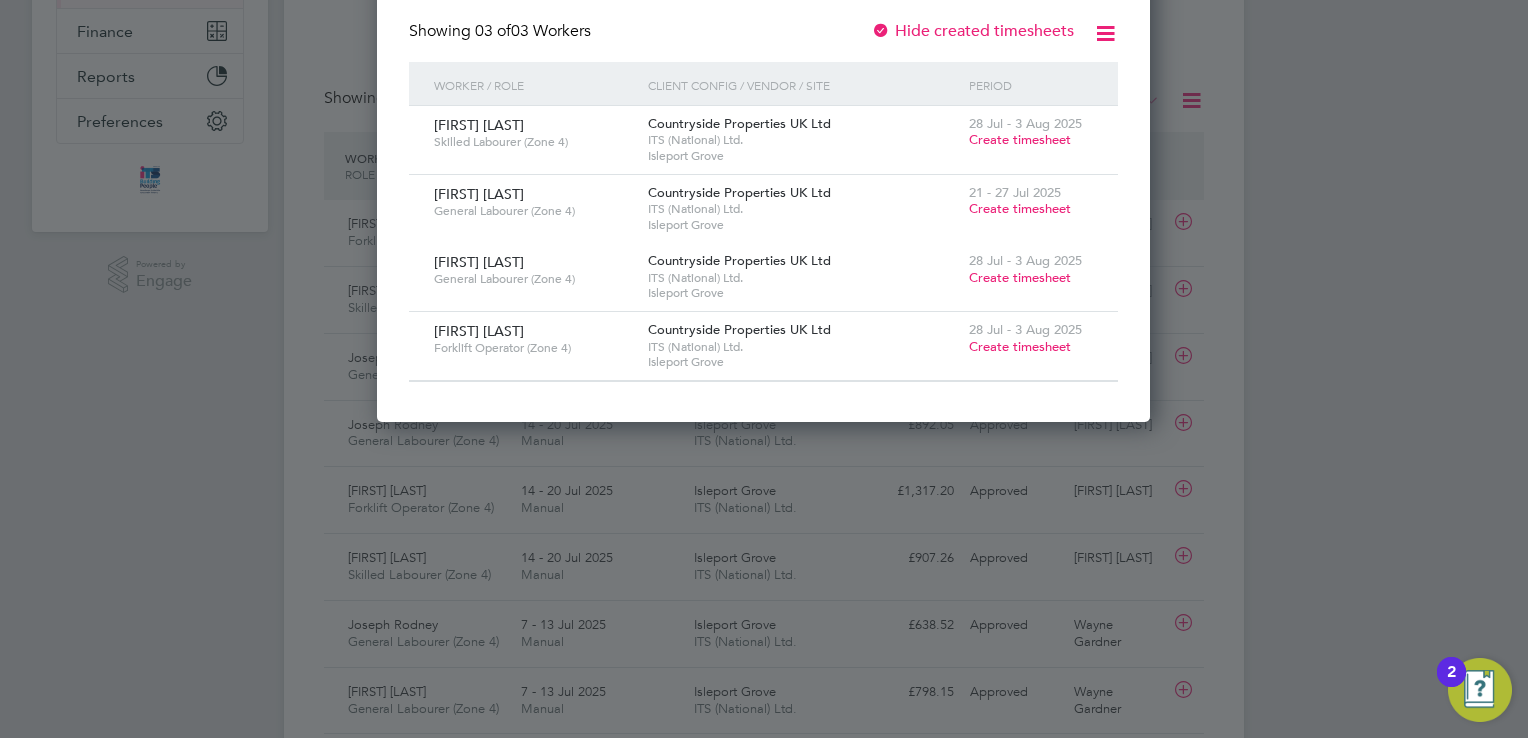 click on "Create timesheet" at bounding box center [1020, 346] 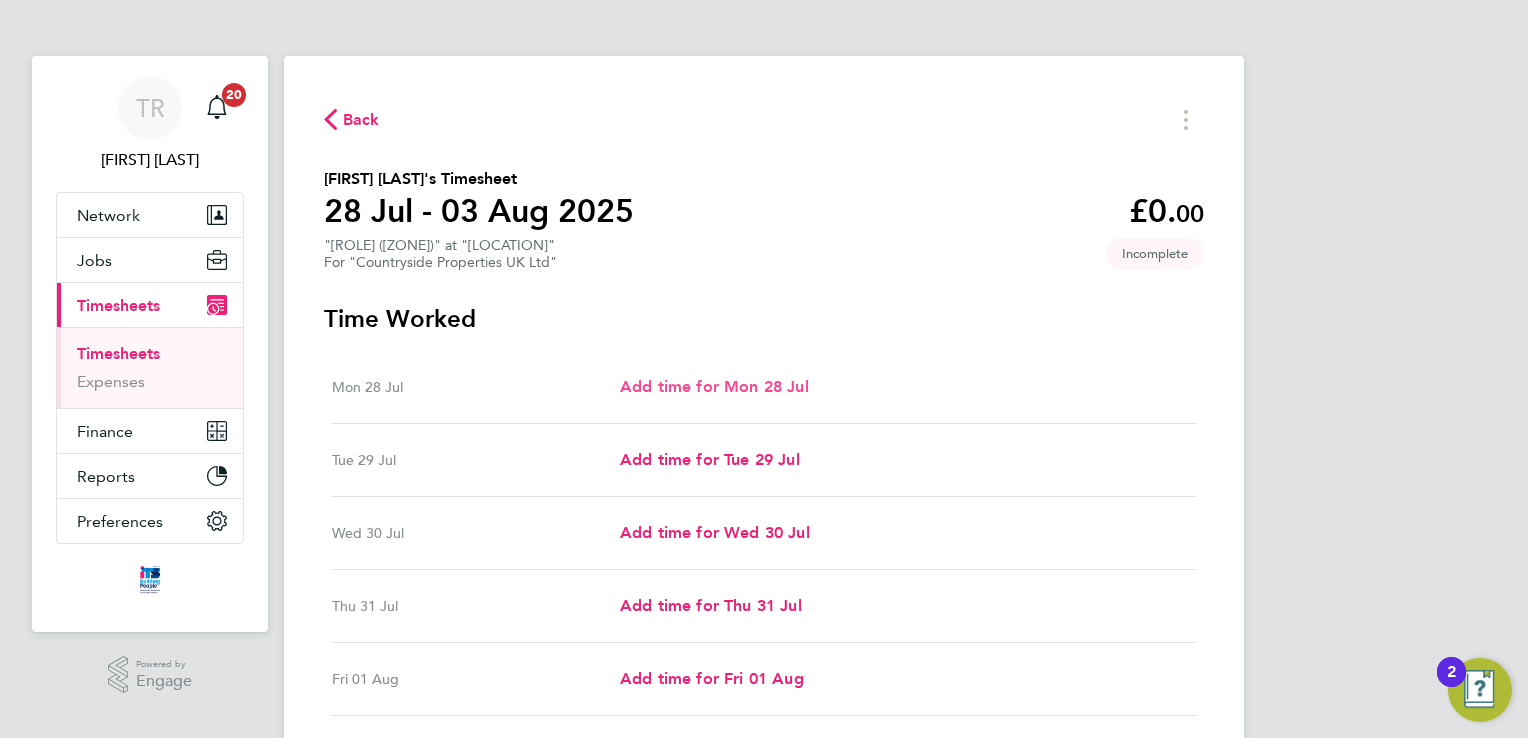 click on "Add time for Mon 28 Jul" at bounding box center (714, 386) 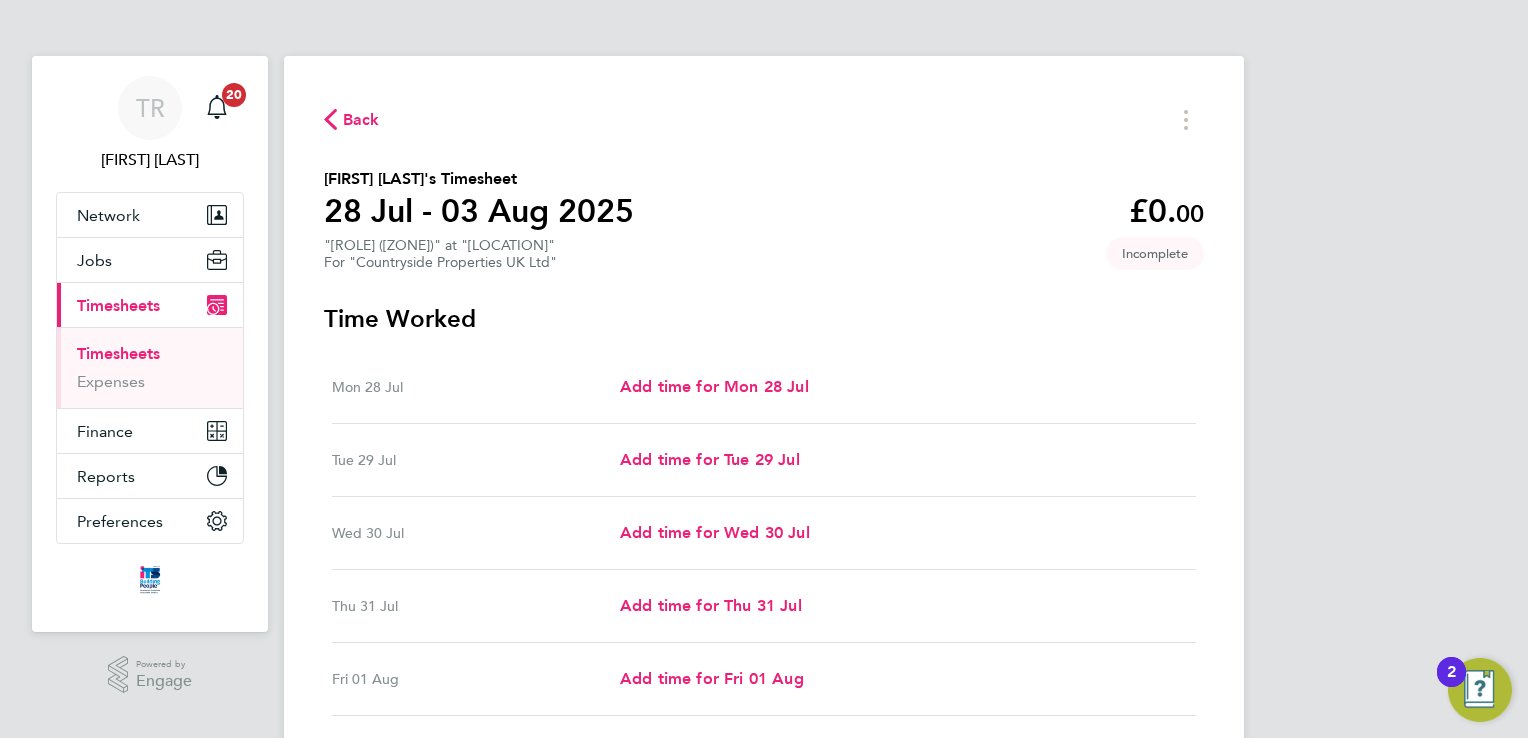 select on "30" 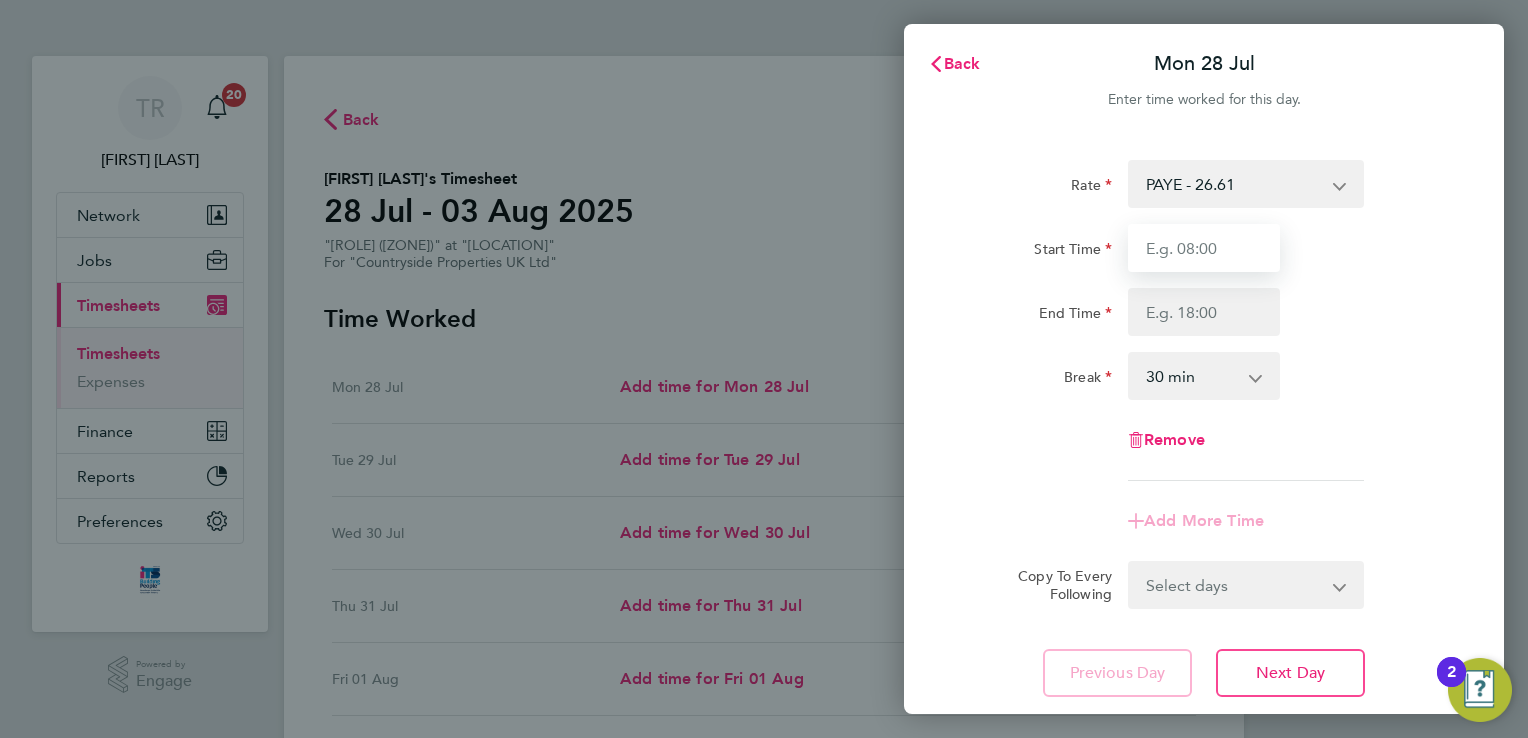 click on "Start Time" at bounding box center [1204, 248] 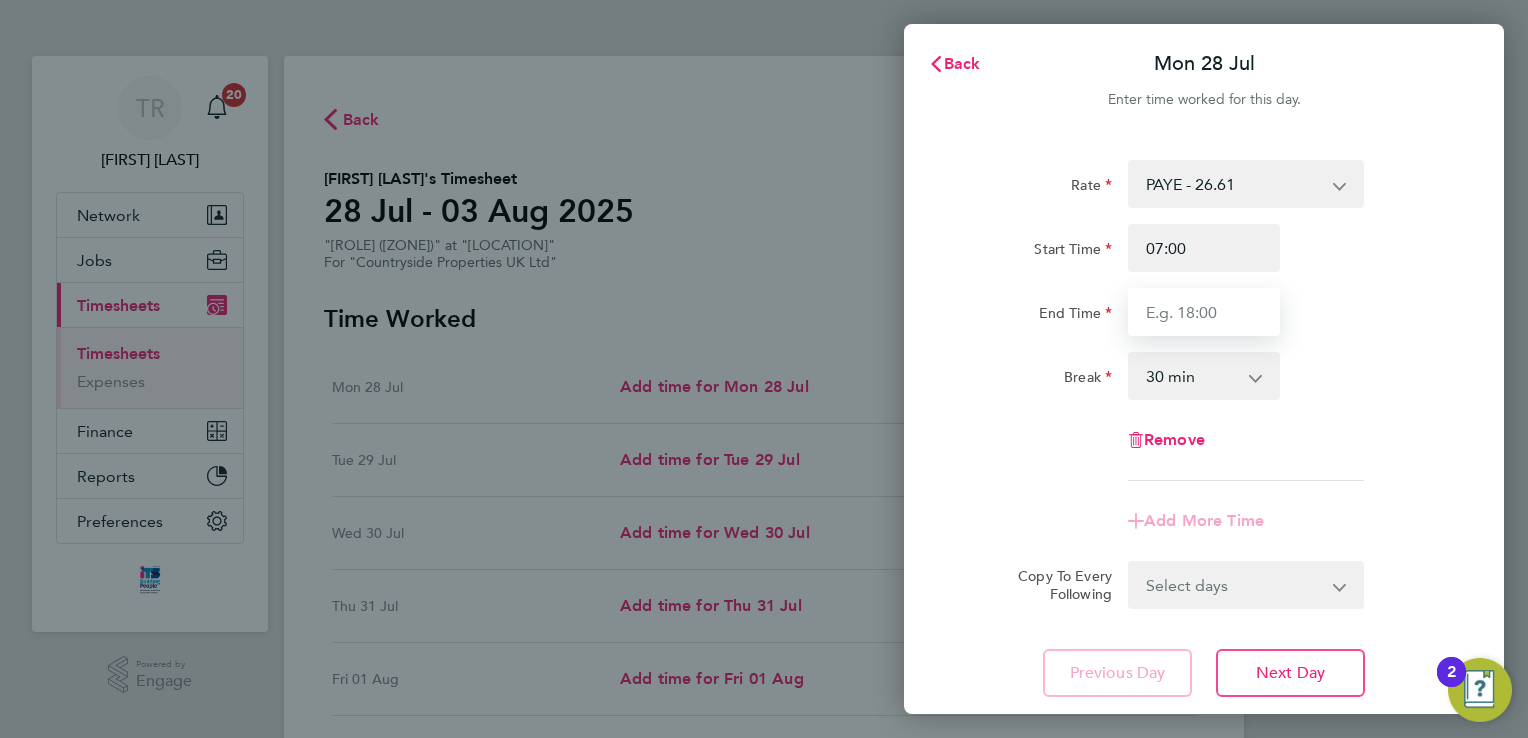 click on "End Time" at bounding box center [1204, 312] 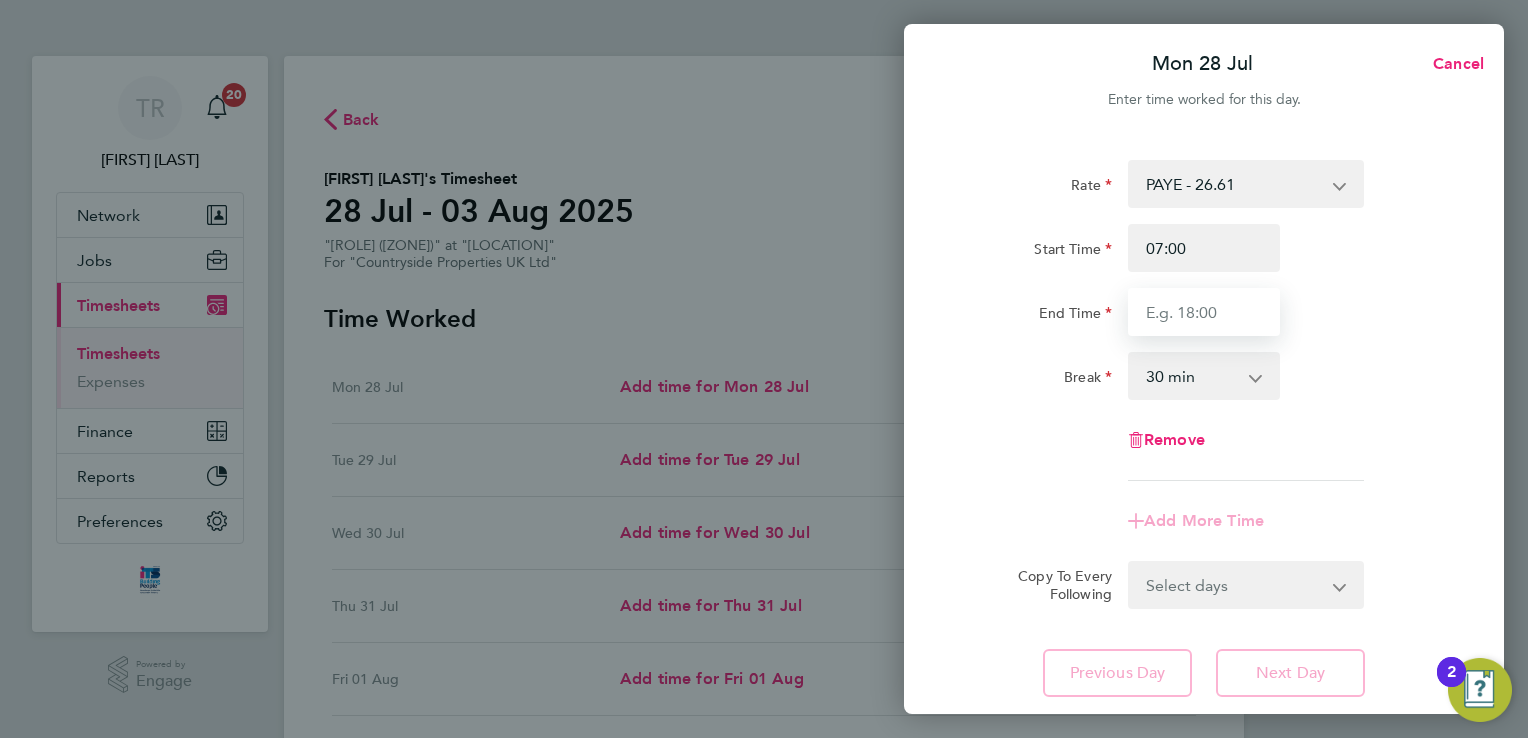 type on "17:00" 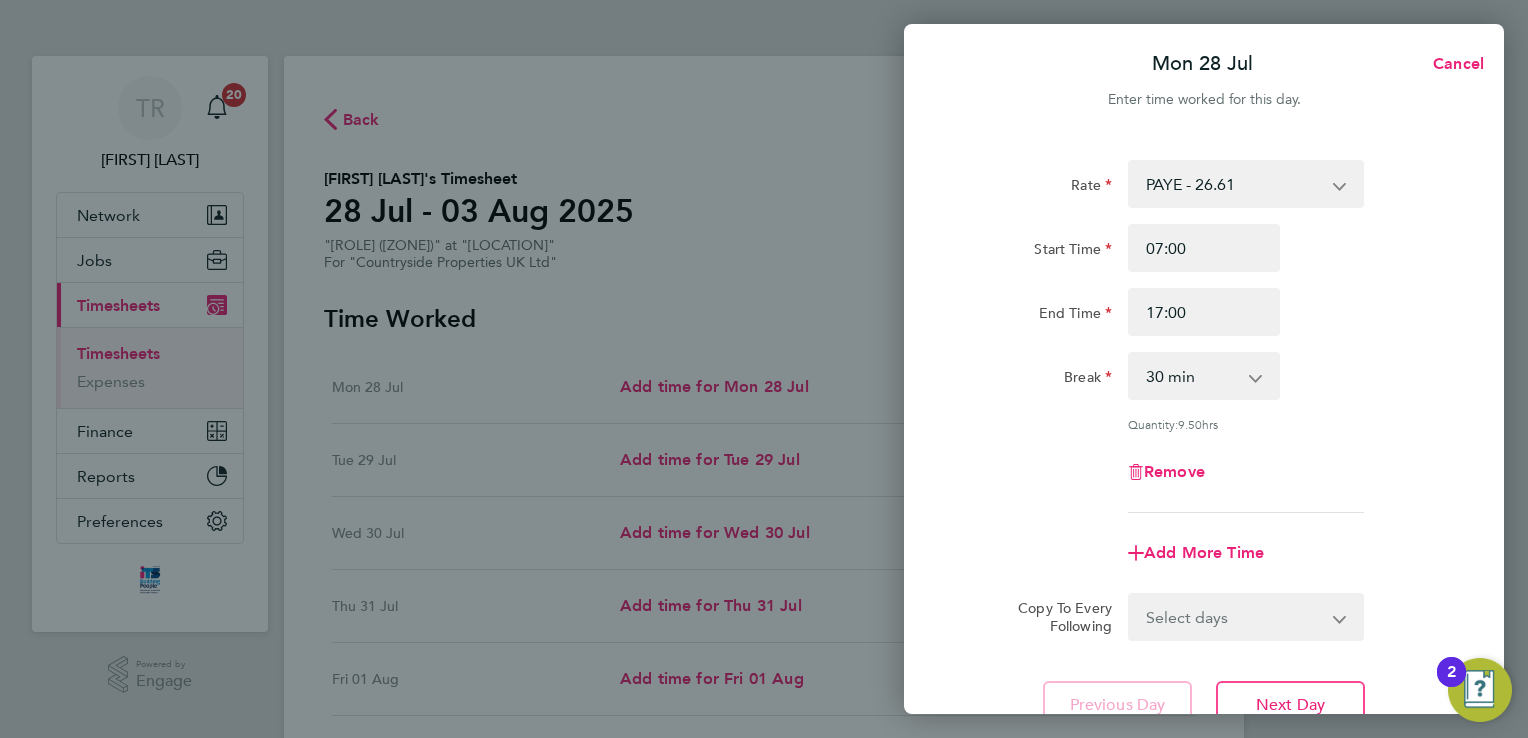 click on "0 min   15 min   30 min   45 min   60 min   75 min   90 min" at bounding box center [1192, 376] 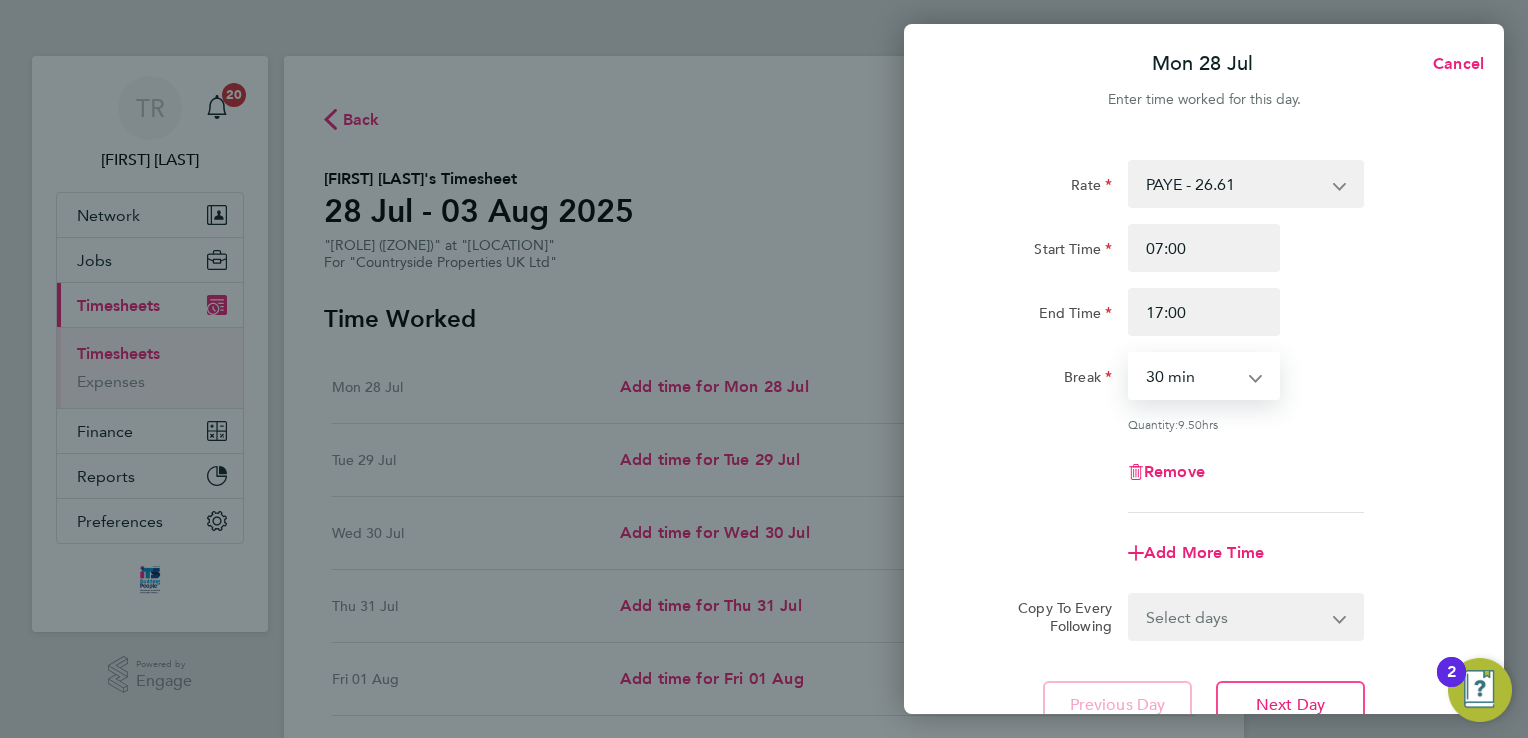 select on "0" 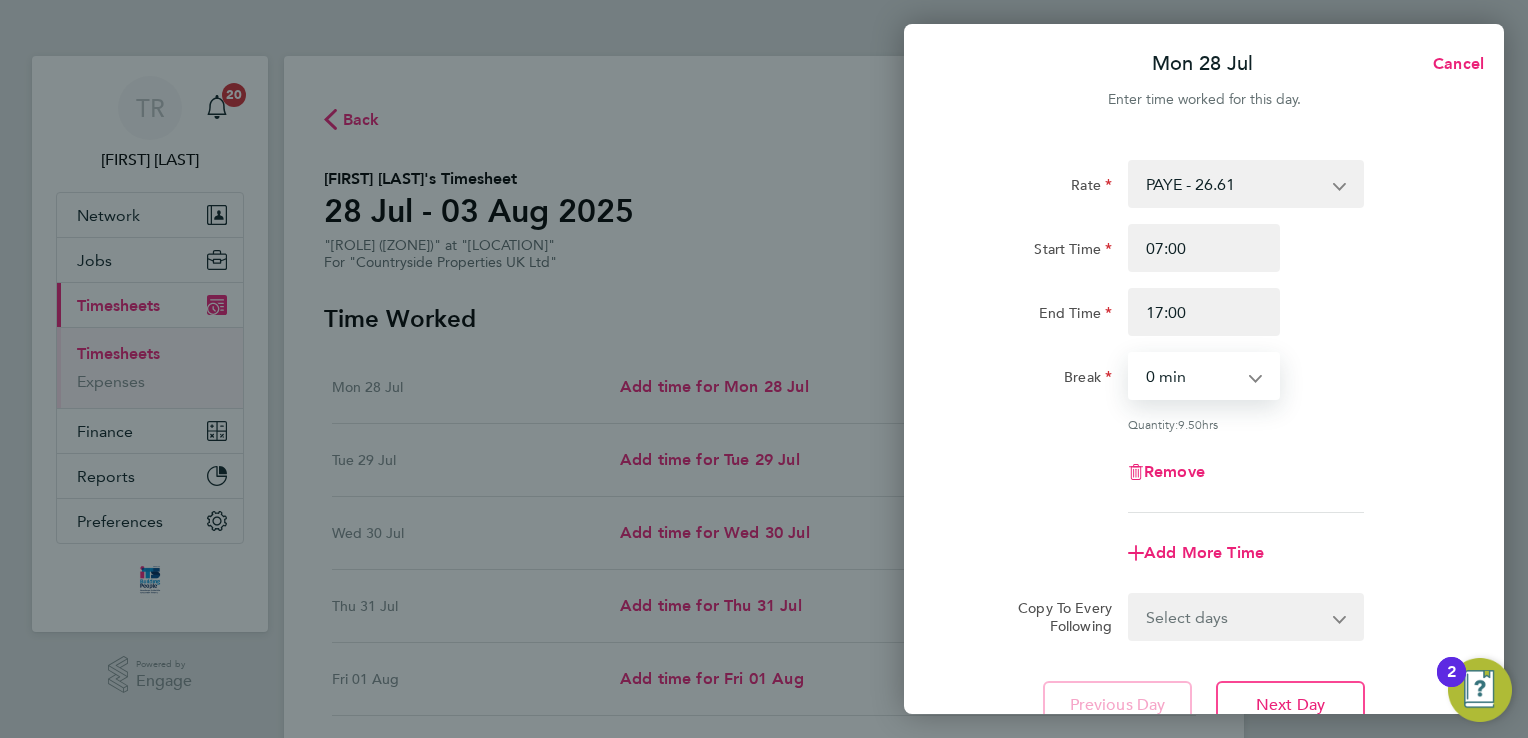 click on "0 min   15 min   30 min   45 min   60 min   75 min   90 min" at bounding box center (1192, 376) 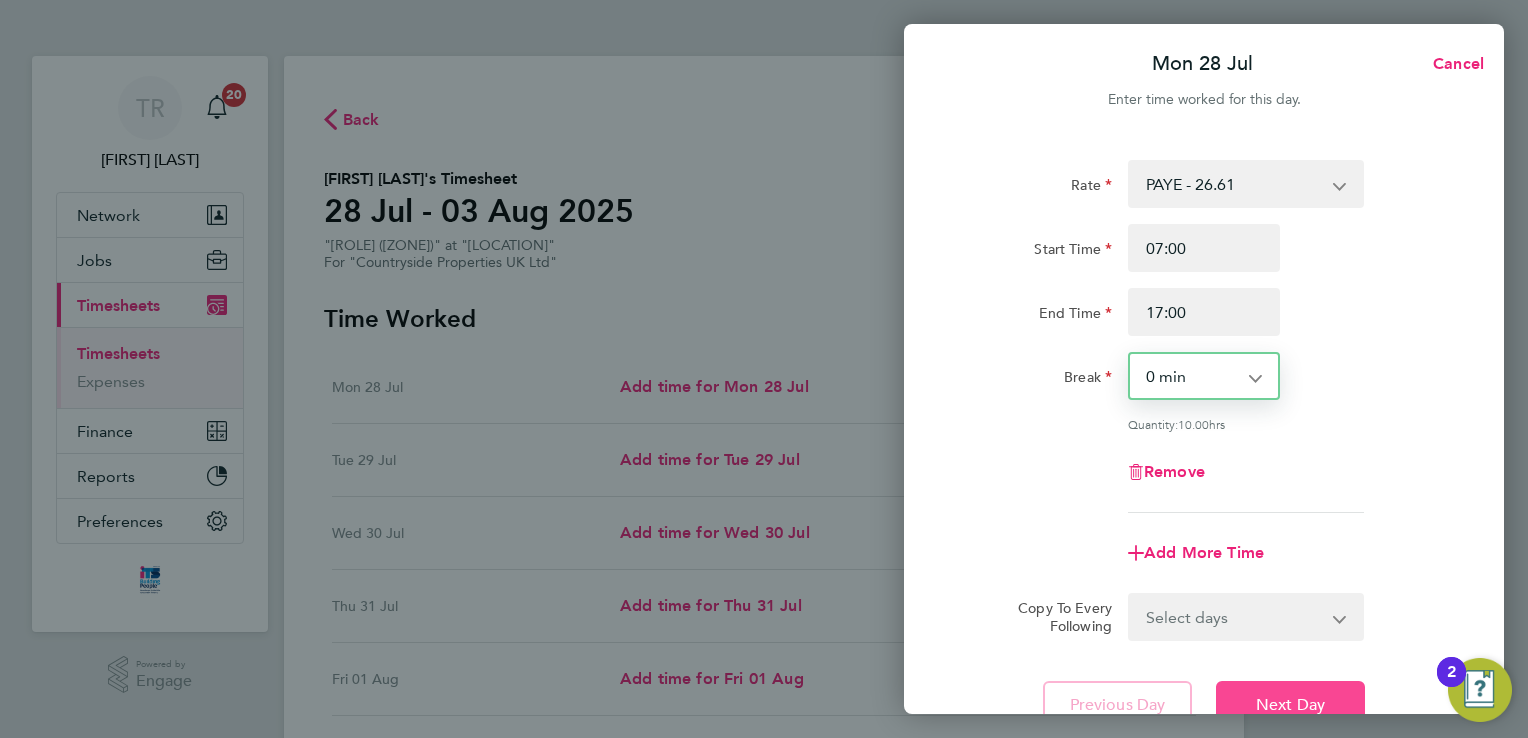 click on "Next Day" 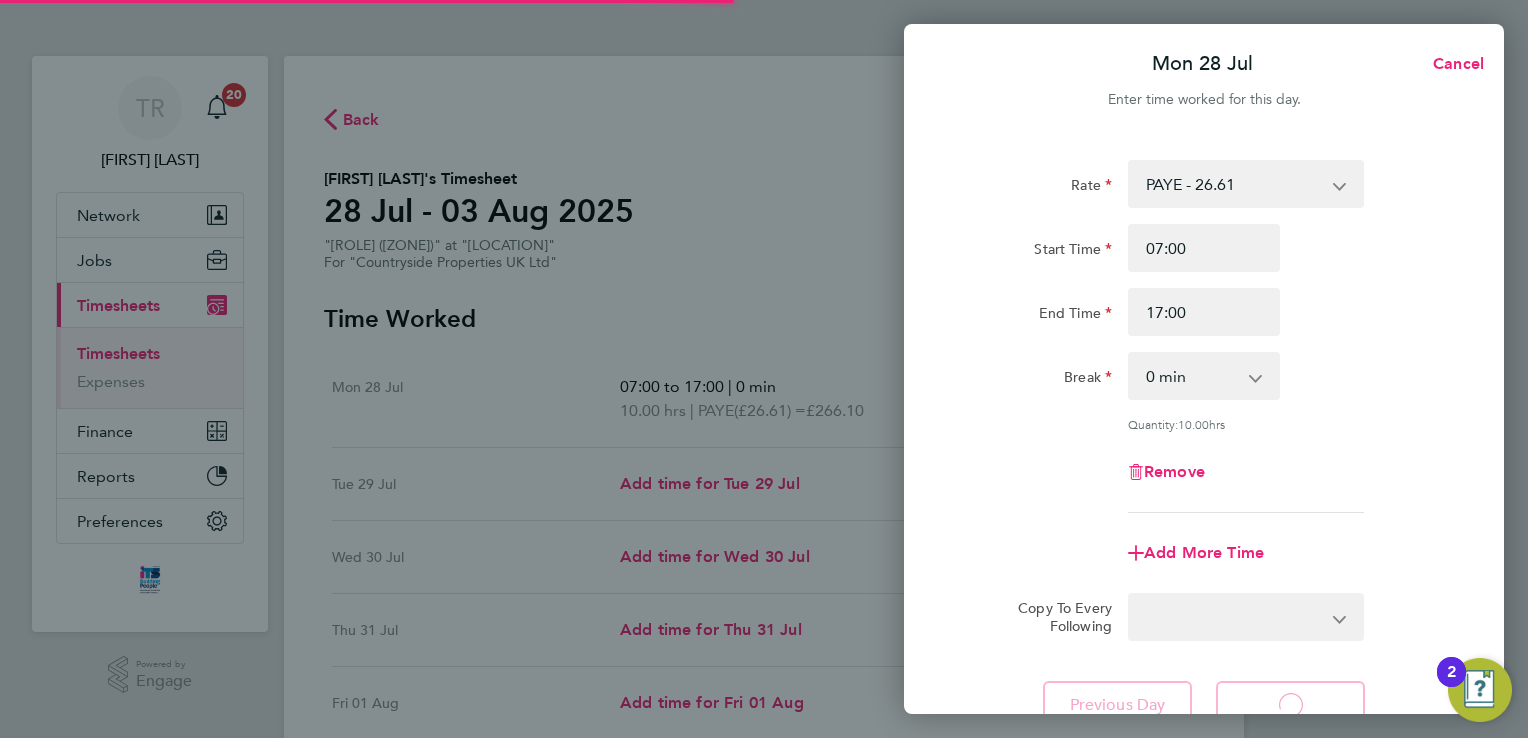 select on "30" 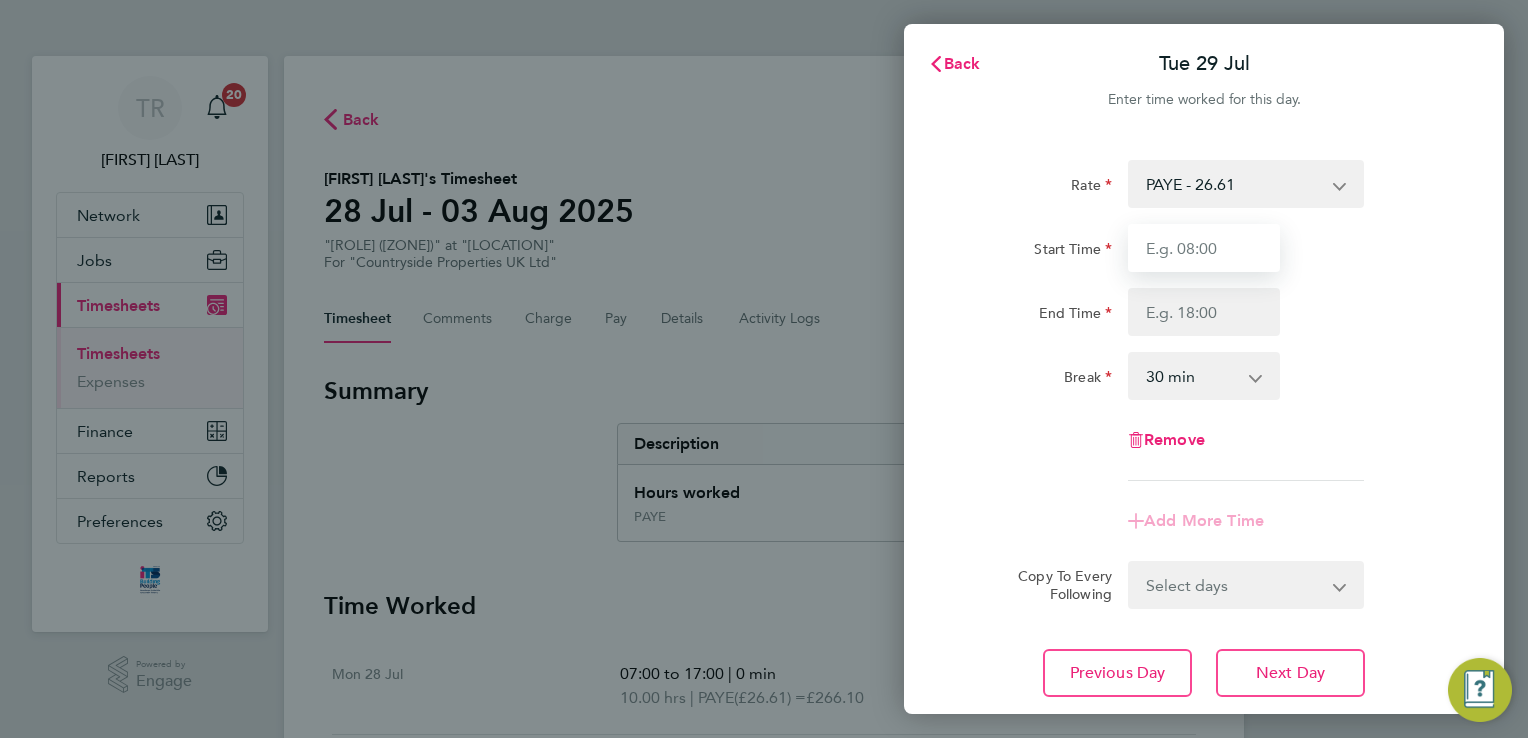 click on "Start Time" at bounding box center (1204, 248) 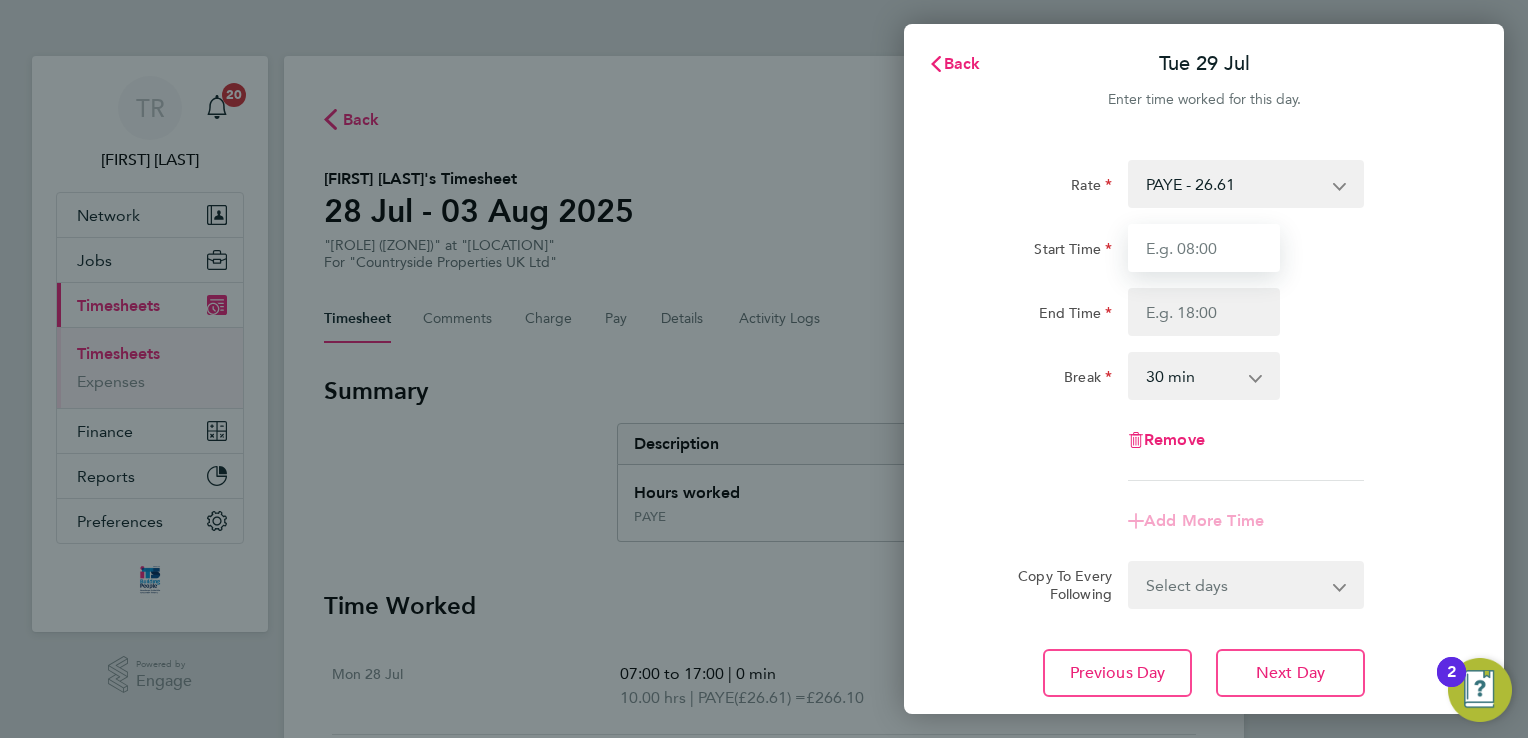 type on "07:00" 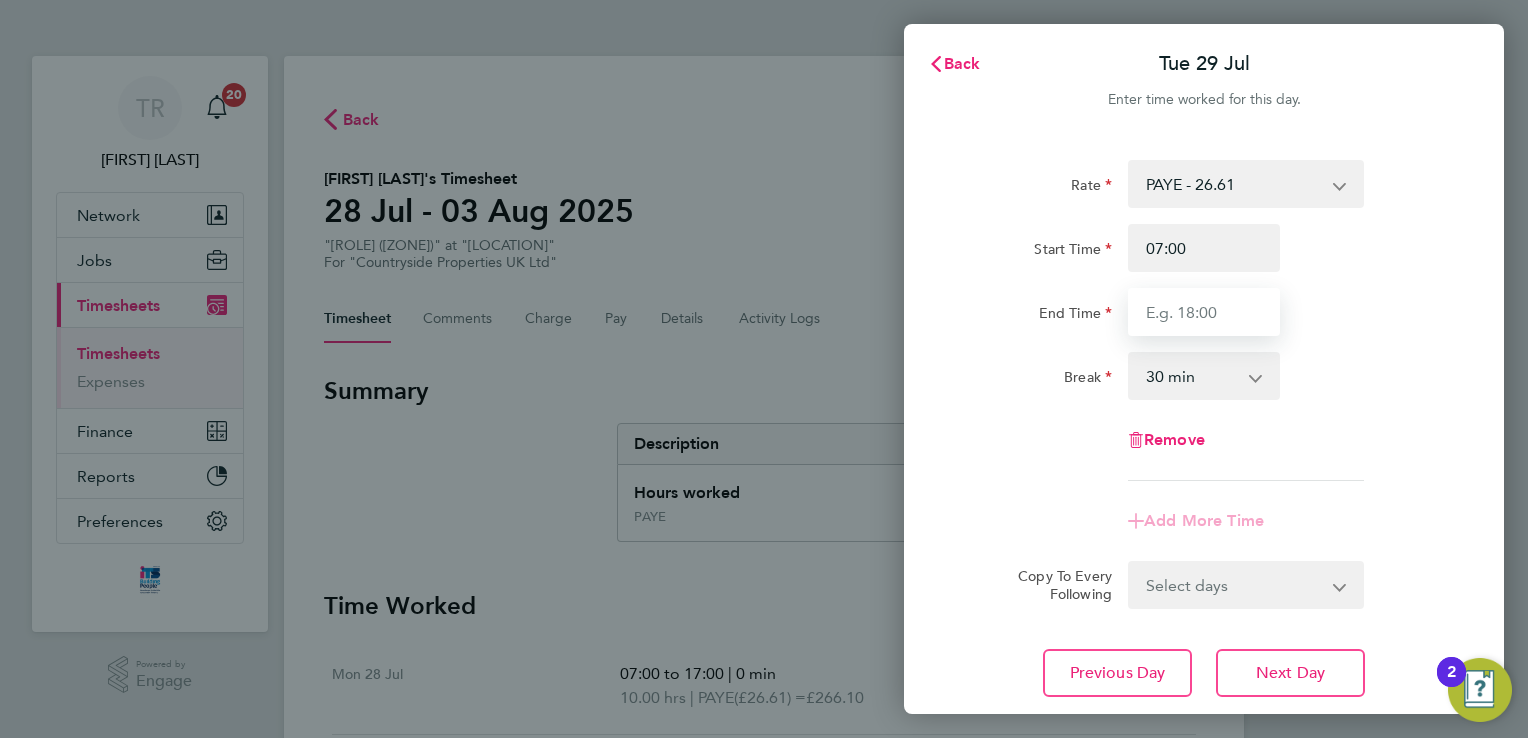 type on "17:00" 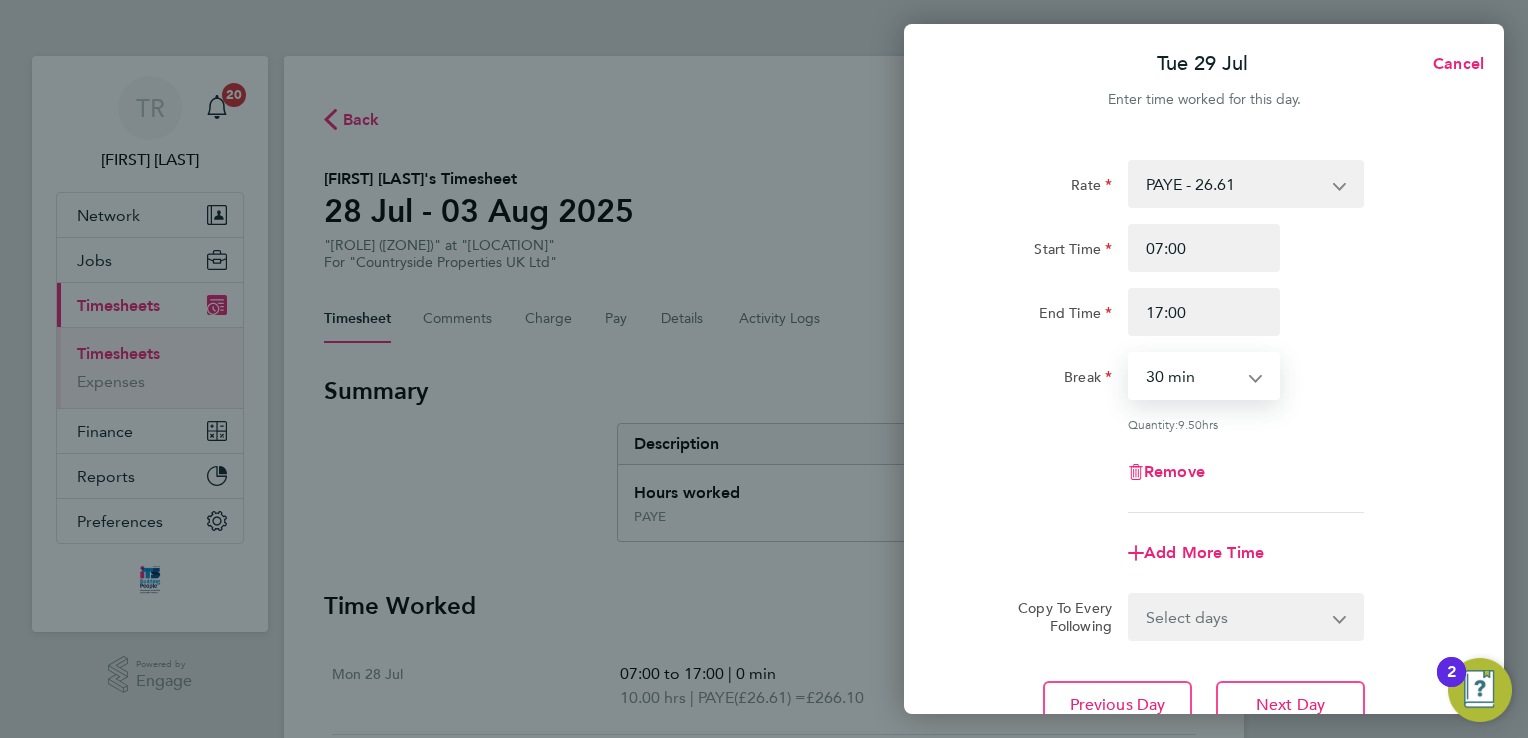 click on "0 min   15 min   30 min   45 min   60 min   75 min   90 min" at bounding box center (1192, 376) 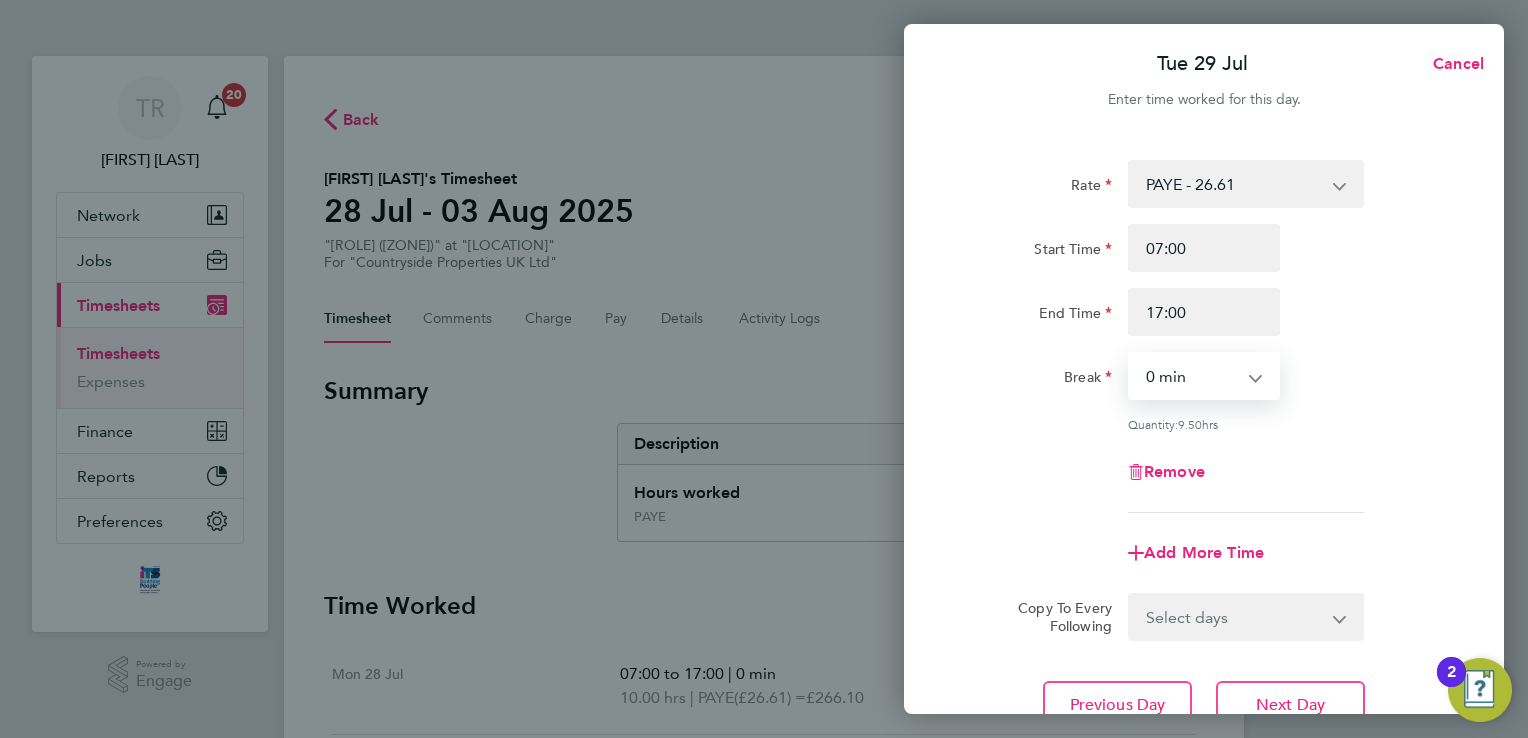 click on "0 min   15 min   30 min   45 min   60 min   75 min   90 min" at bounding box center [1192, 376] 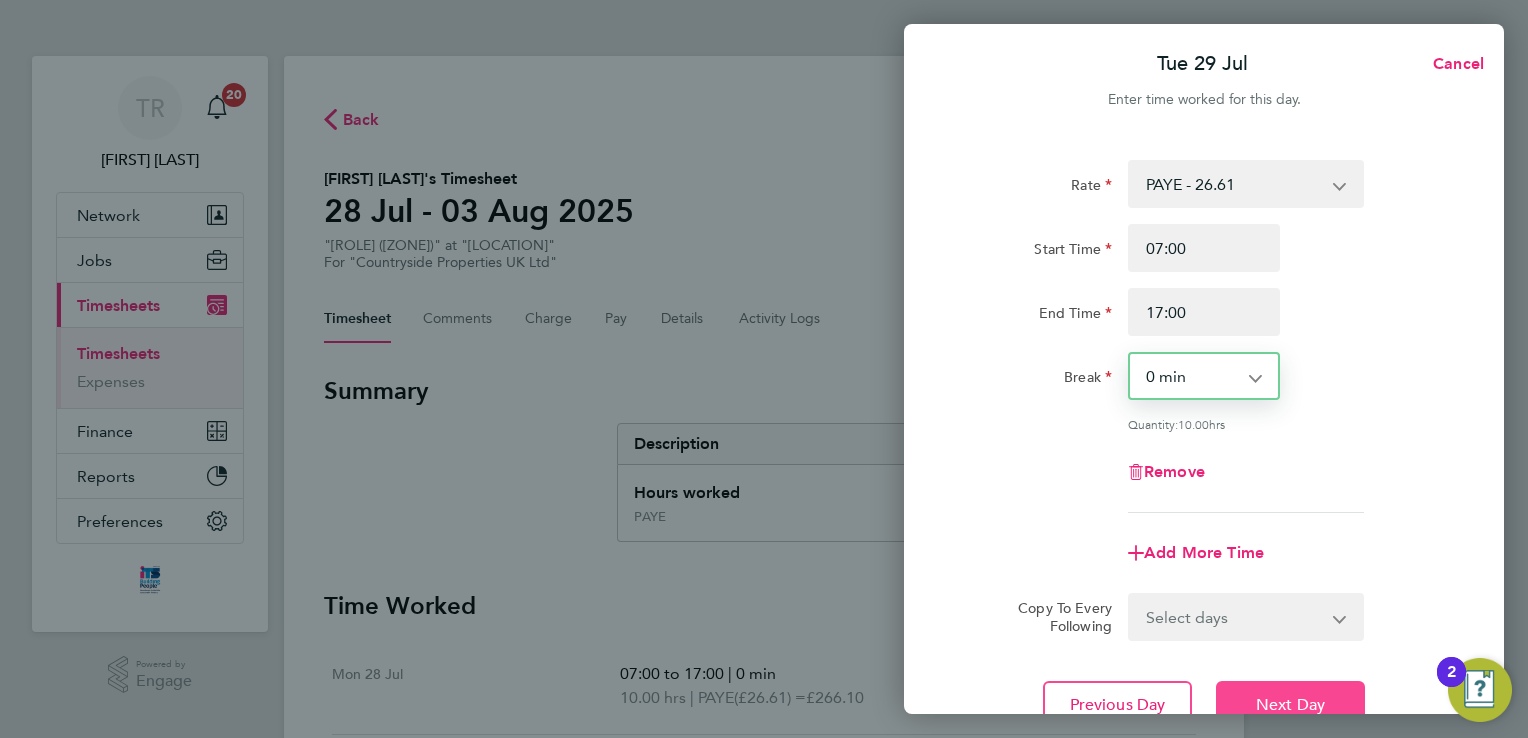 click on "Next Day" 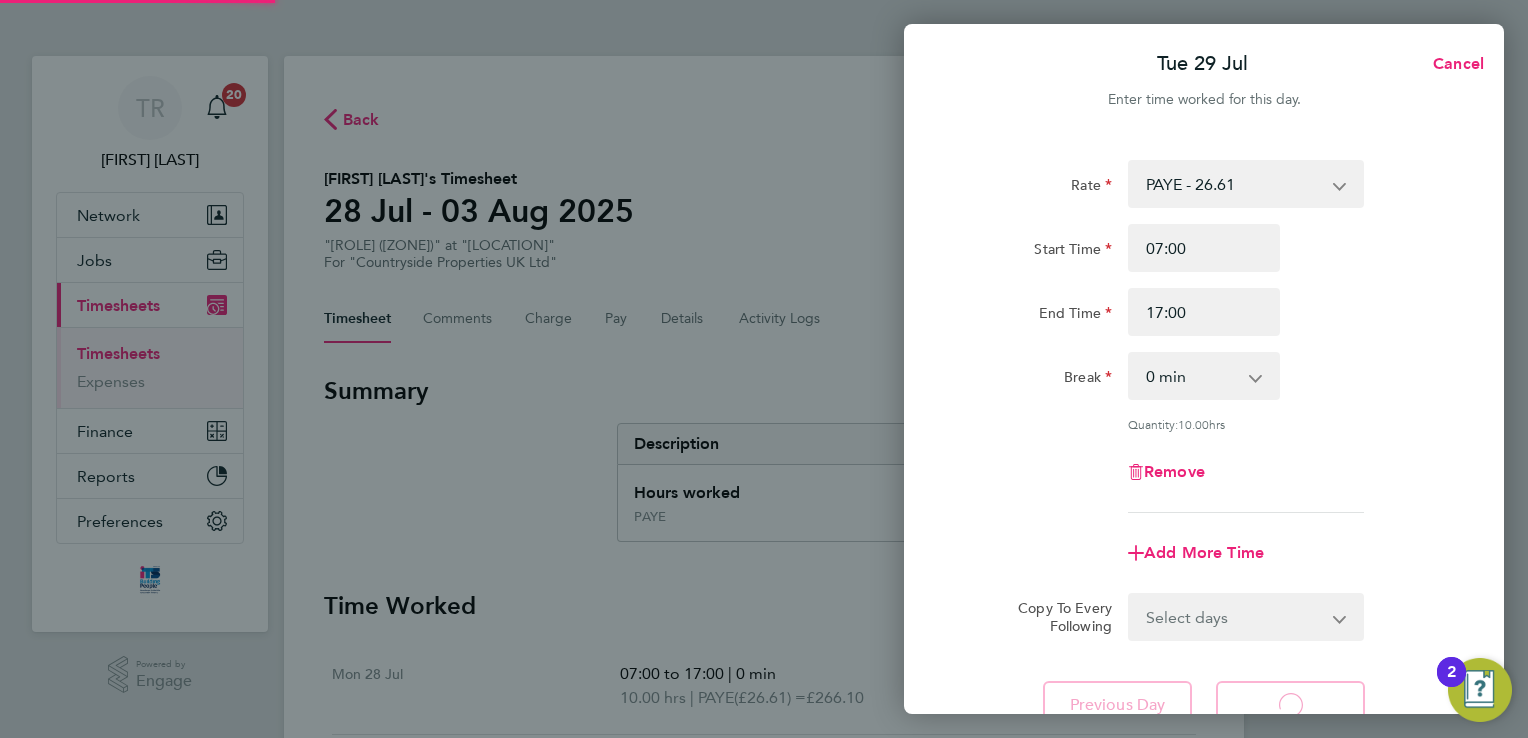 select on "30" 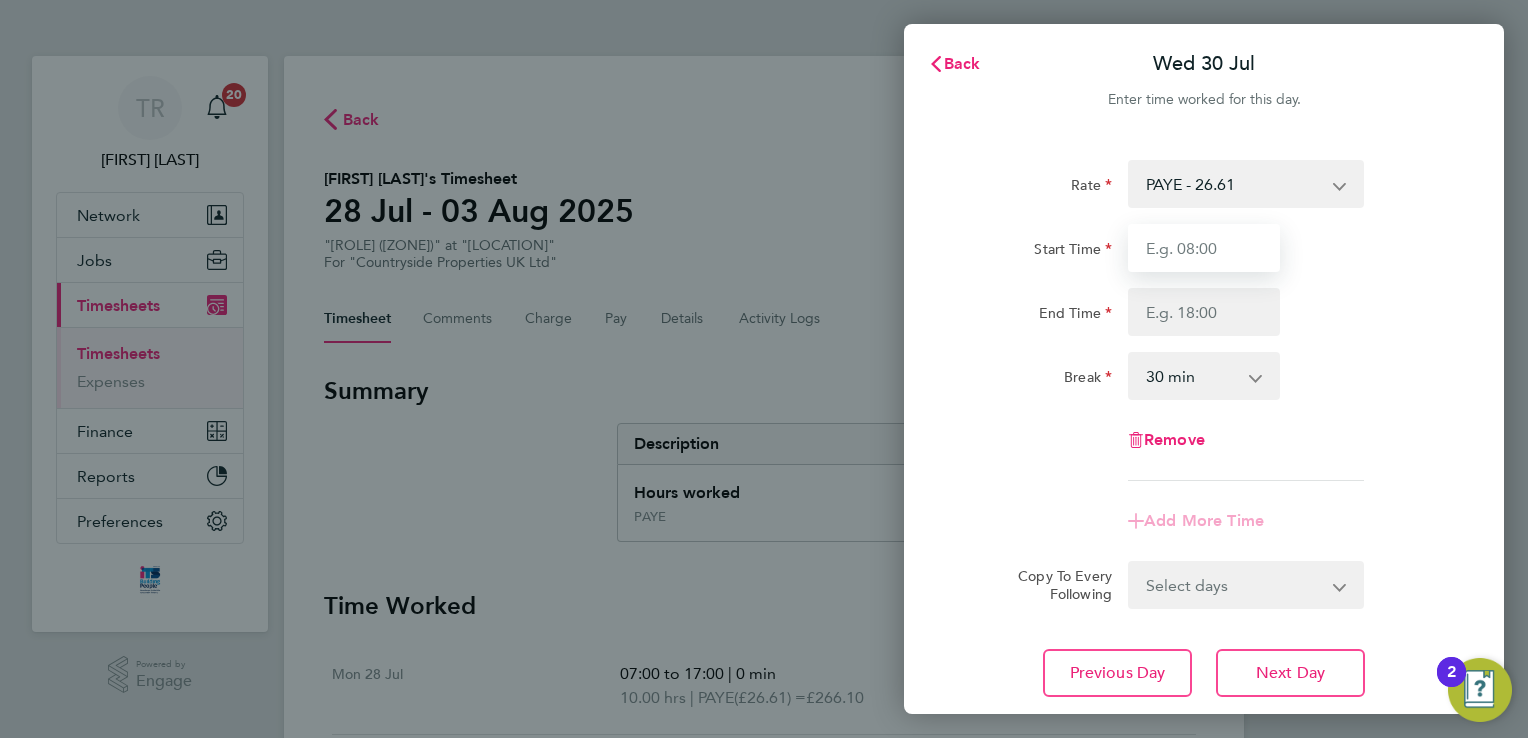 click on "Start Time" at bounding box center (1204, 248) 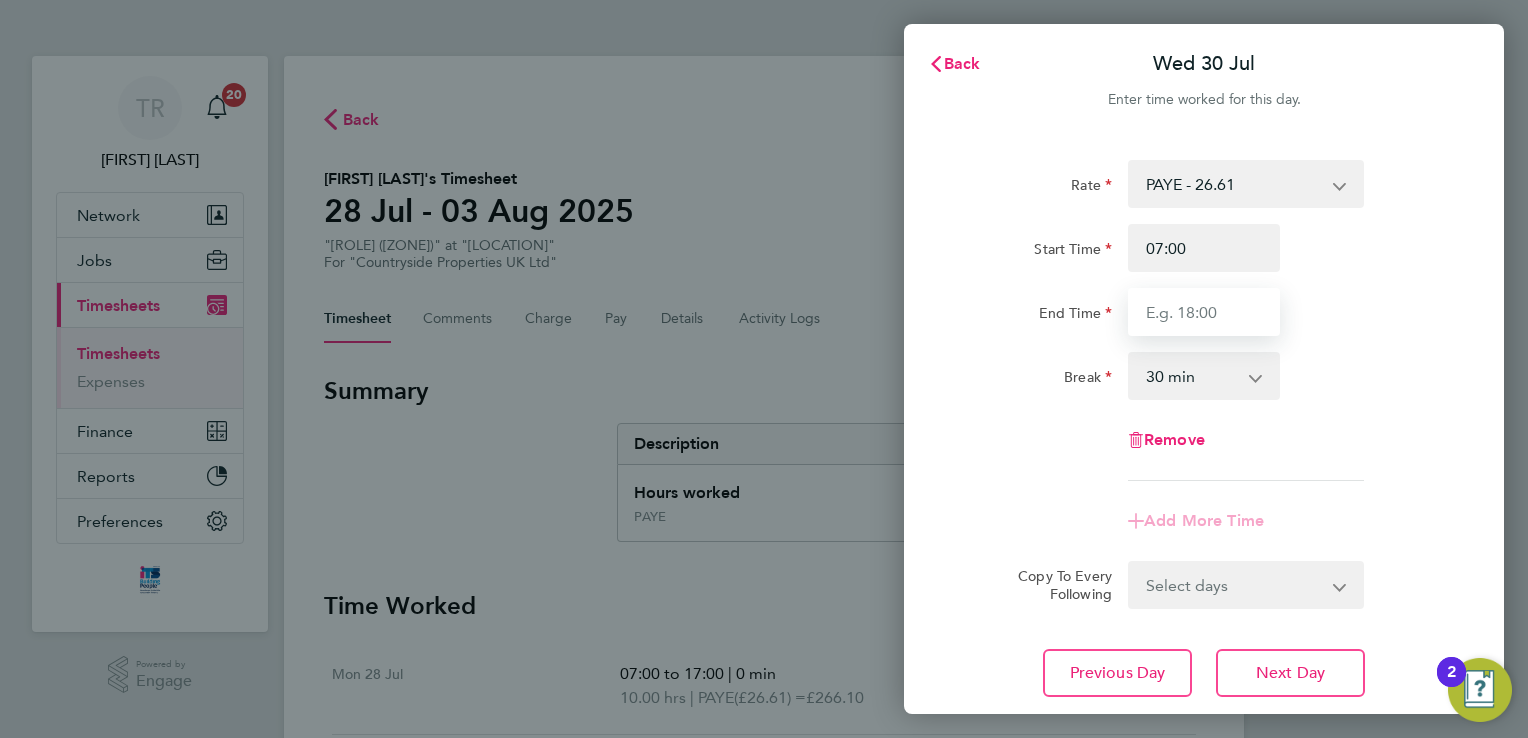 type on "17:00" 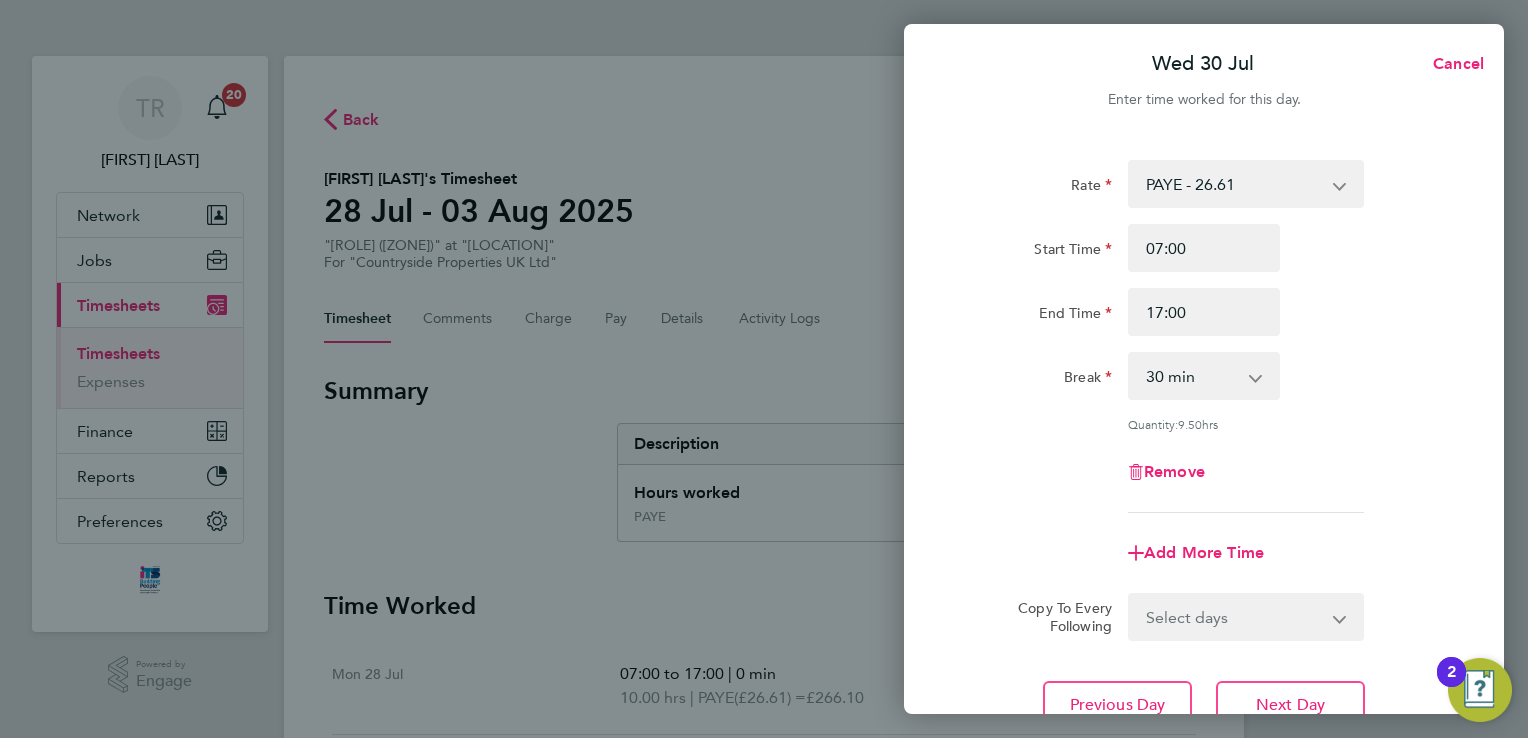 click on "0 min   15 min   30 min   45 min   60 min   75 min   90 min" at bounding box center (1192, 376) 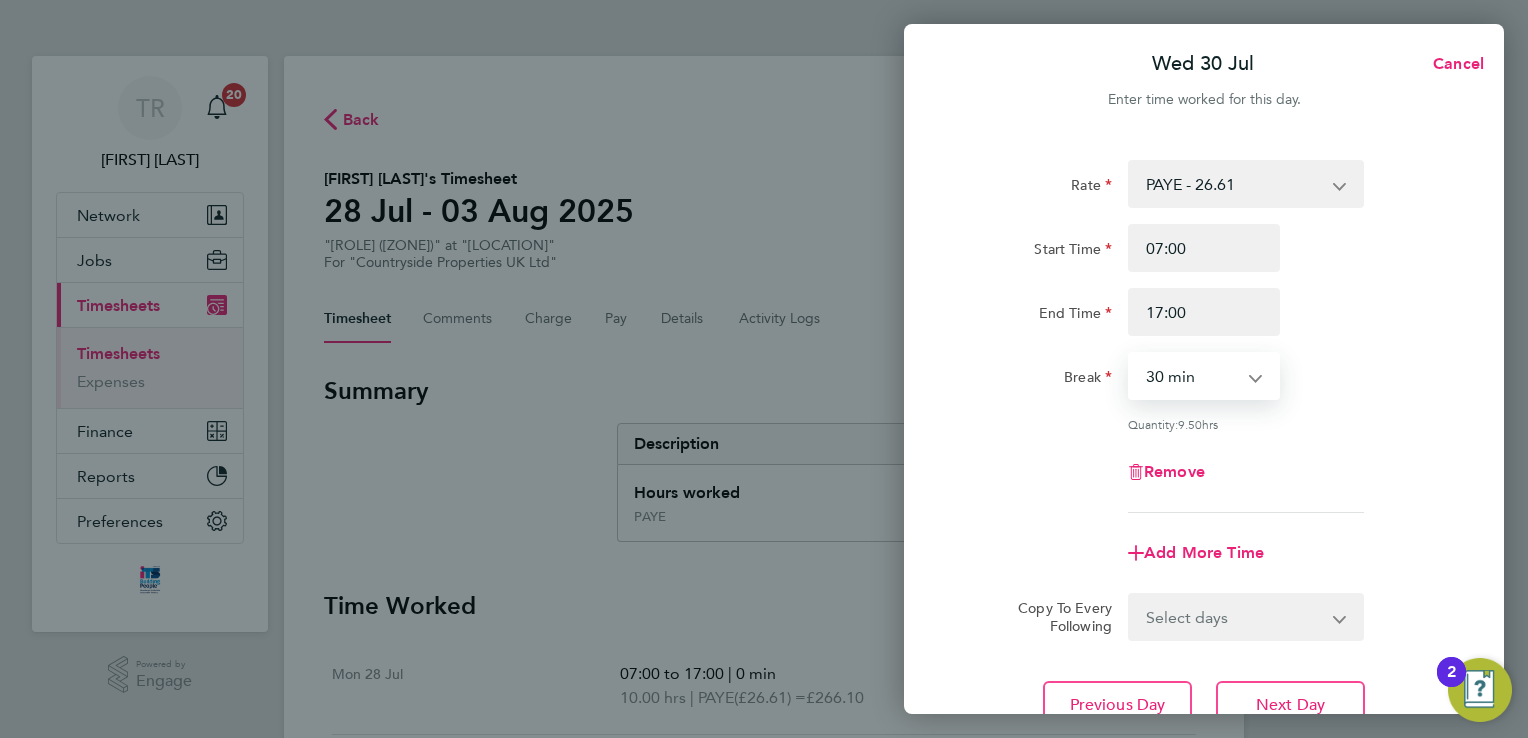 select on "0" 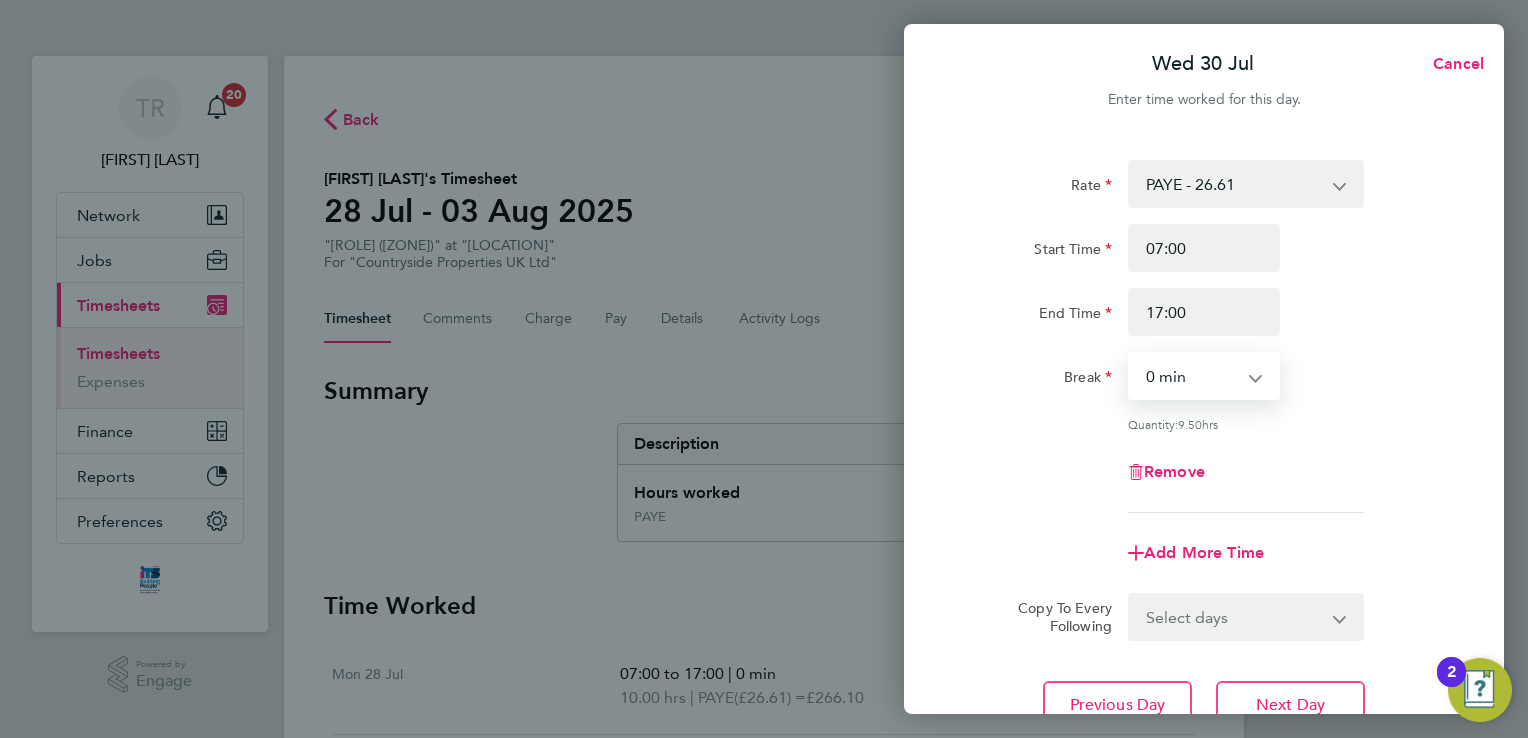 click on "0 min   15 min   30 min   45 min   60 min   75 min   90 min" at bounding box center (1192, 376) 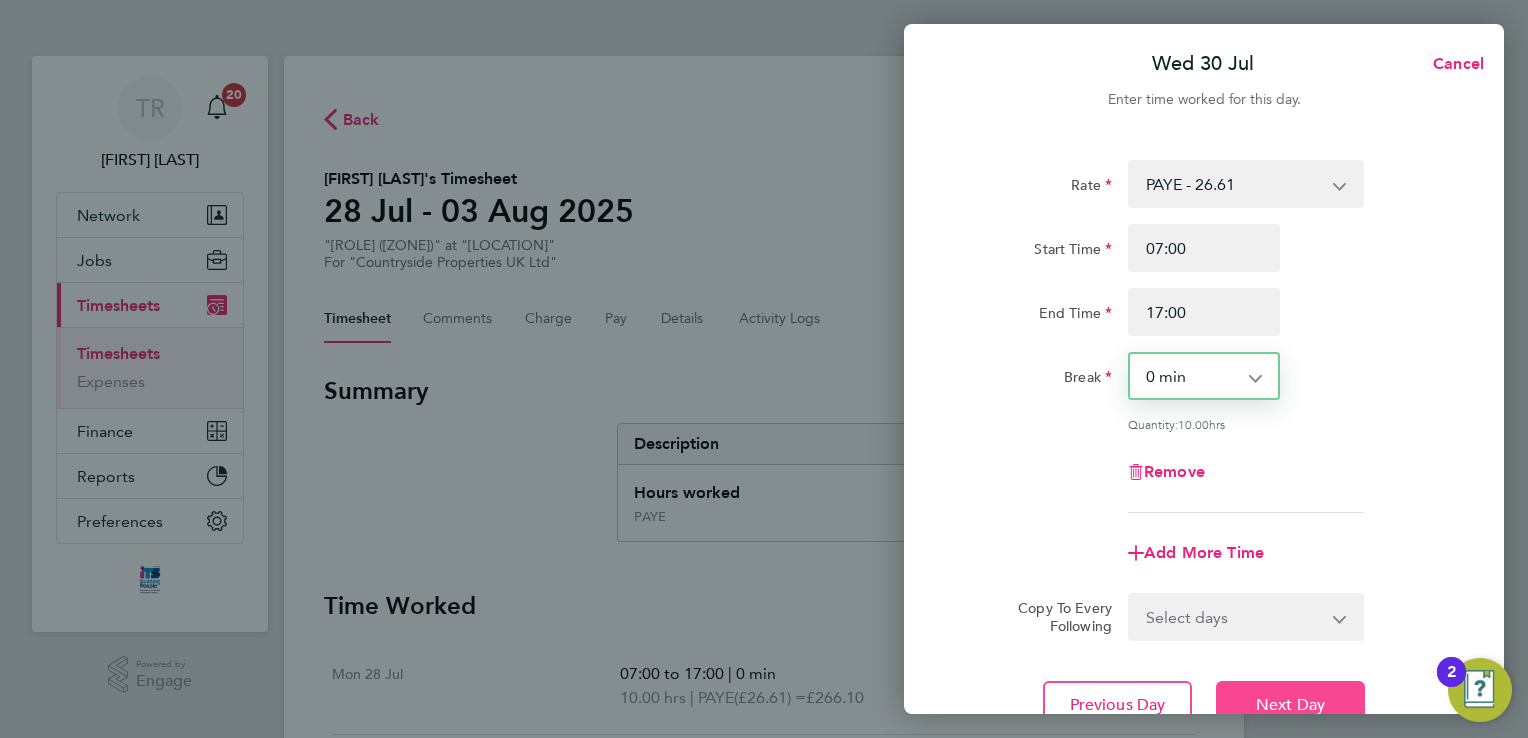 click on "Next Day" 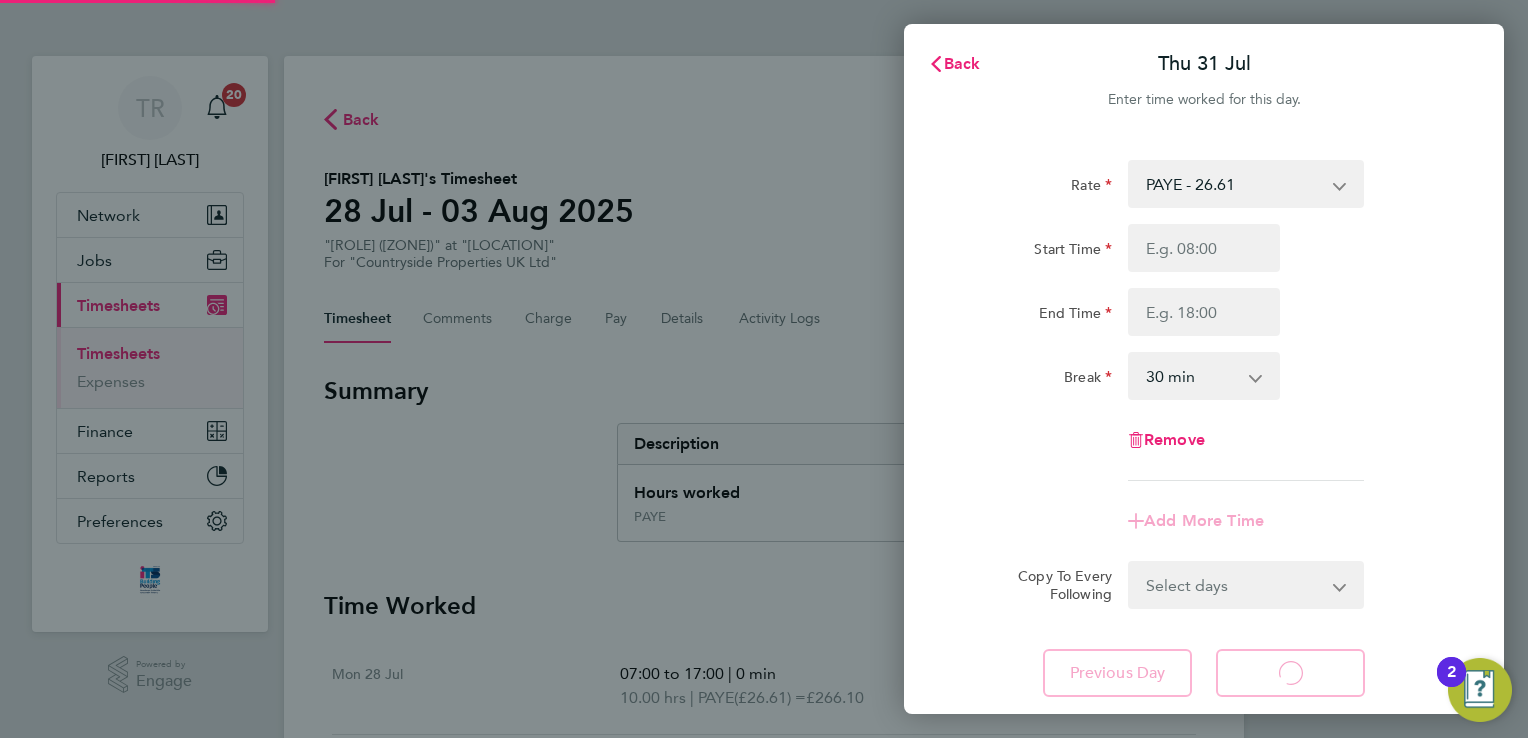 select on "30" 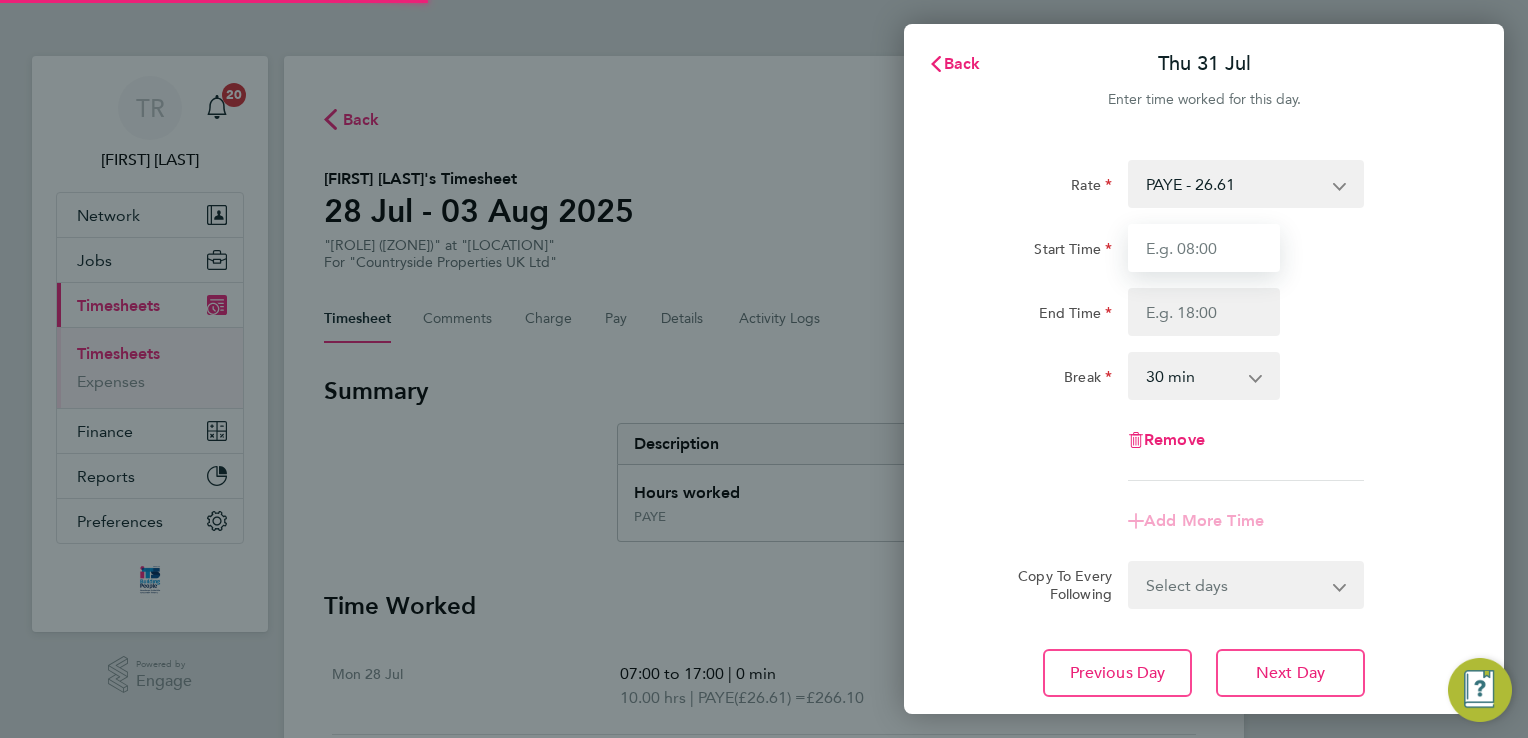 click on "Start Time" at bounding box center (1204, 248) 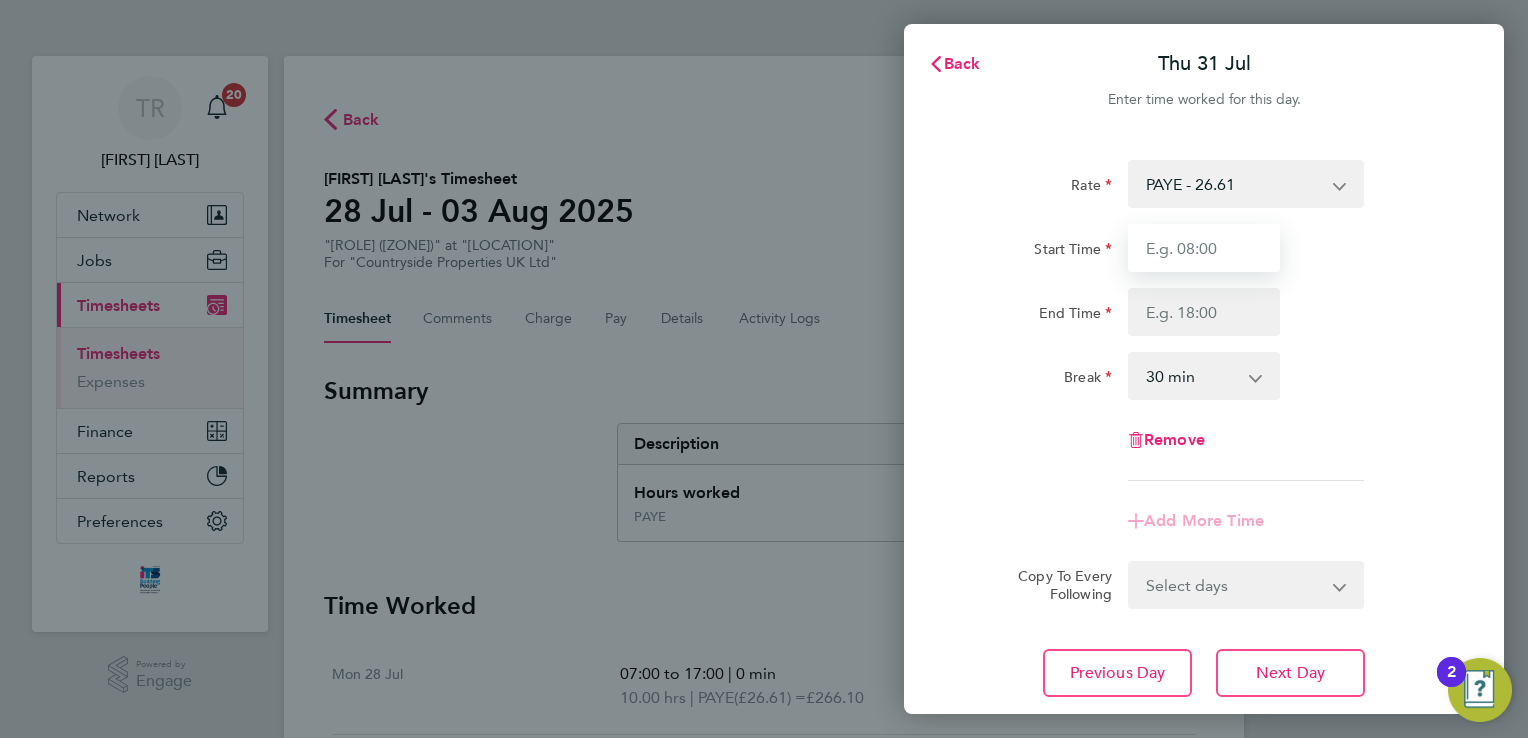 type on "07:00" 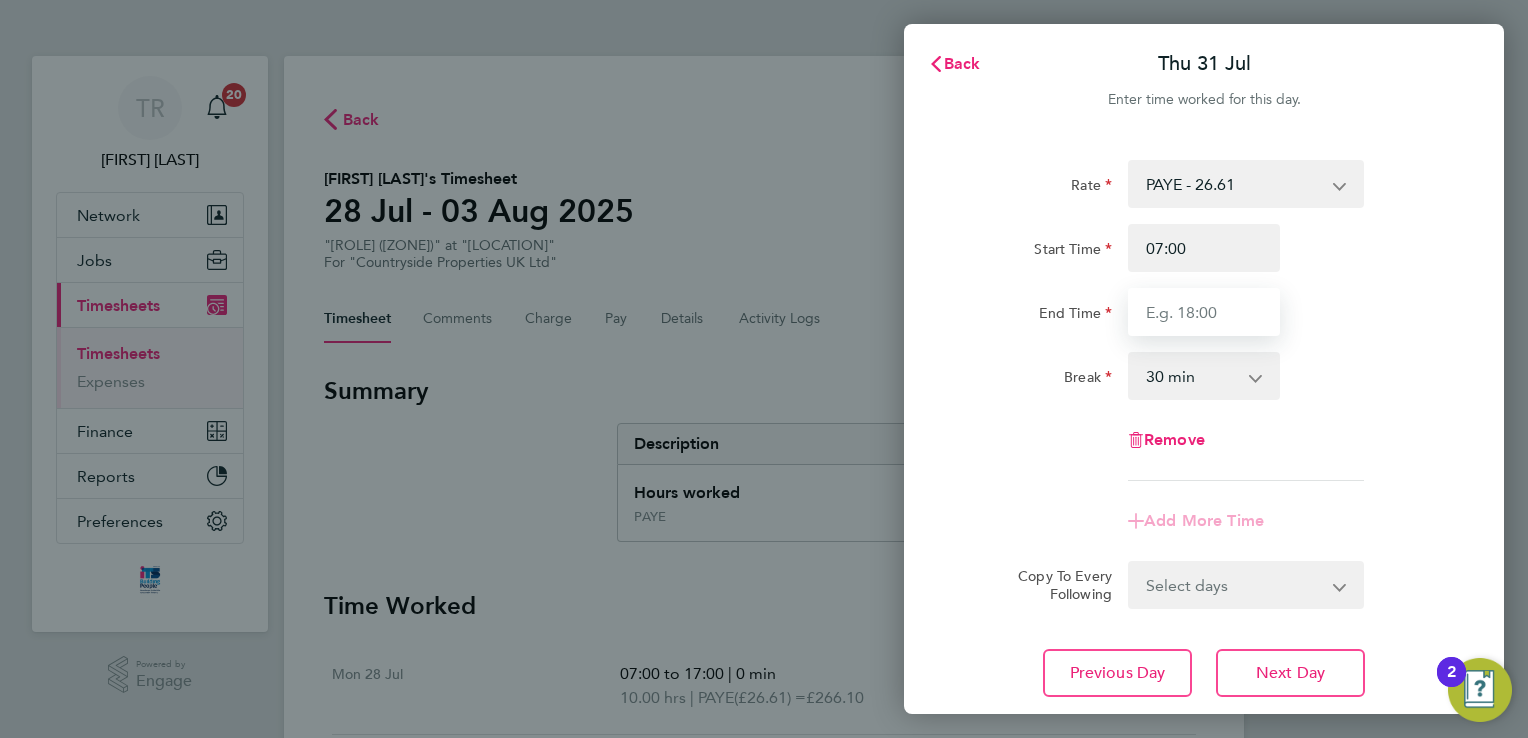 type on "17:00" 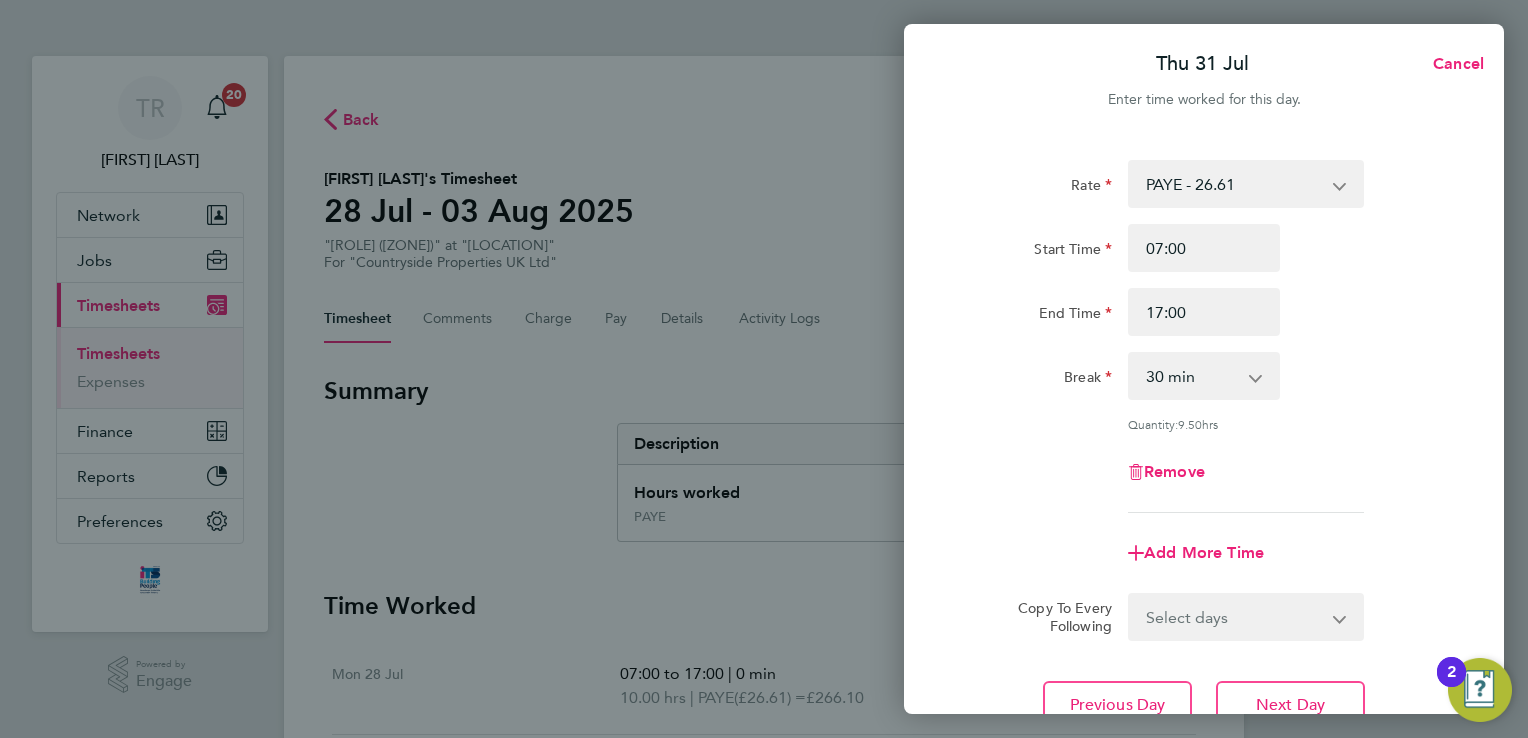click on "0 min   15 min   30 min   45 min   60 min   75 min   90 min" at bounding box center [1192, 376] 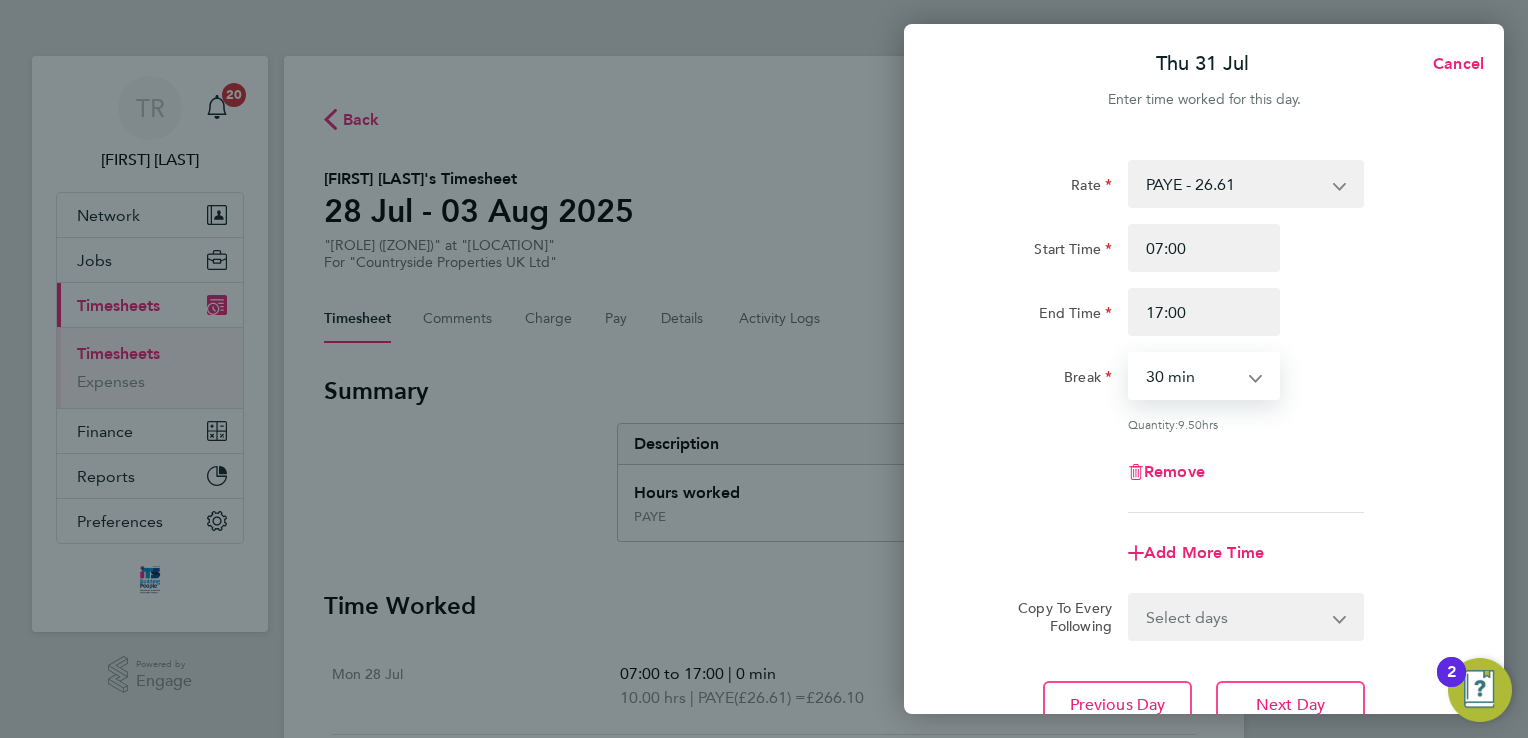 select on "0" 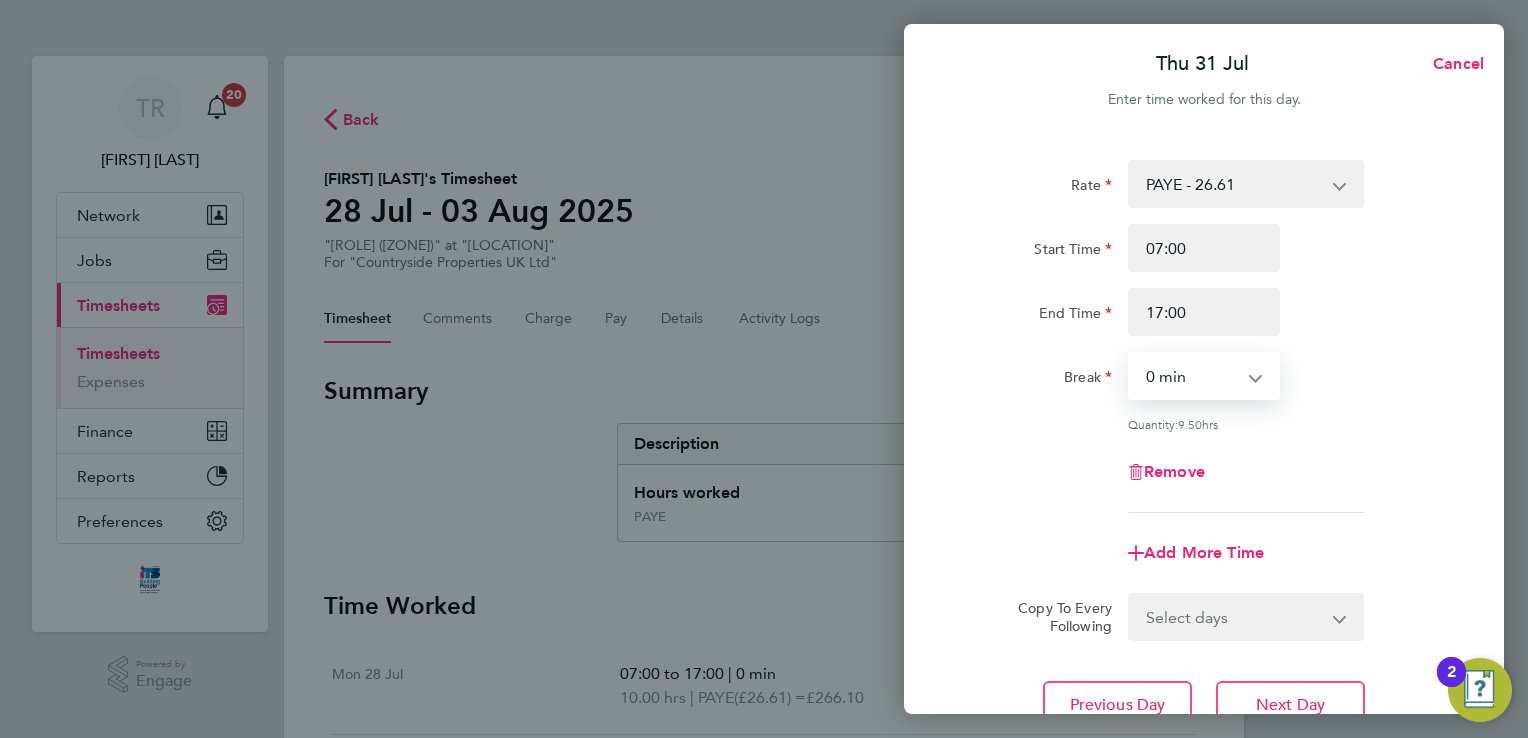 click on "0 min   15 min   30 min   45 min   60 min   75 min   90 min" at bounding box center [1192, 376] 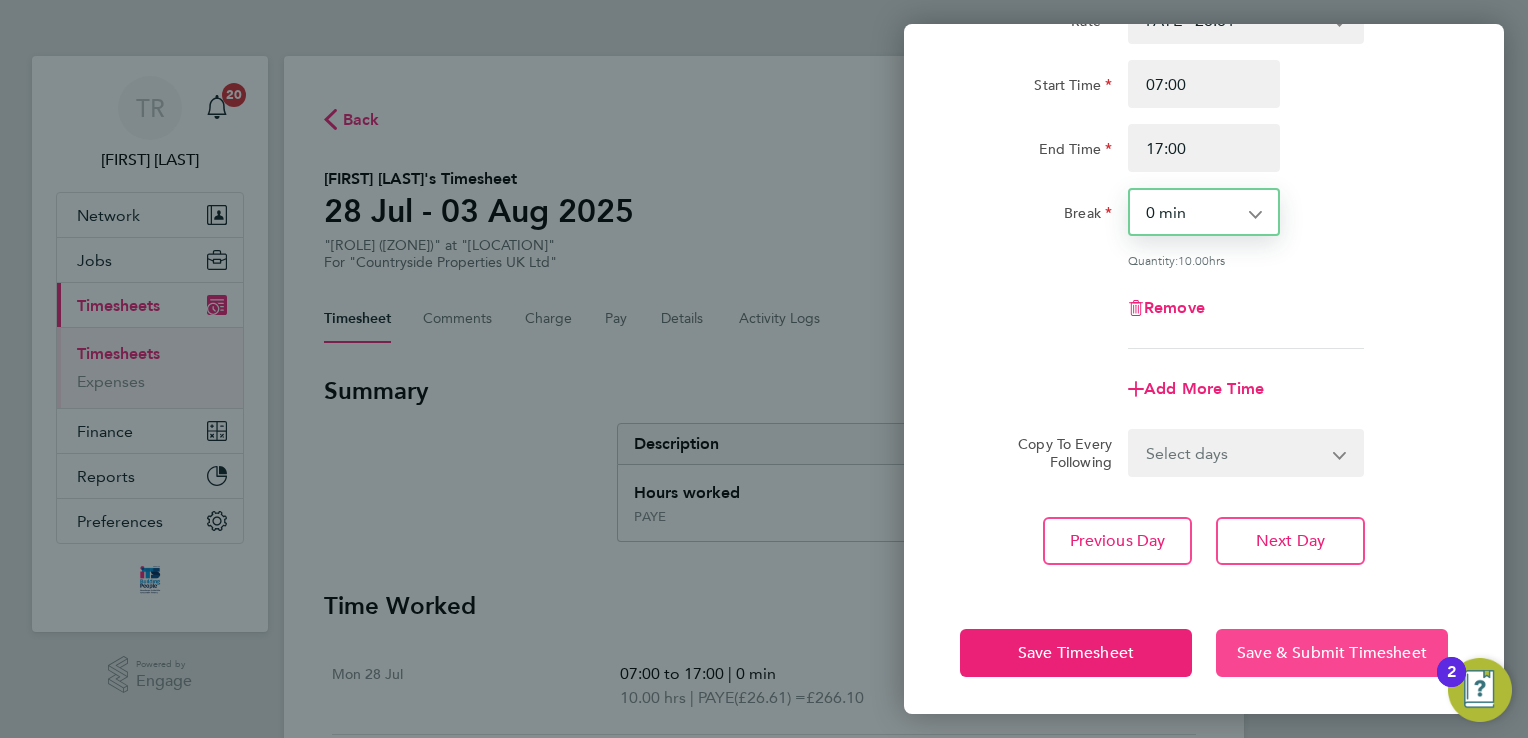 click on "Save & Submit Timesheet" 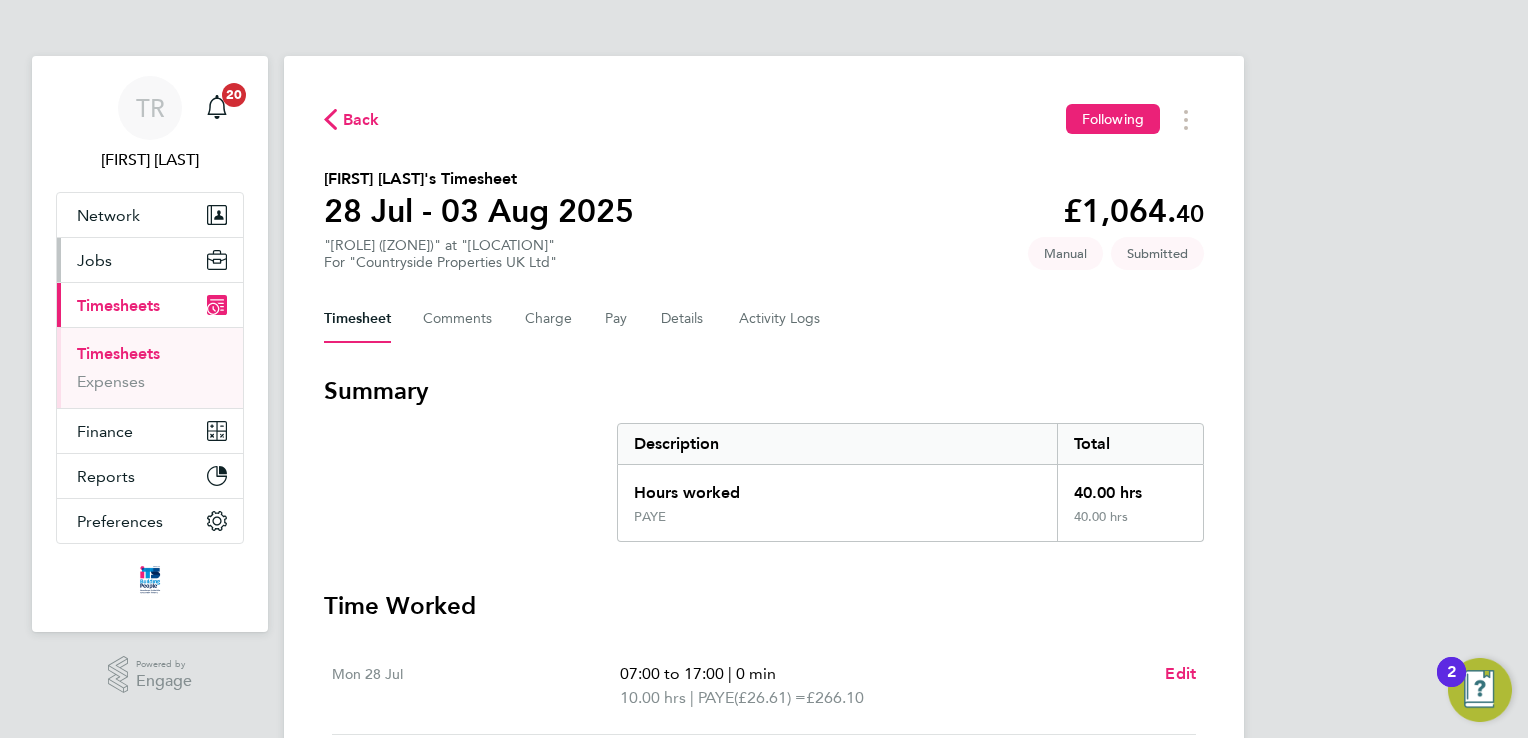 click on "Jobs" at bounding box center [94, 260] 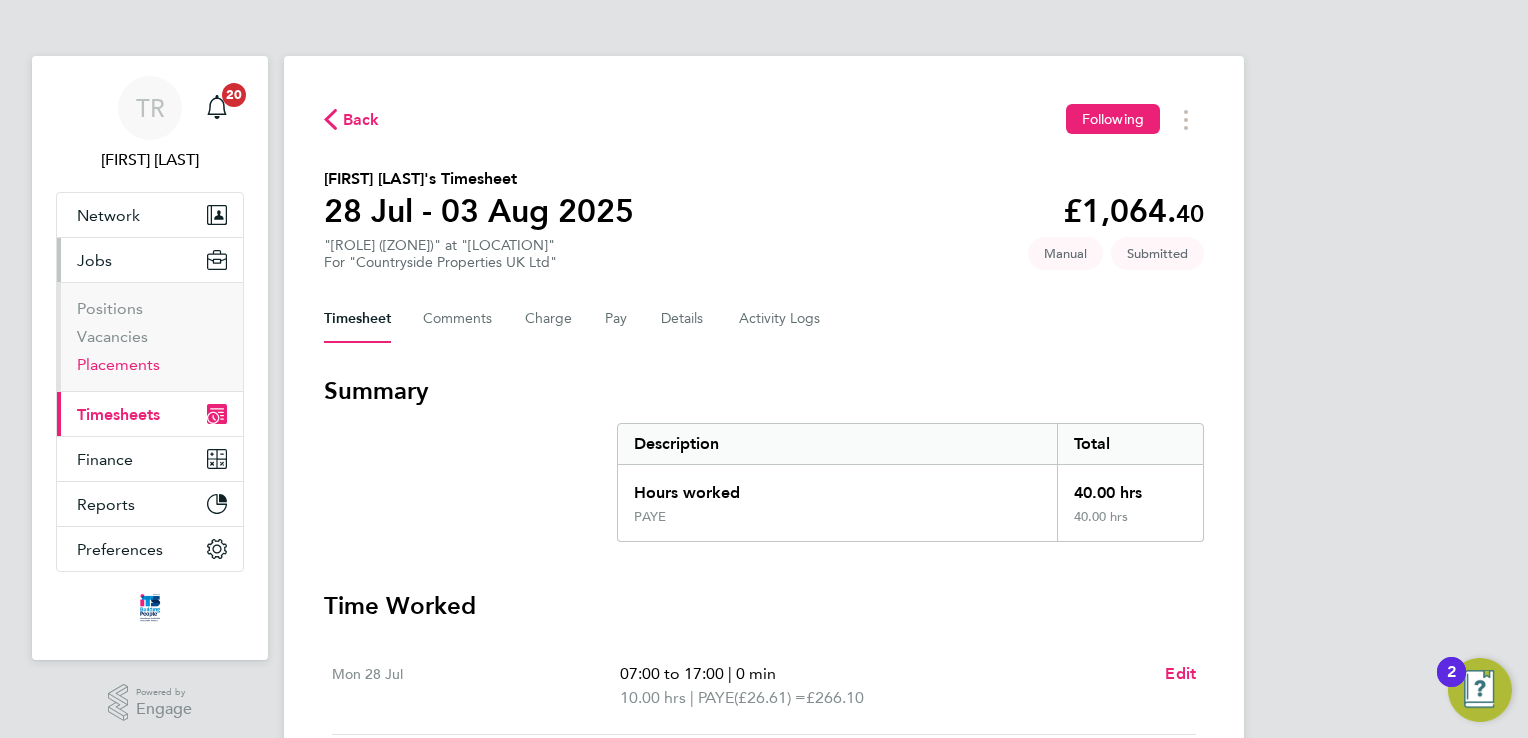 click on "Placements" at bounding box center (118, 364) 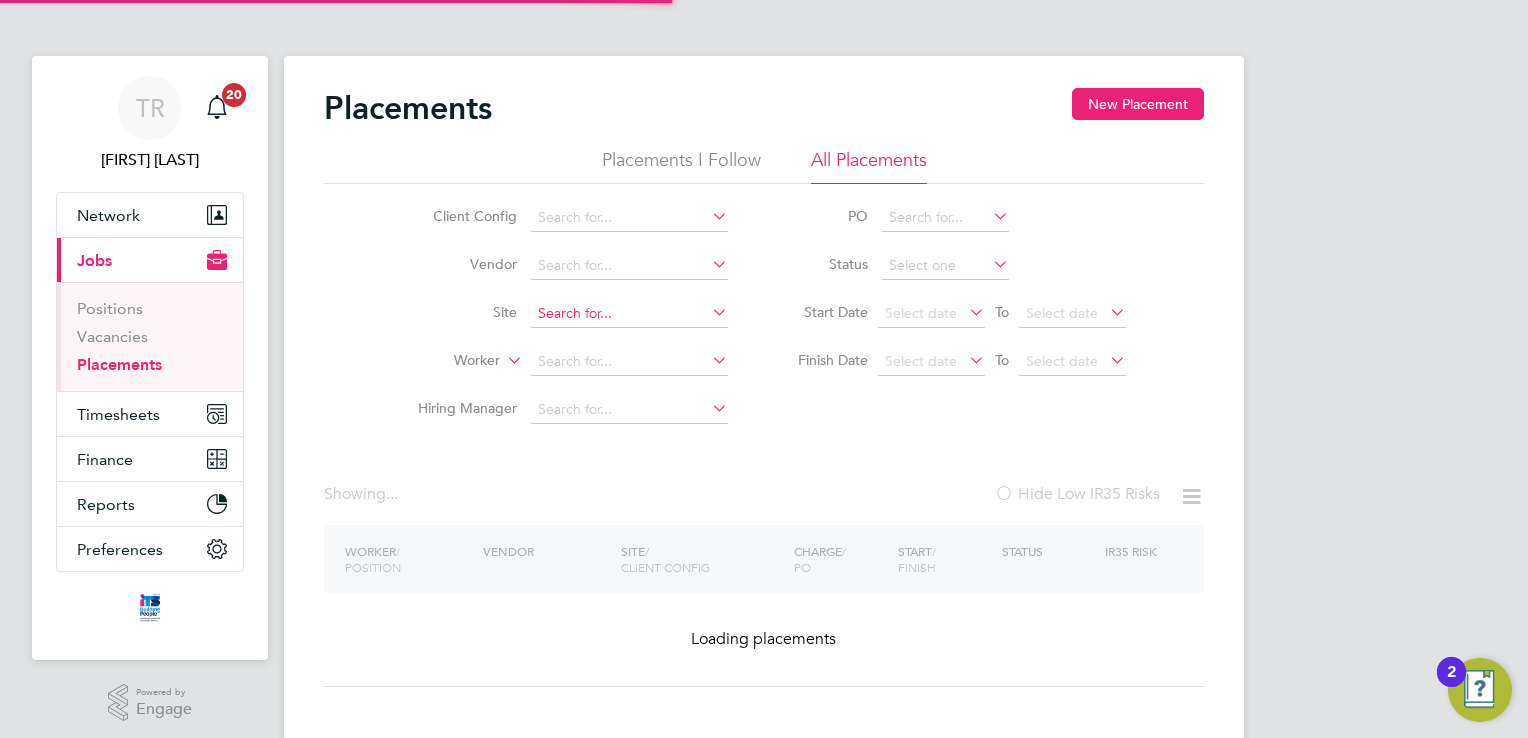 click 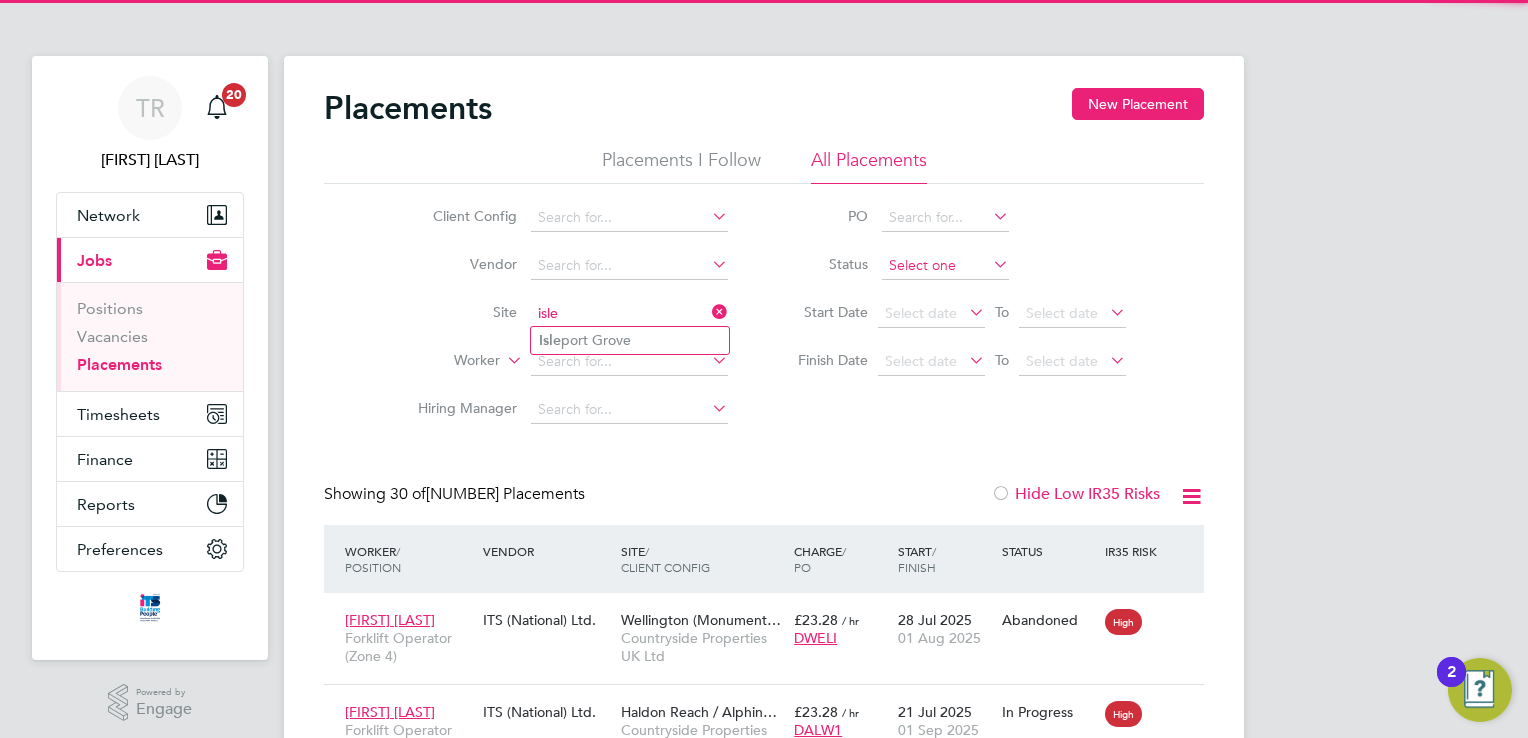 click on "Isle port Grove" 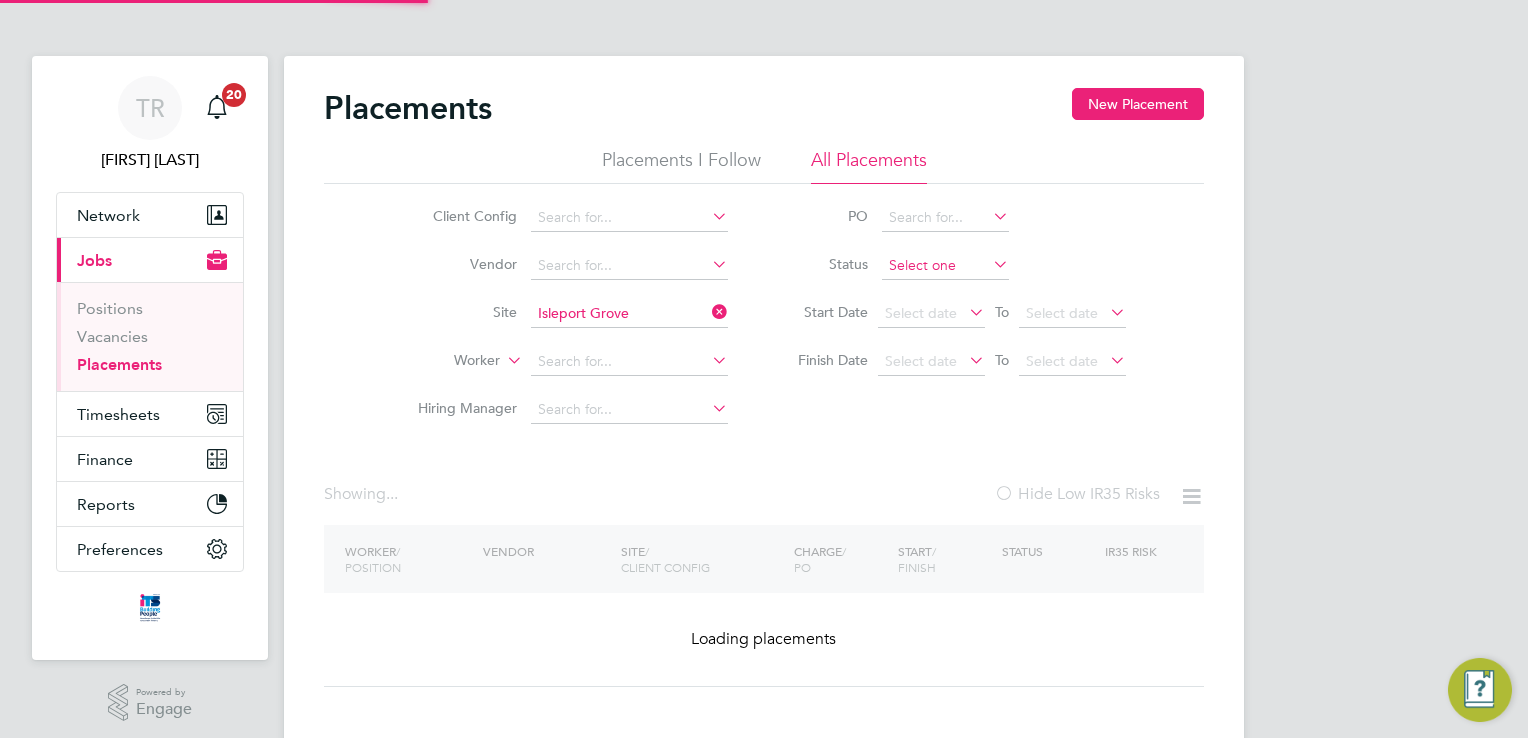 click 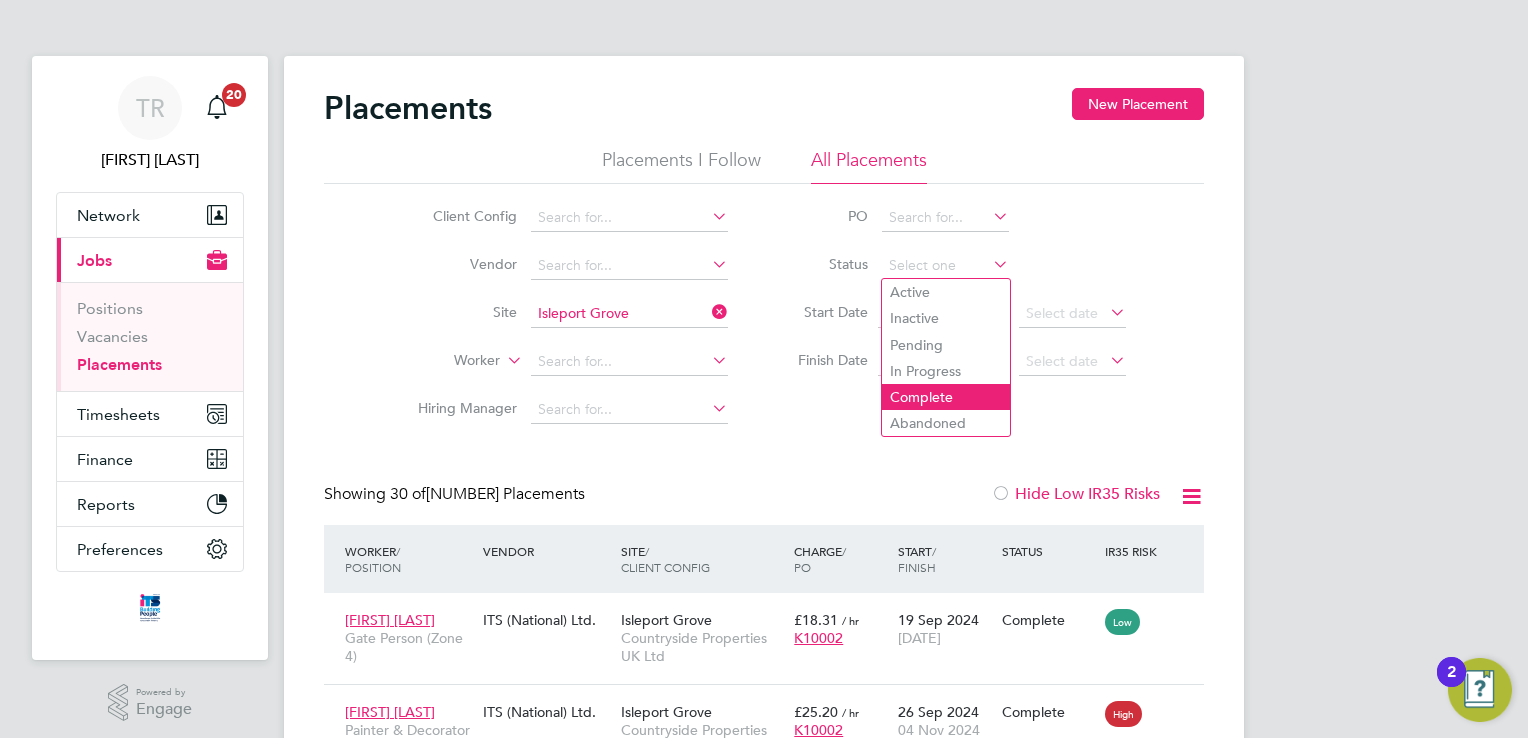 click on "Complete" 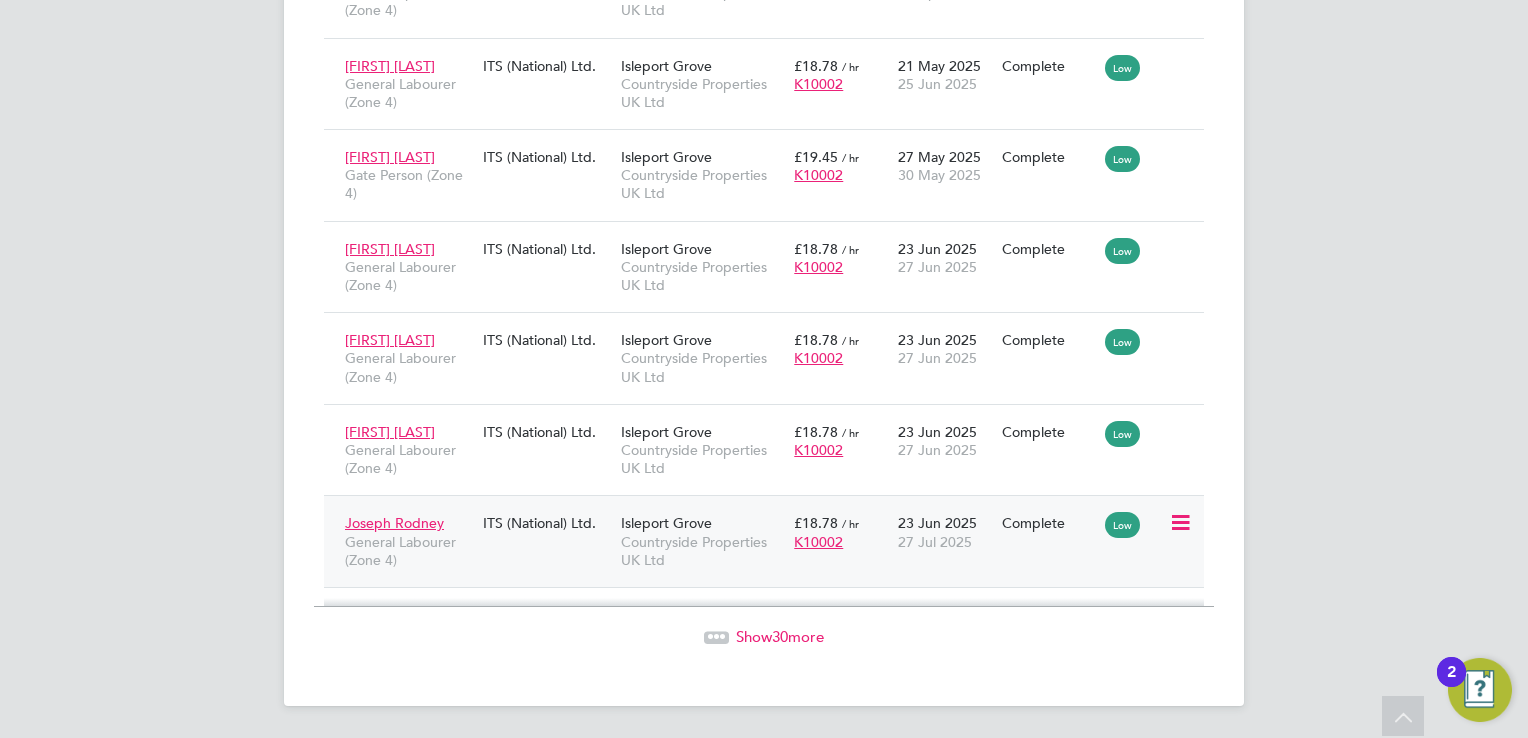 click on "27 Jul 2025" 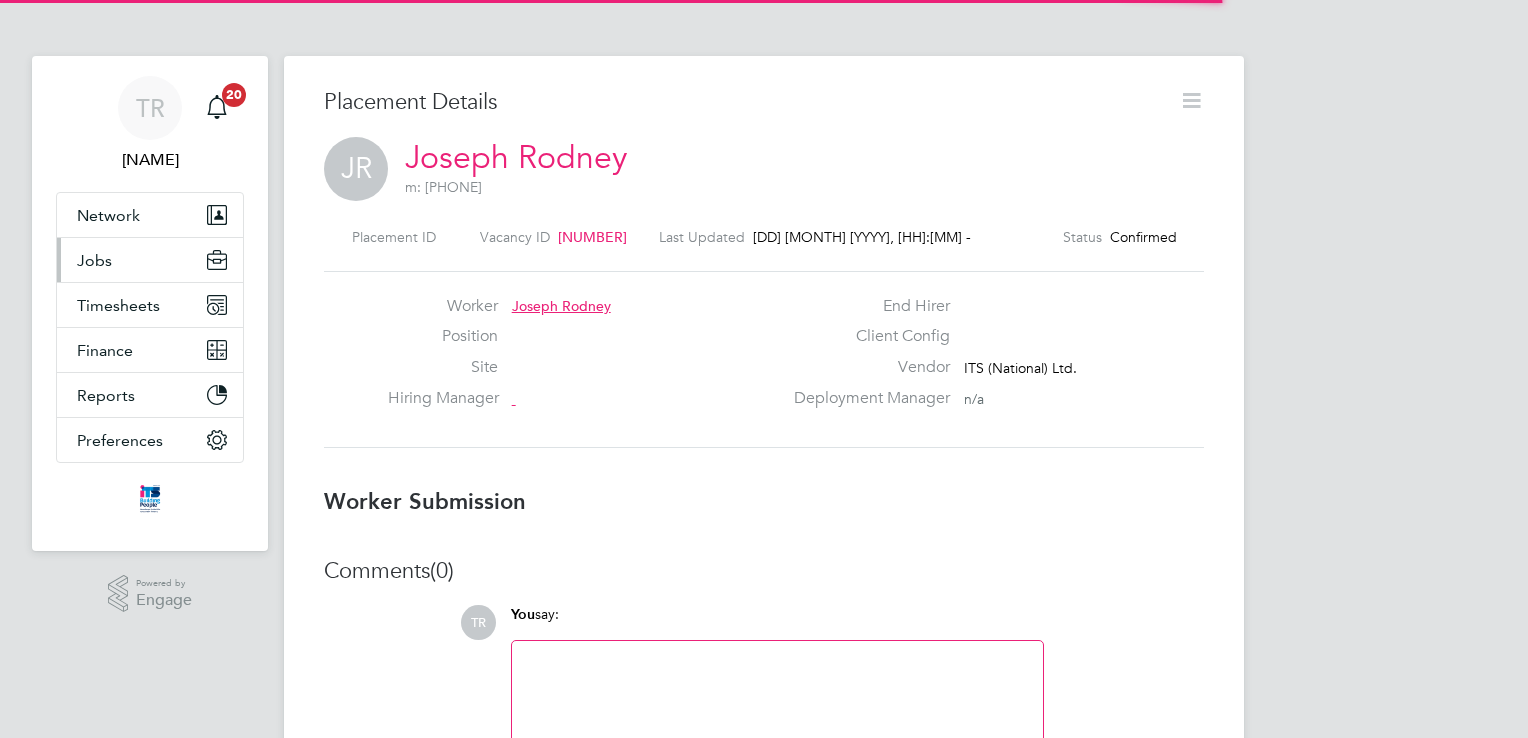 scroll, scrollTop: 0, scrollLeft: 0, axis: both 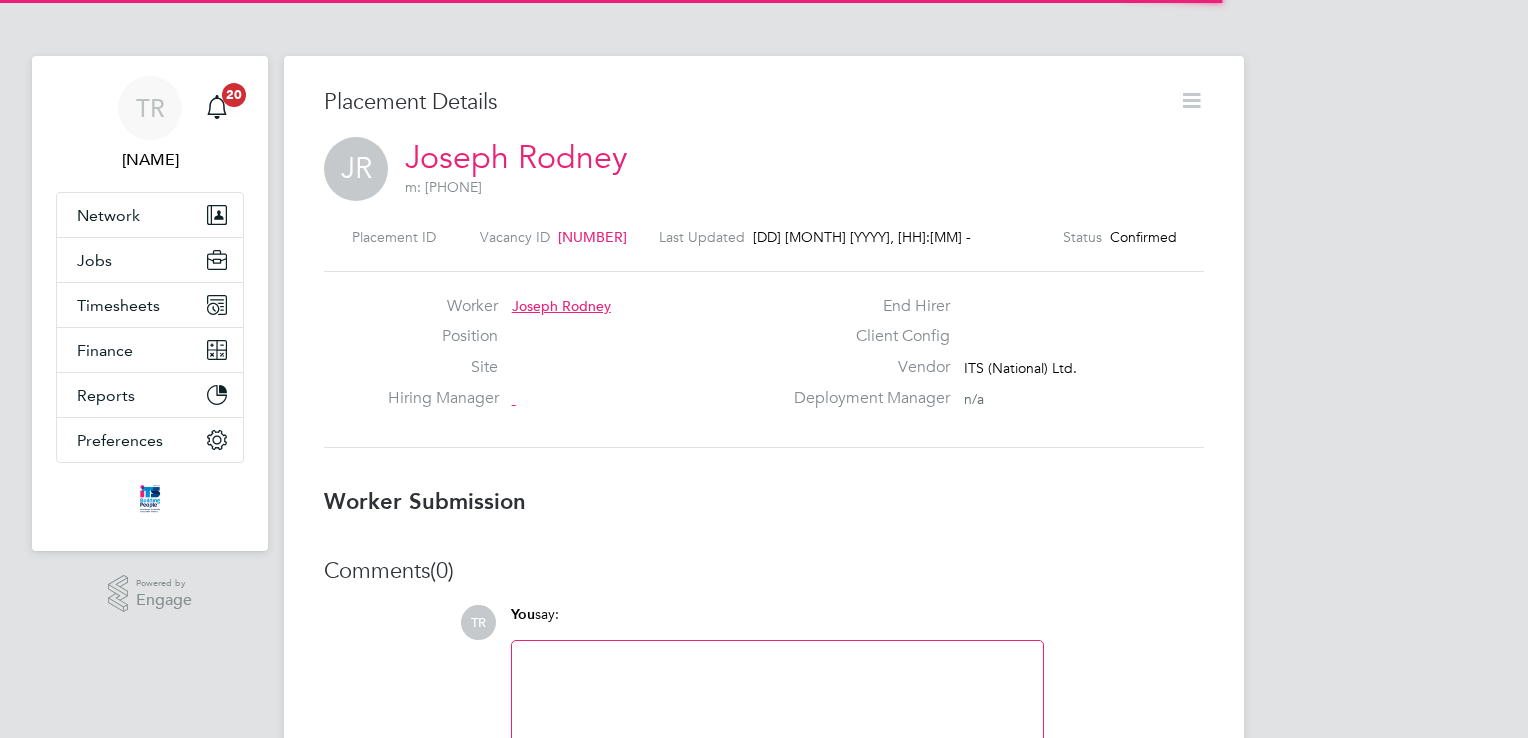 click 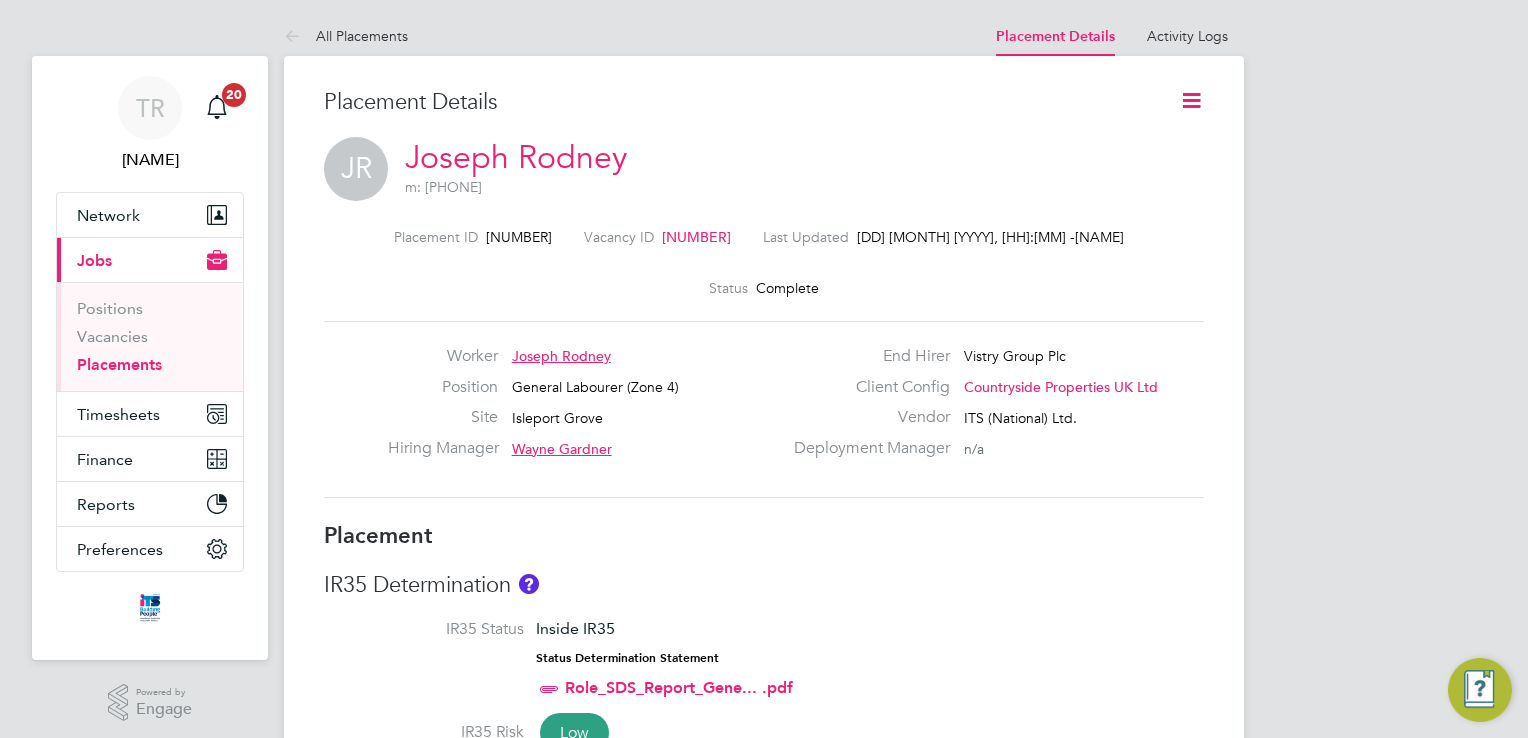 scroll, scrollTop: 19, scrollLeft: 146, axis: both 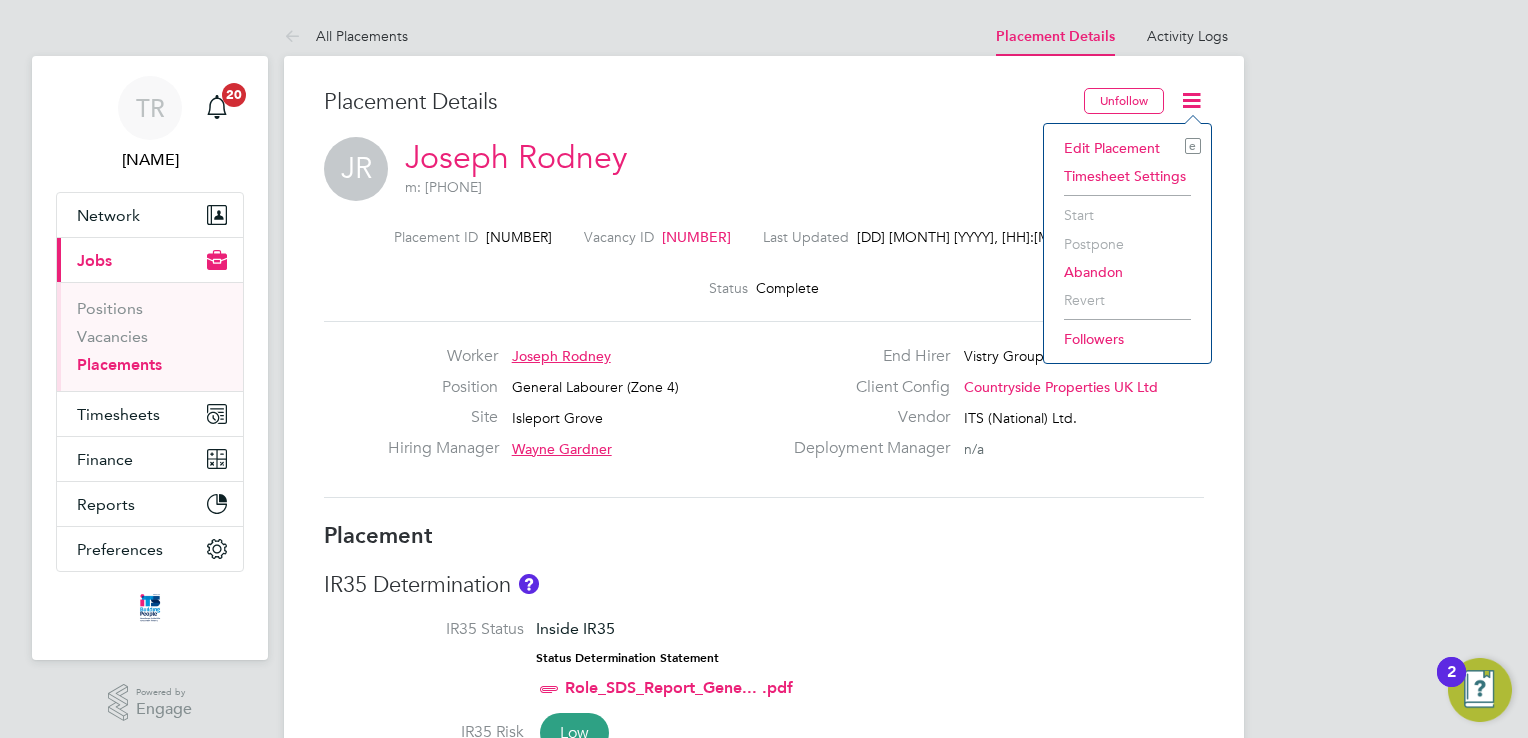 click on "Edit Placement e" 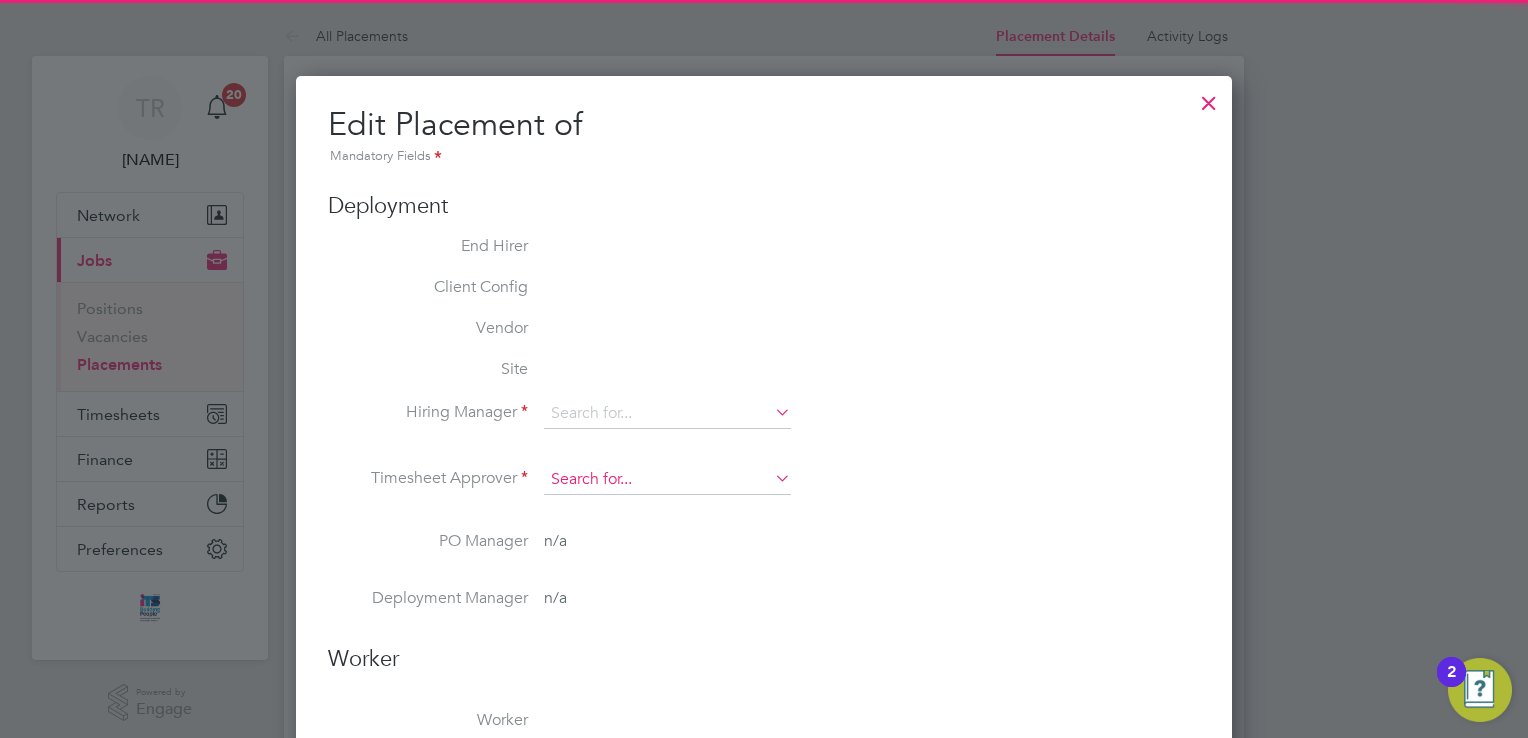 type on "Wayne Gardner" 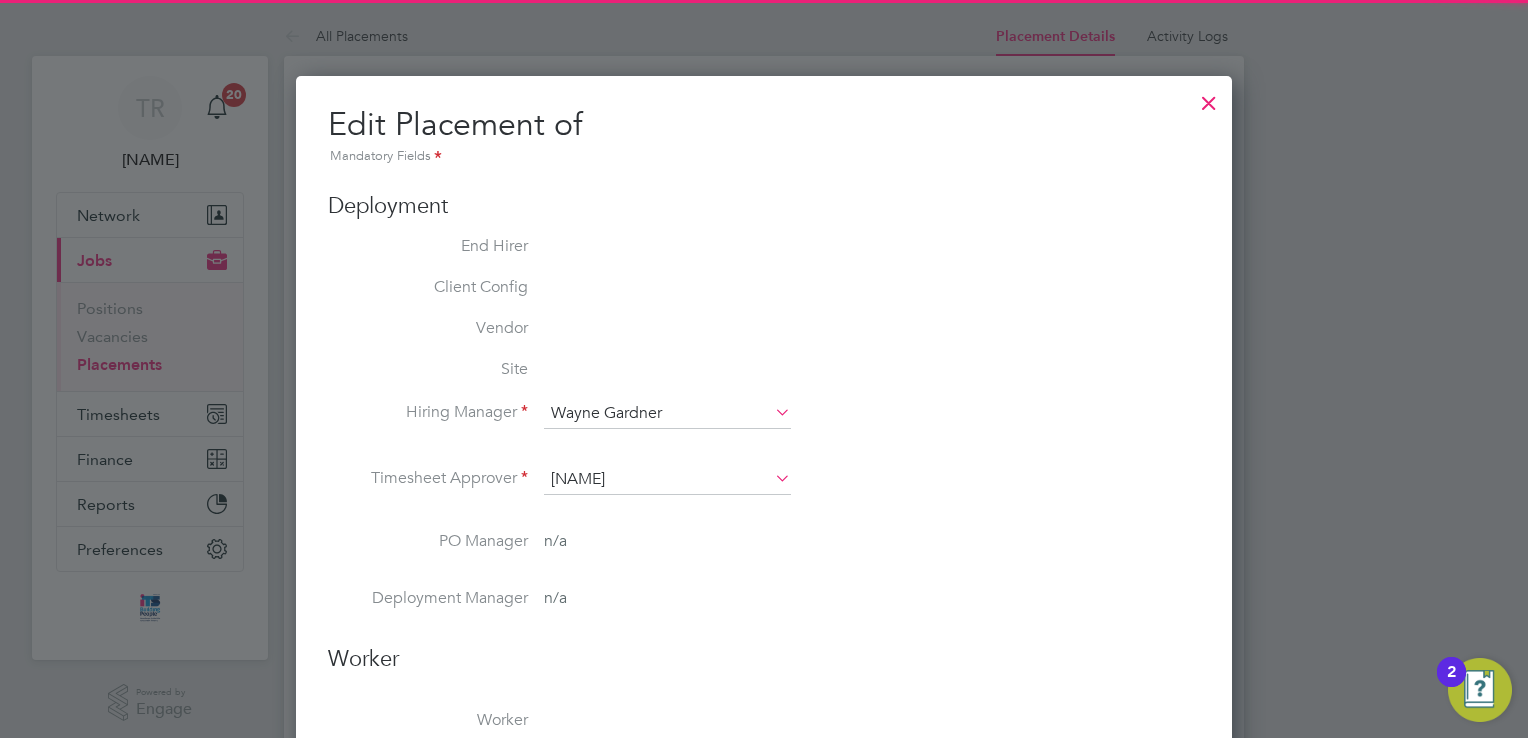 type on "23 Jun 2025" 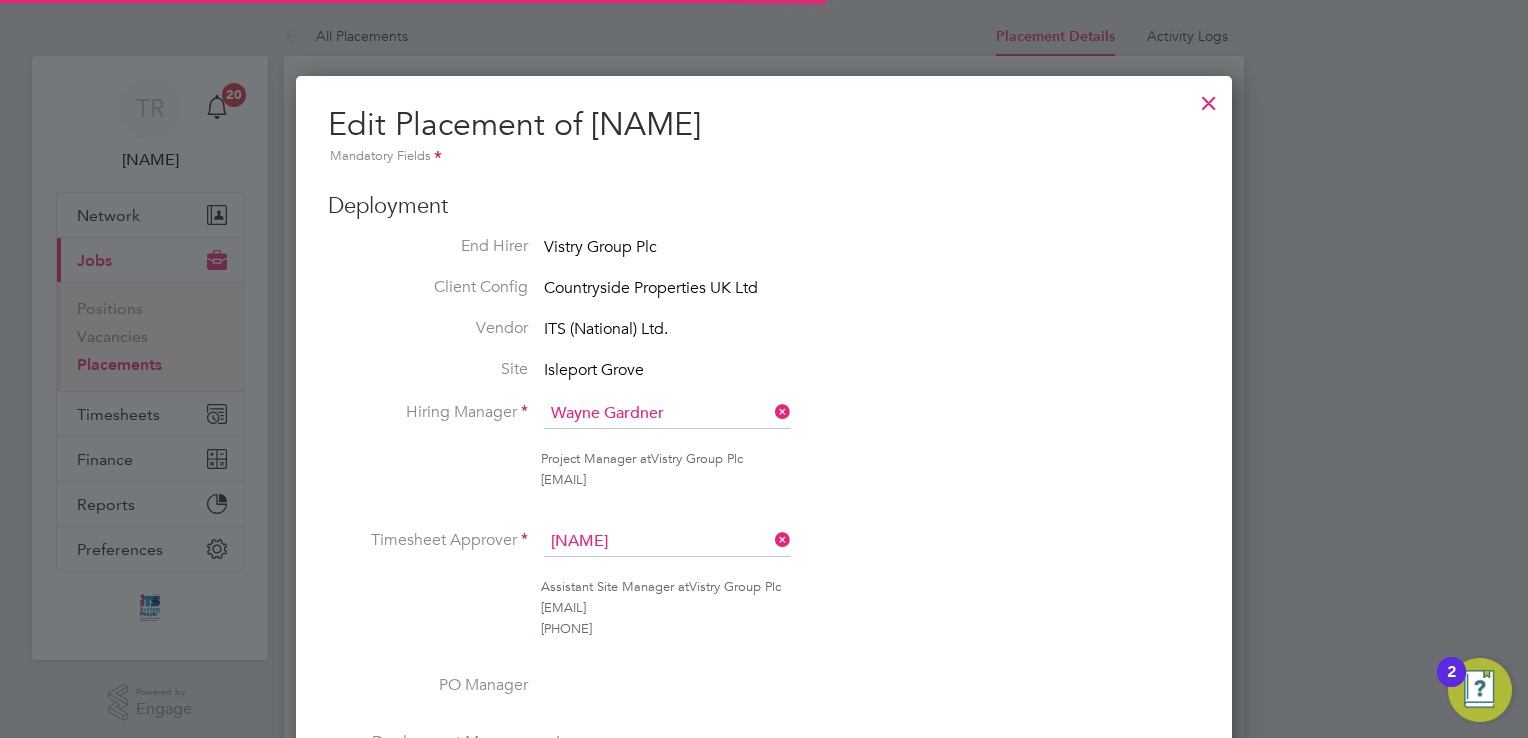scroll, scrollTop: 500, scrollLeft: 0, axis: vertical 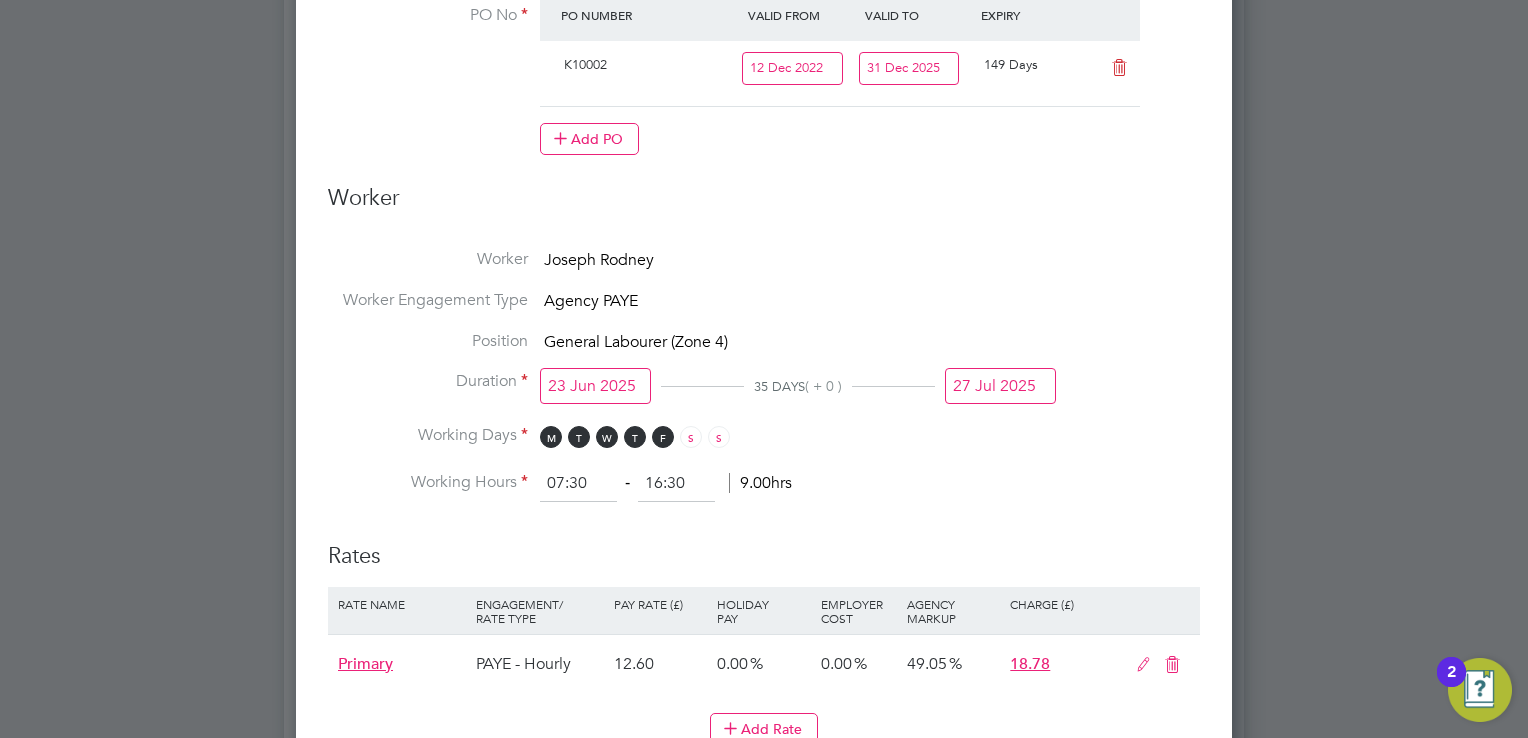 click on "27 Jul 2025" at bounding box center (1000, 386) 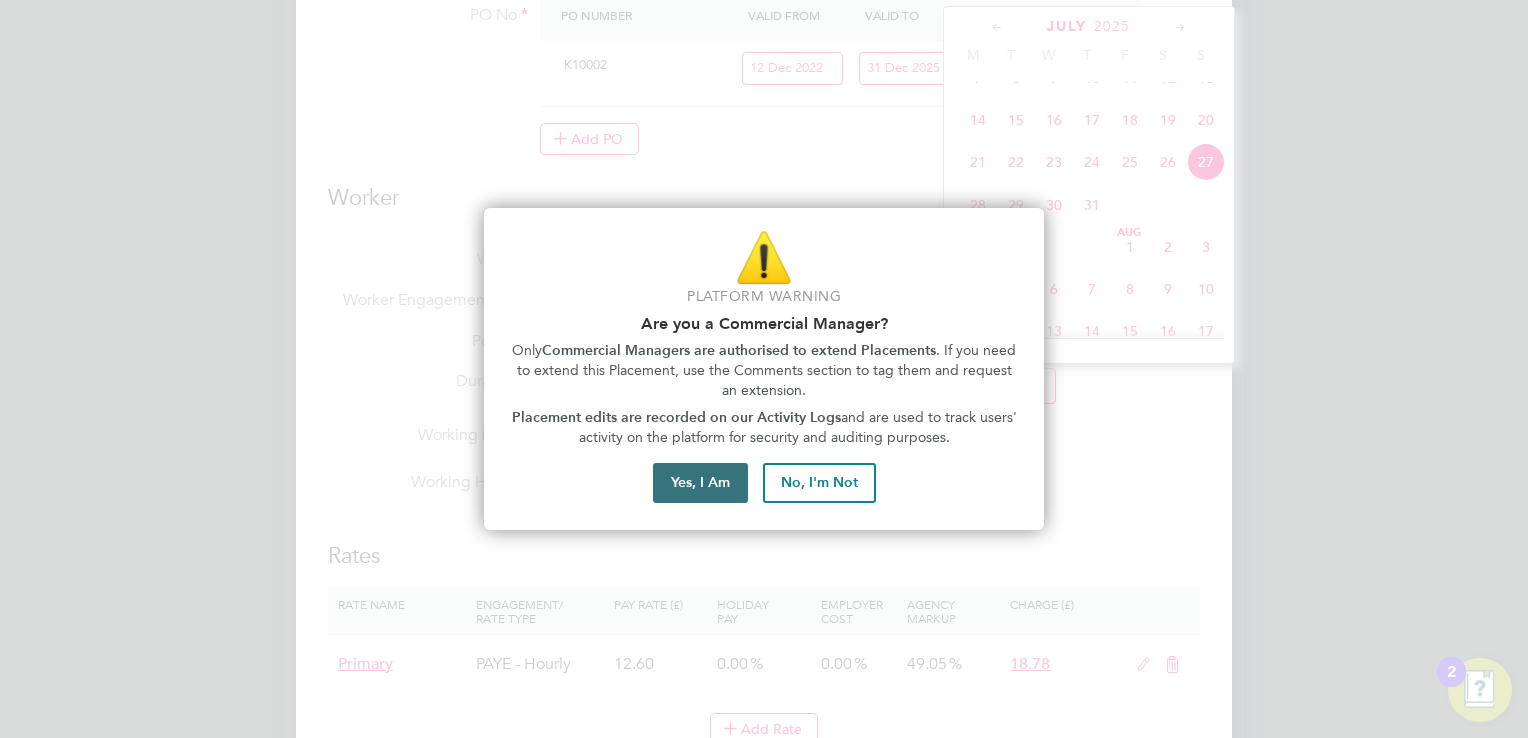 click on "Yes, I Am" at bounding box center (700, 483) 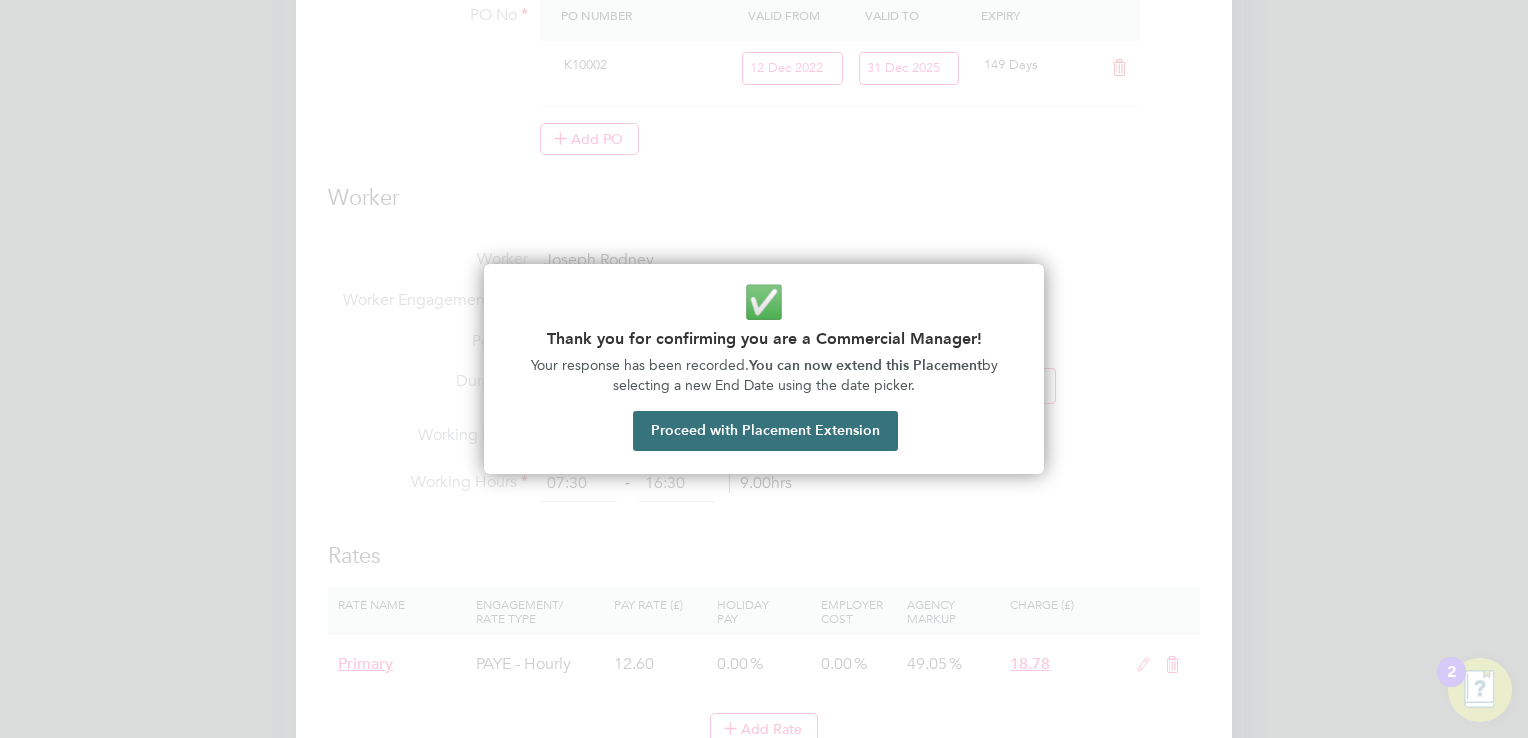 click on "Proceed with Placement Extension" at bounding box center (765, 431) 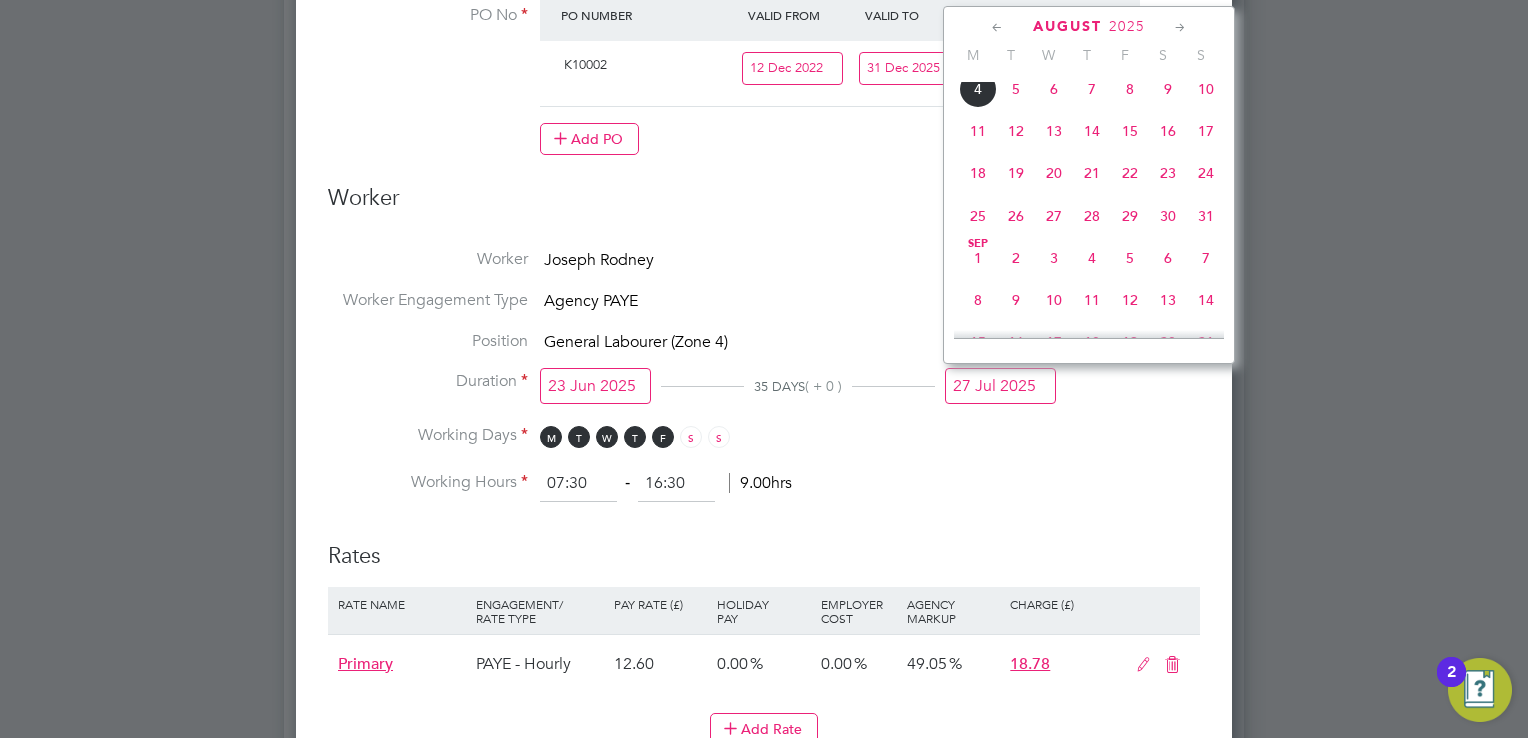click on "31" 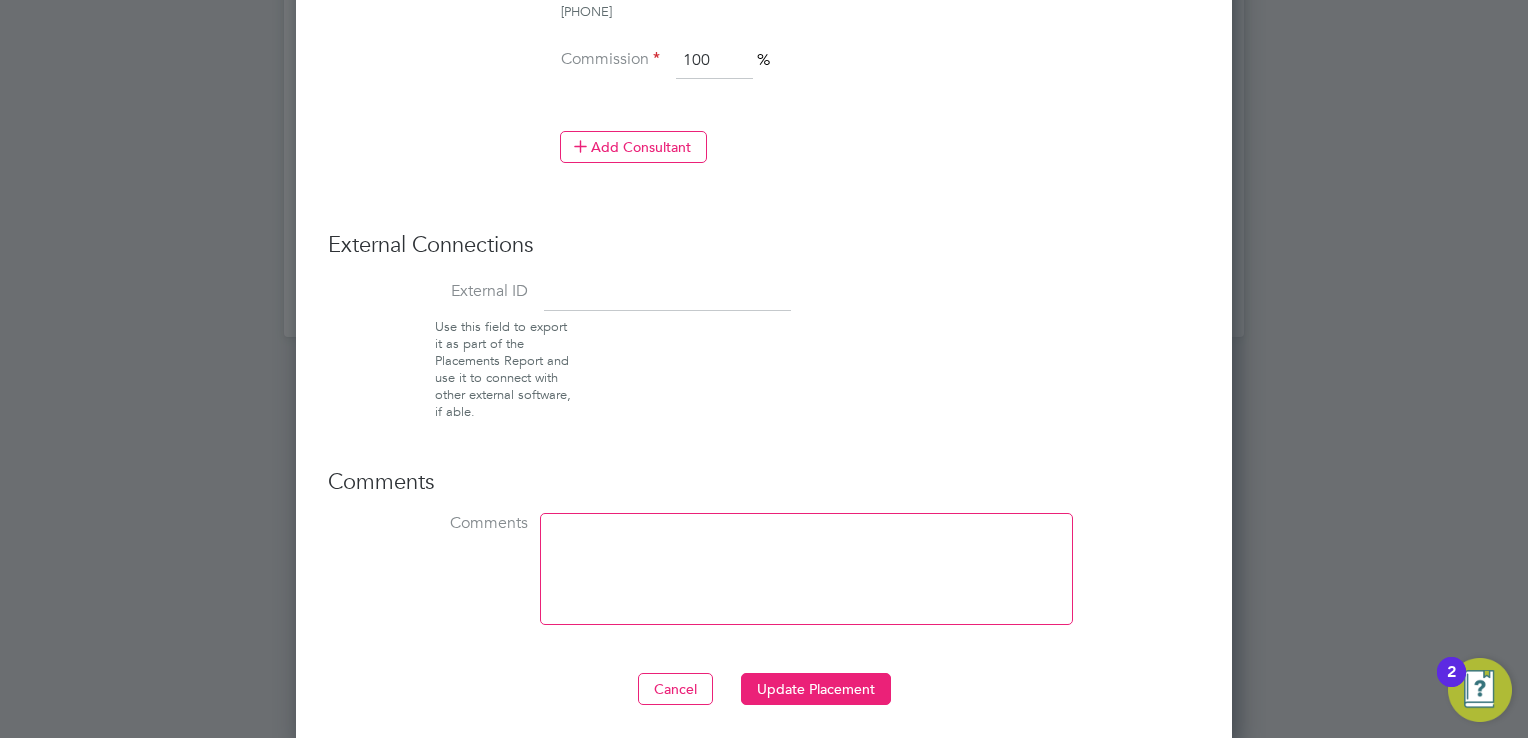 click at bounding box center [806, 569] 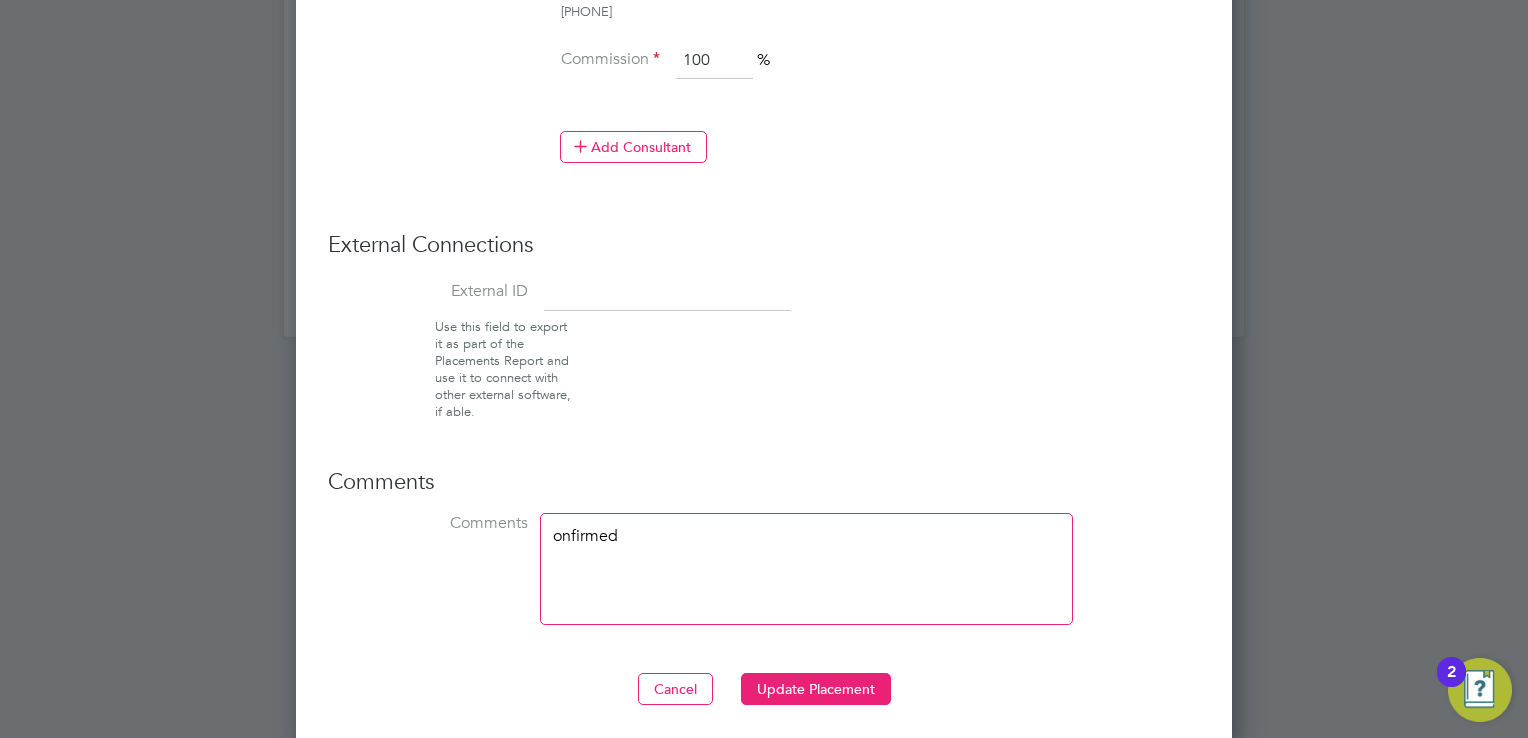 click on "onfirmed" at bounding box center [806, 569] 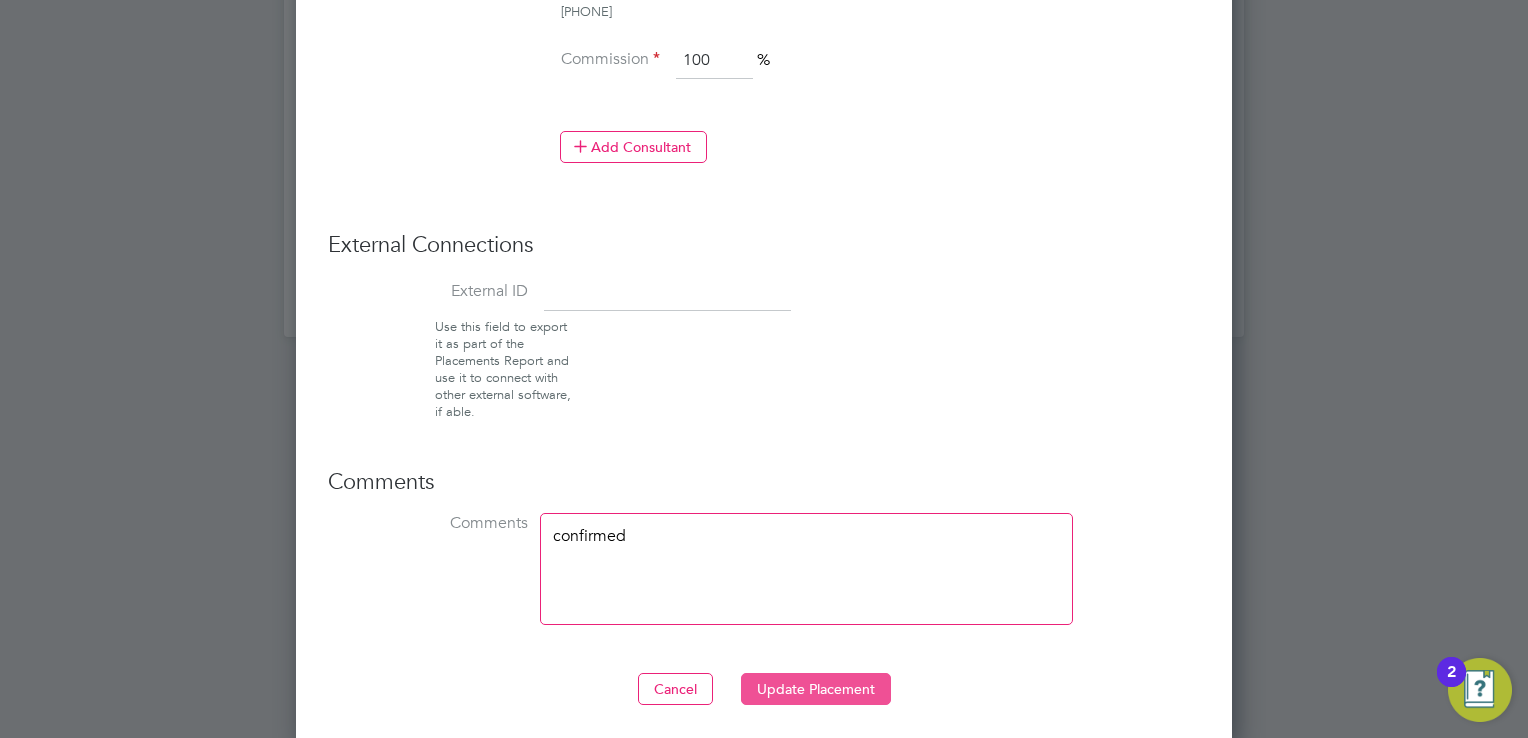 click on "Update Placement" at bounding box center (816, 689) 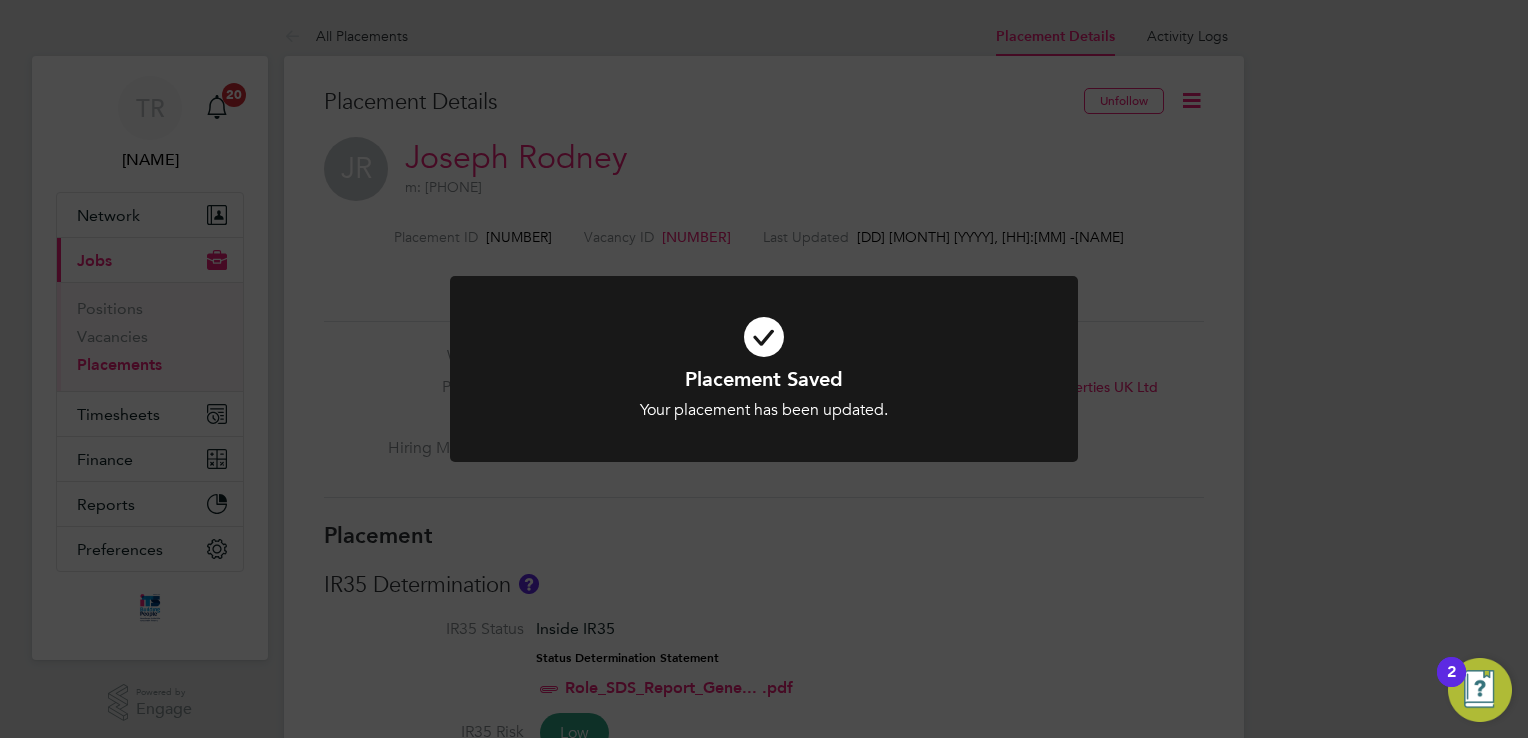 click on "Placement Saved Your placement has been updated. Cancel Okay" 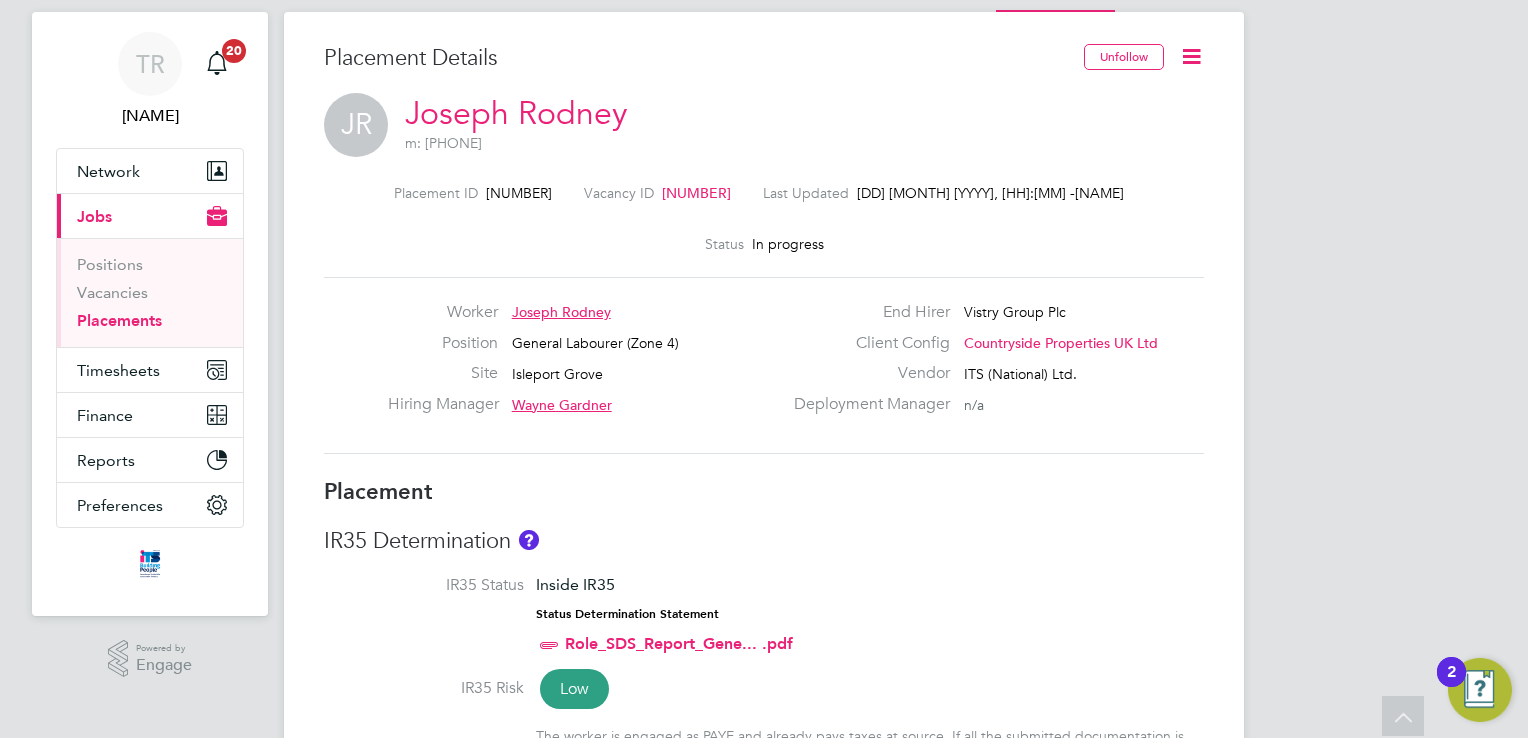 scroll, scrollTop: 0, scrollLeft: 0, axis: both 